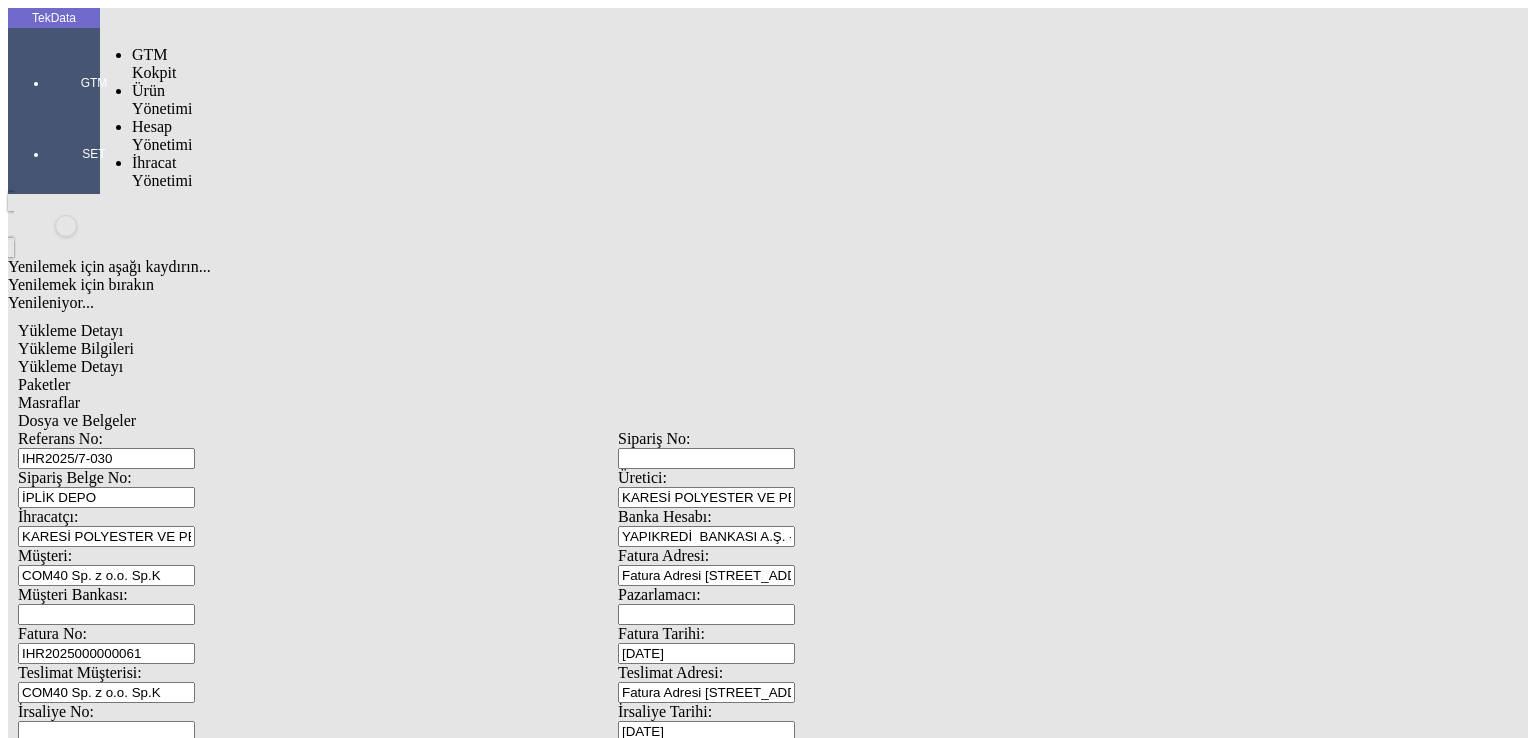 scroll, scrollTop: 0, scrollLeft: 0, axis: both 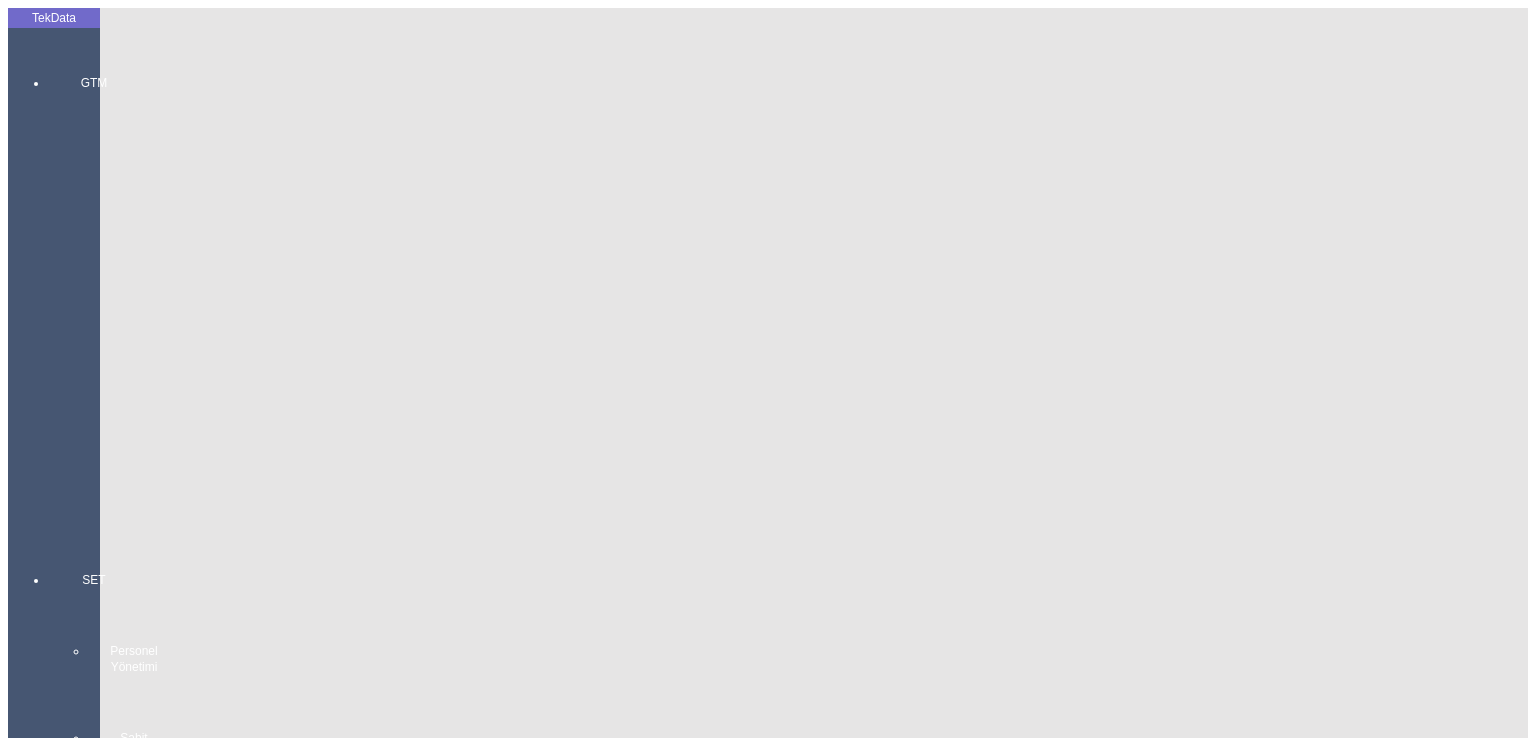 click on "Yükleme Bilgileri Yükleme Detayı Paketler Masraflar Dosya ve Belgeler Referans No: IHR2025/7-030 [STREET_ADDRESS] DEPO Üretici: KARESİ POLYESTER VE PETROKİMYA SANAYİ ANONİM ŞİRKETİ İhracatçı: KARESİ POLYESTER VE PETROKİMYA SANAYİ ANONİM ŞİRKETİ Banka Hesabı: YAPIKREDİ  BANKASI A.Ş. - BURSA FOMARA TİCARİ - USD Müşteri: COM40 Sp. z o.o. Sp.K Fatura Adresi: Fatura Adresi [STREET_ADDRESS] Skalmierzyce - [PERSON_NAME] TAX nr [PHONE_NUMBER] Müşteri Bankası: Pazarlamacı: Fatura No: IHR2025000000061 Fatura Tarihi: [DATE] Teslimat Müşterisi: COM40 Sp. z o.o. Sp.K Teslimat Adresi: Fatura Adresi [STREET_ADDRESS] Tarihi: [DATE] İrsaliye Notu: Taşıma Şekli: Kara Teslim Şekli: DAP Teslim Yeri: OCIAZ Nakliyeci: AKRAN ULUSLARARASI LOJİSTİK Yetkilisi: Ara Nakliyeci: AKRAN ULUSLARARASI LOJİSTİK Yetkilisi: Navlun: 3800 Birimi: Amerikan Doları Sigorta: 50 Birimi: Amerikan Doları [DATE]" 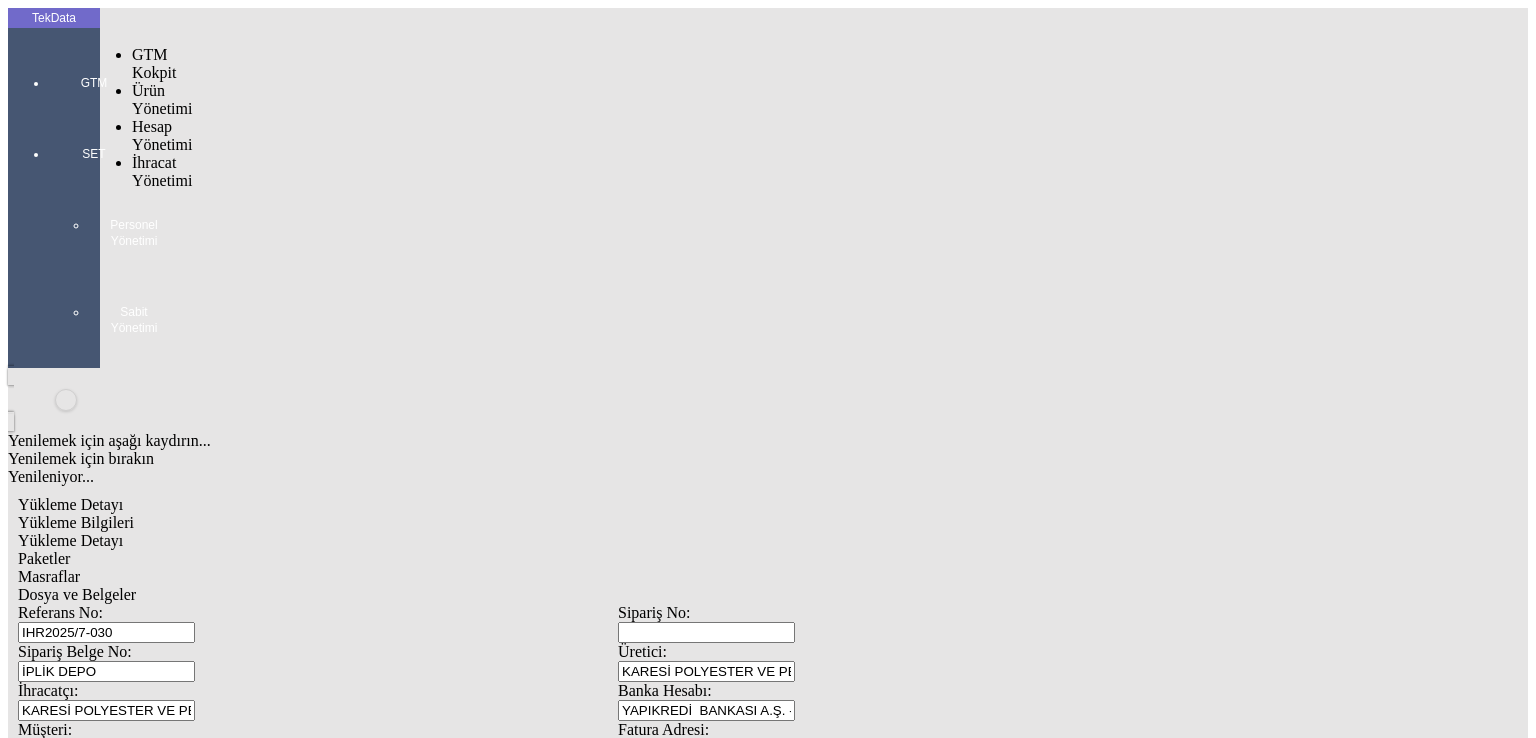 click at bounding box center [94, 111] 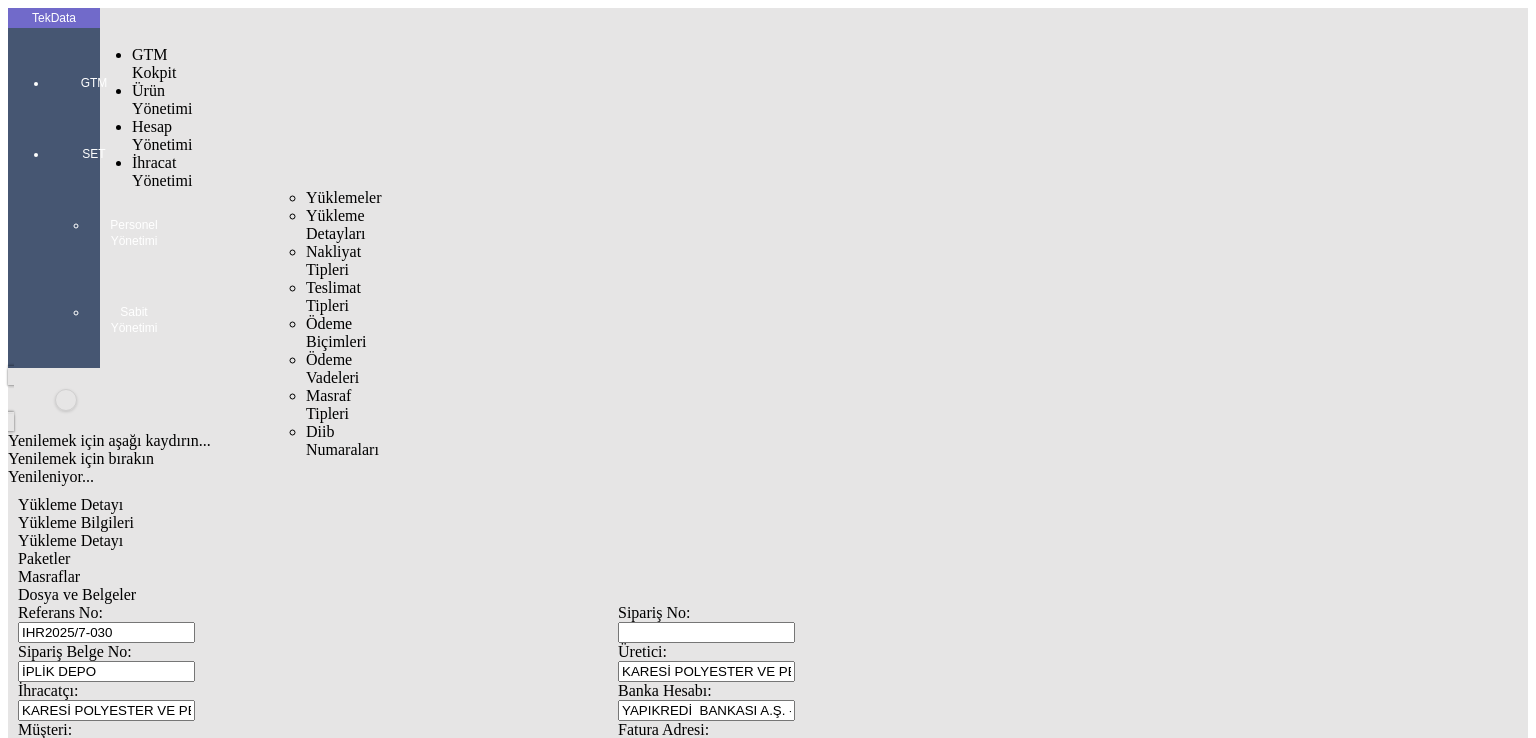 drag, startPoint x: 161, startPoint y: 116, endPoint x: 235, endPoint y: 114, distance: 74.02702 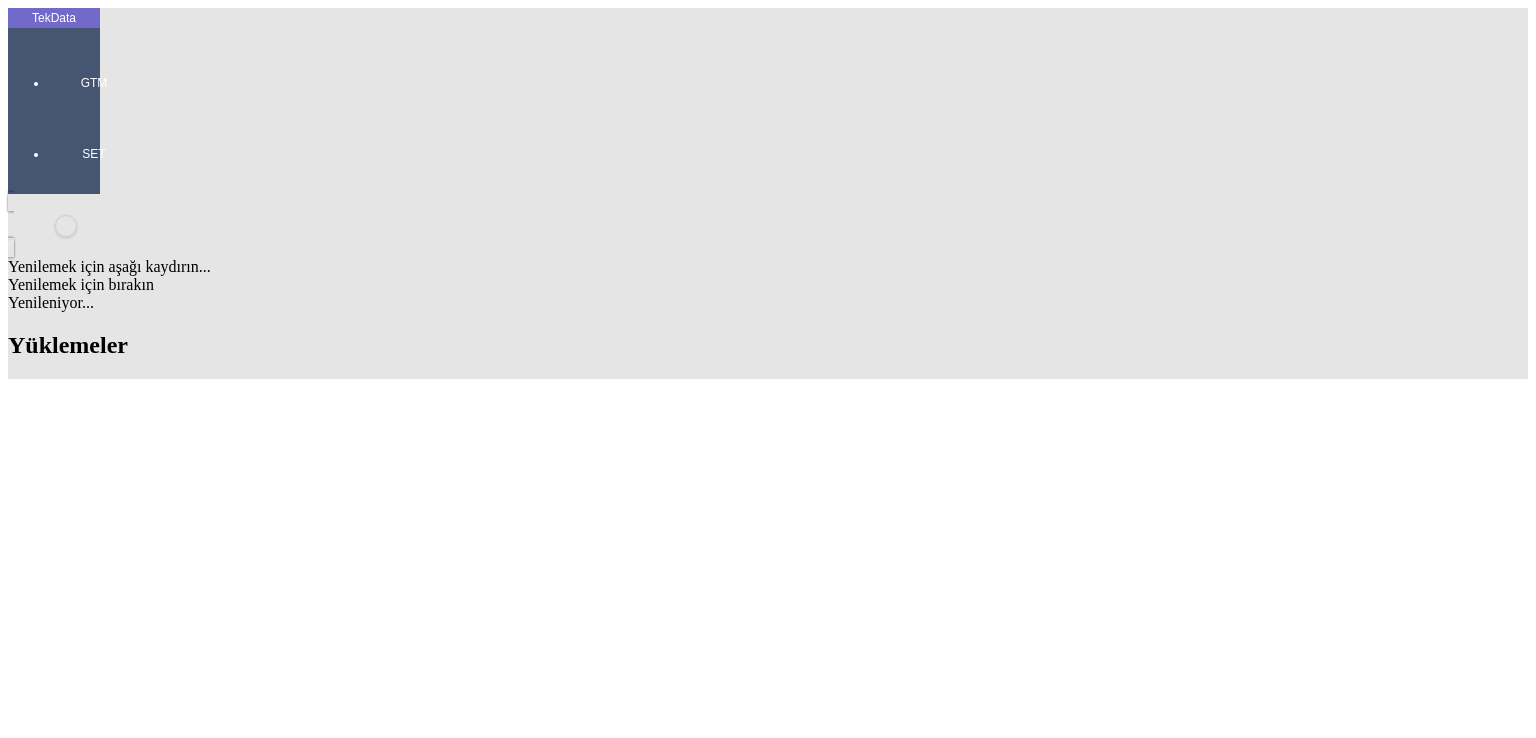 click 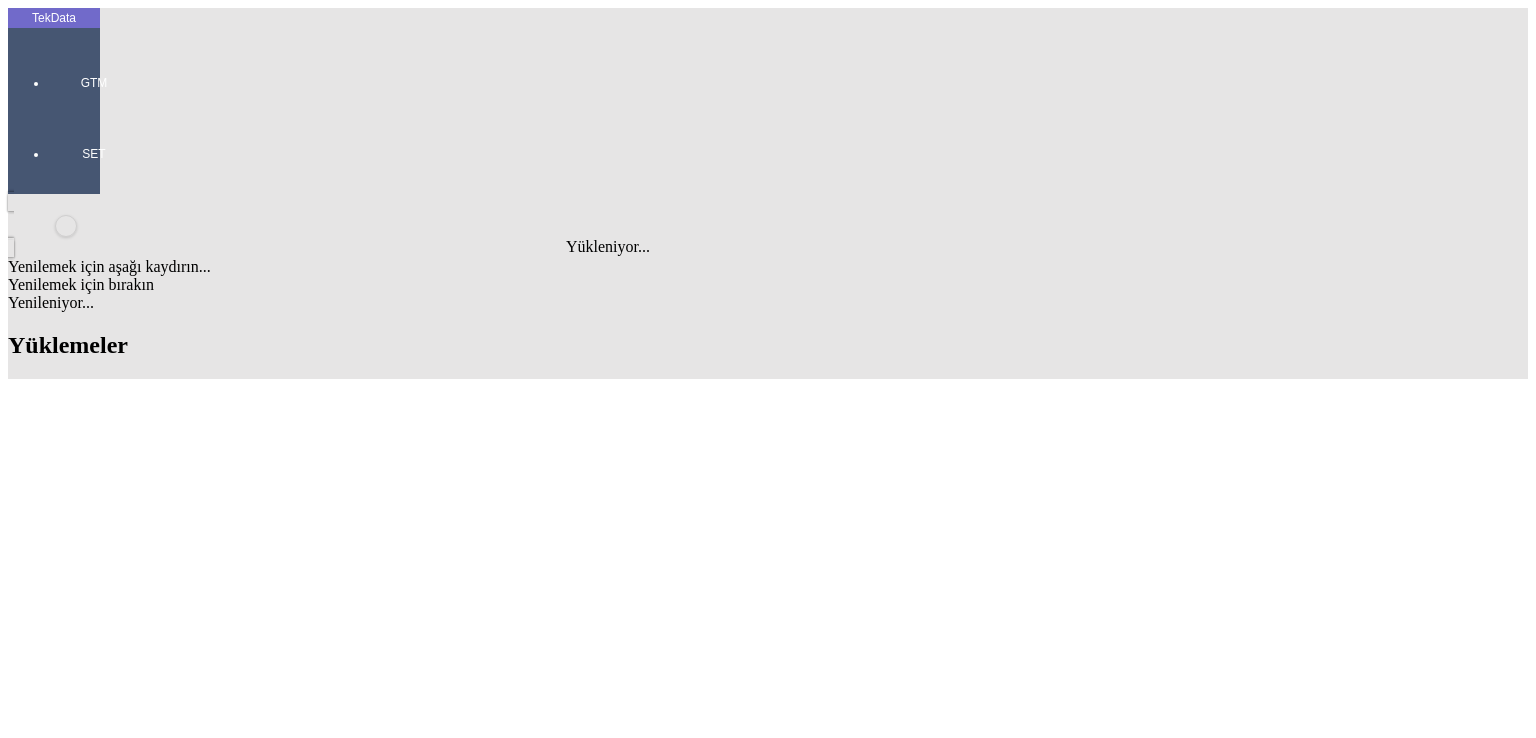 type on "mesn" 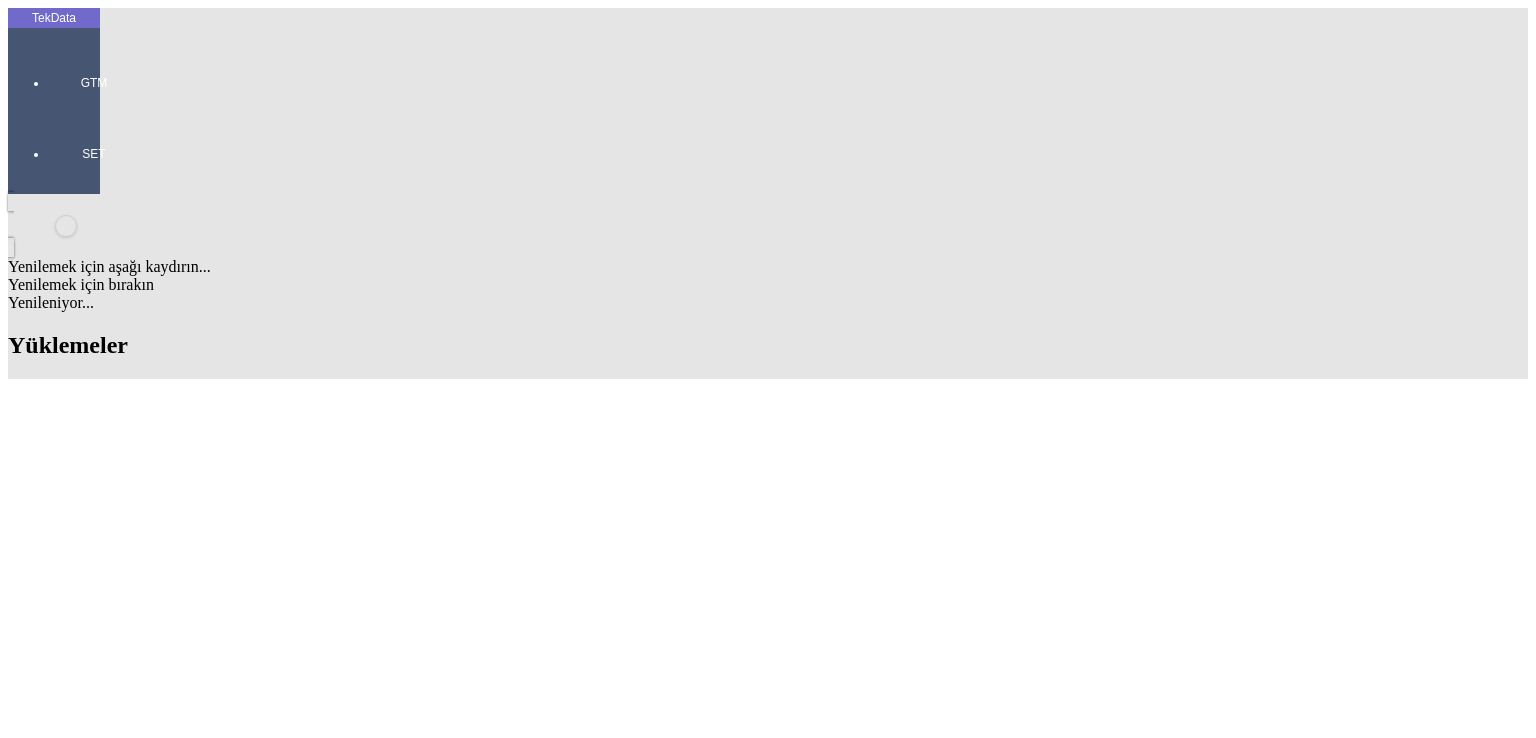 scroll, scrollTop: 92, scrollLeft: 0, axis: vertical 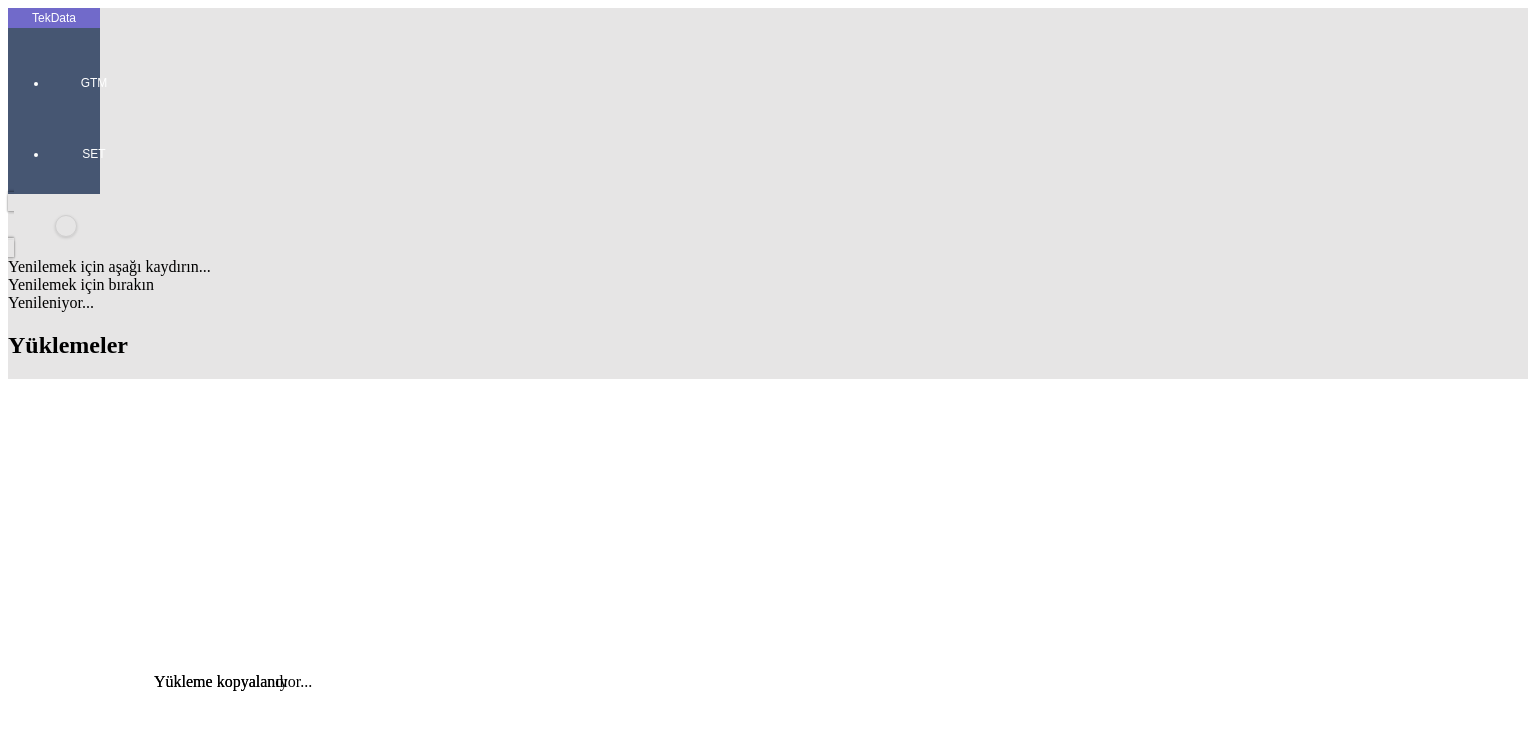 click on "Detay" 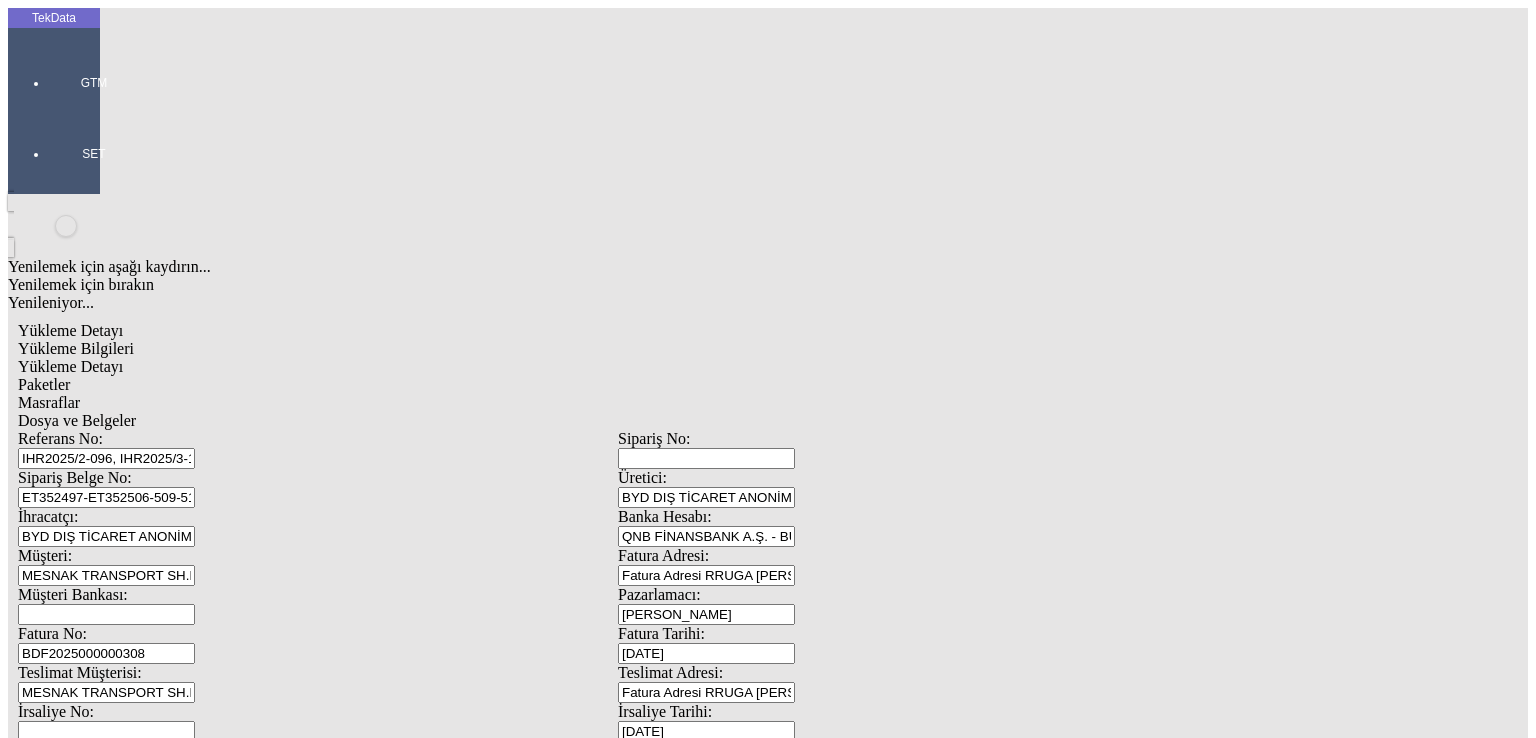 scroll, scrollTop: 381, scrollLeft: 0, axis: vertical 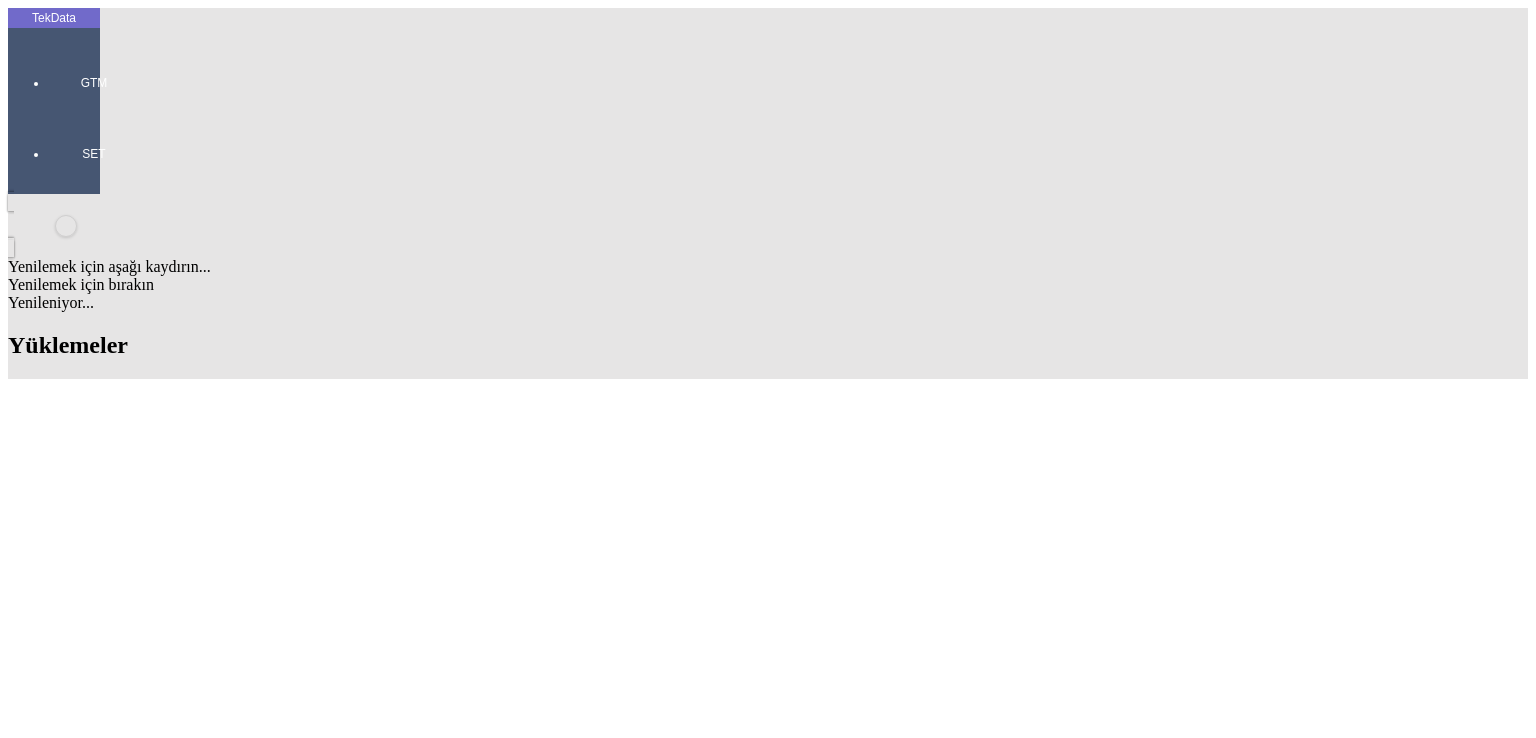 click on "Detay" 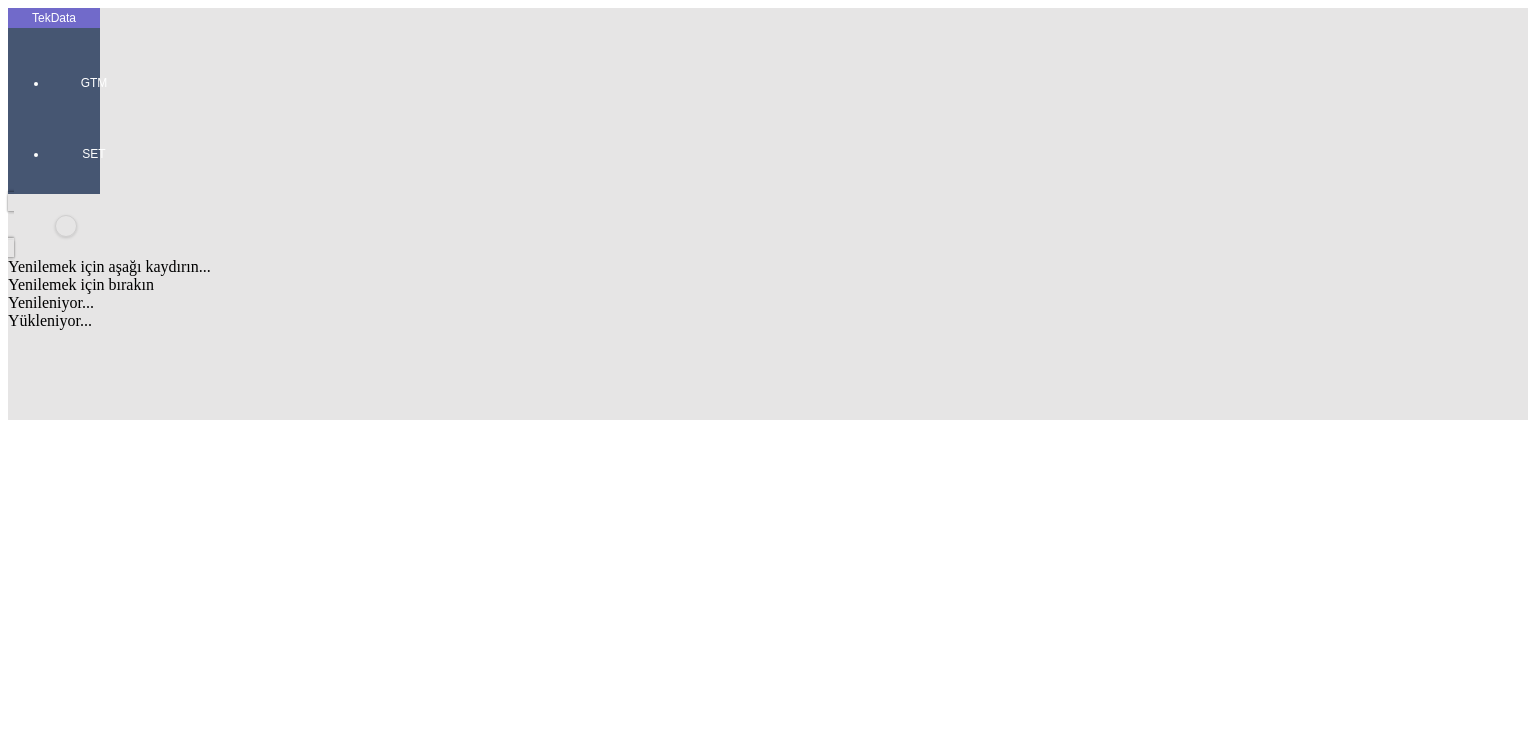 scroll, scrollTop: 0, scrollLeft: 0, axis: both 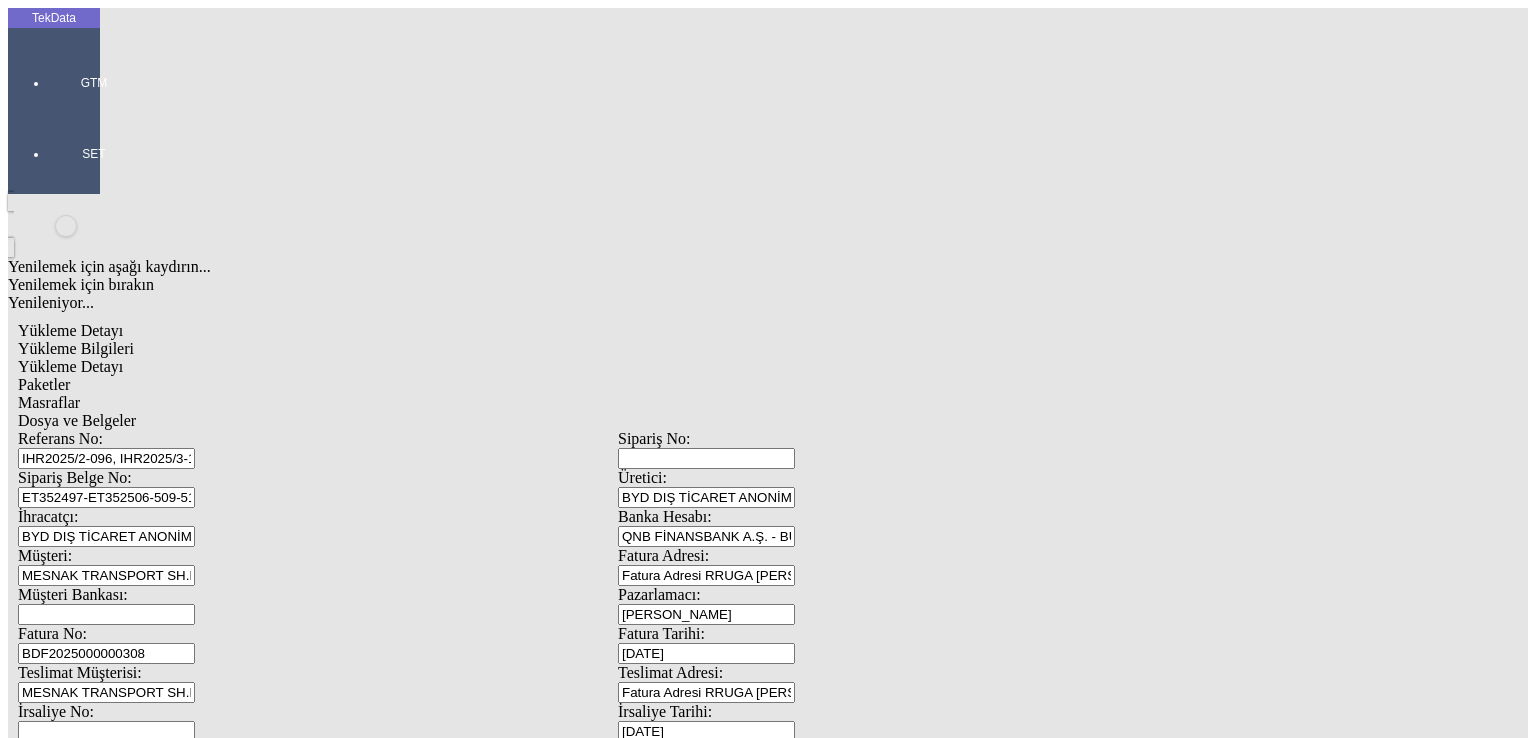 click on "ET352497-ET352506-509-511" at bounding box center (106, 497) 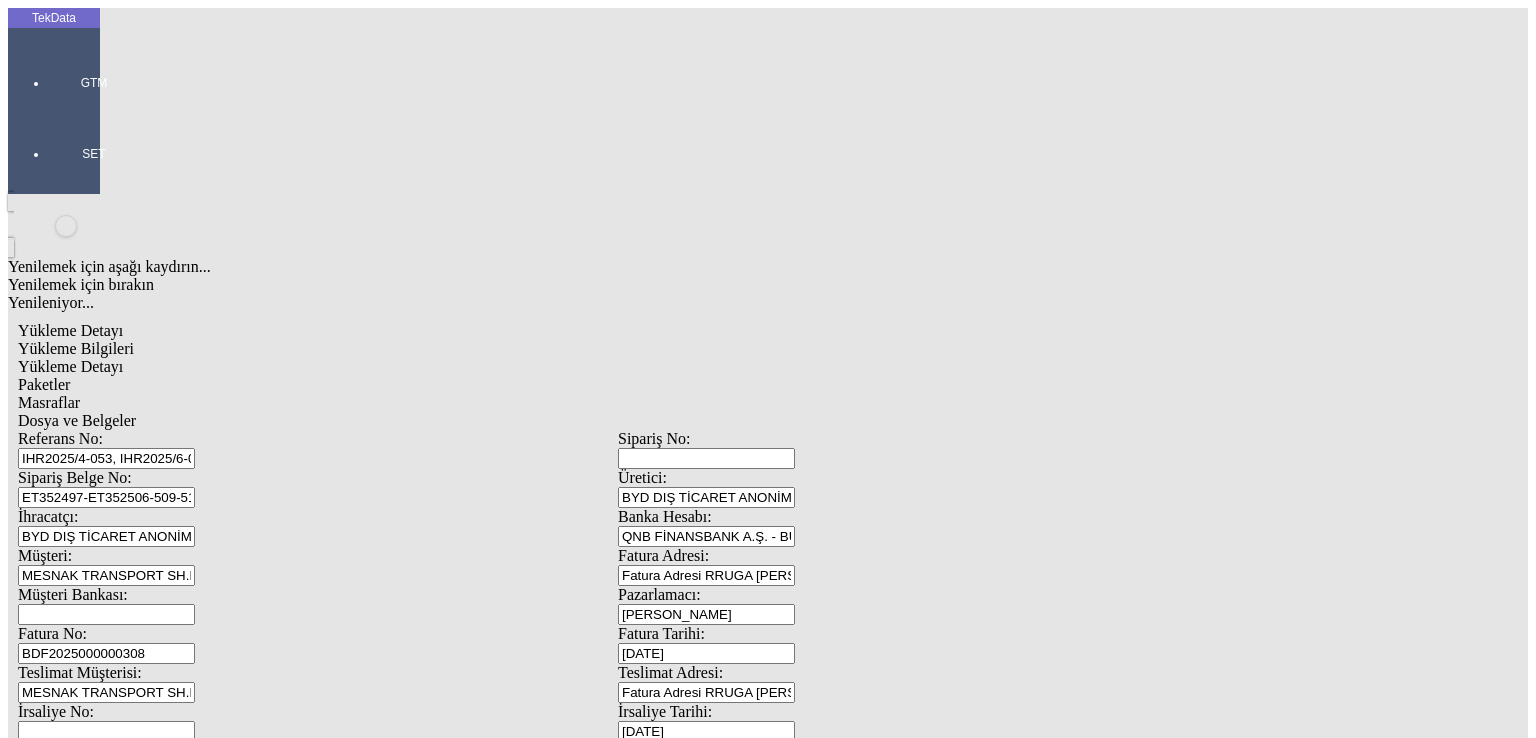 drag, startPoint x: 406, startPoint y: 141, endPoint x: 354, endPoint y: 141, distance: 52 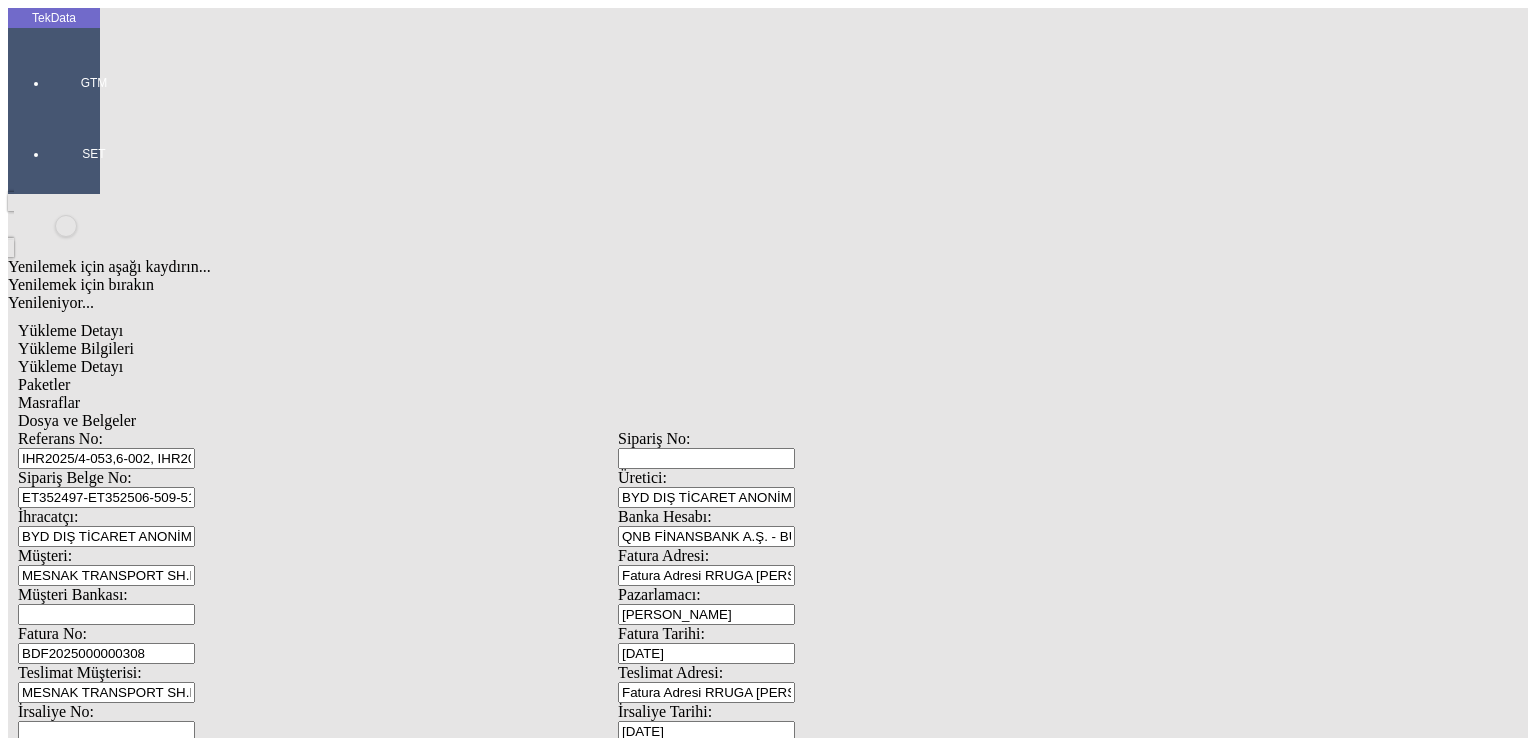 drag, startPoint x: 443, startPoint y: 145, endPoint x: 390, endPoint y: 145, distance: 53 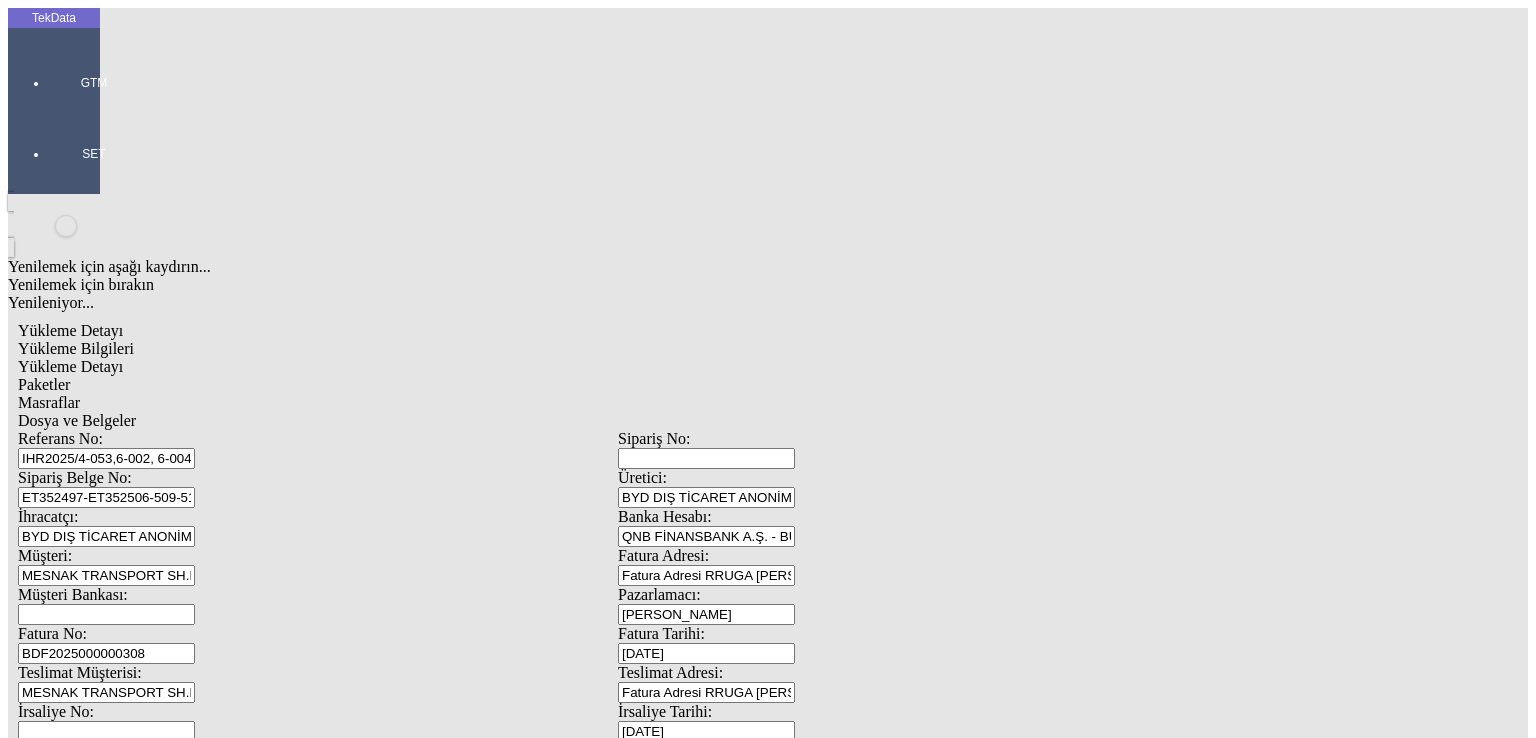 drag, startPoint x: 477, startPoint y: 145, endPoint x: 425, endPoint y: 142, distance: 52.086468 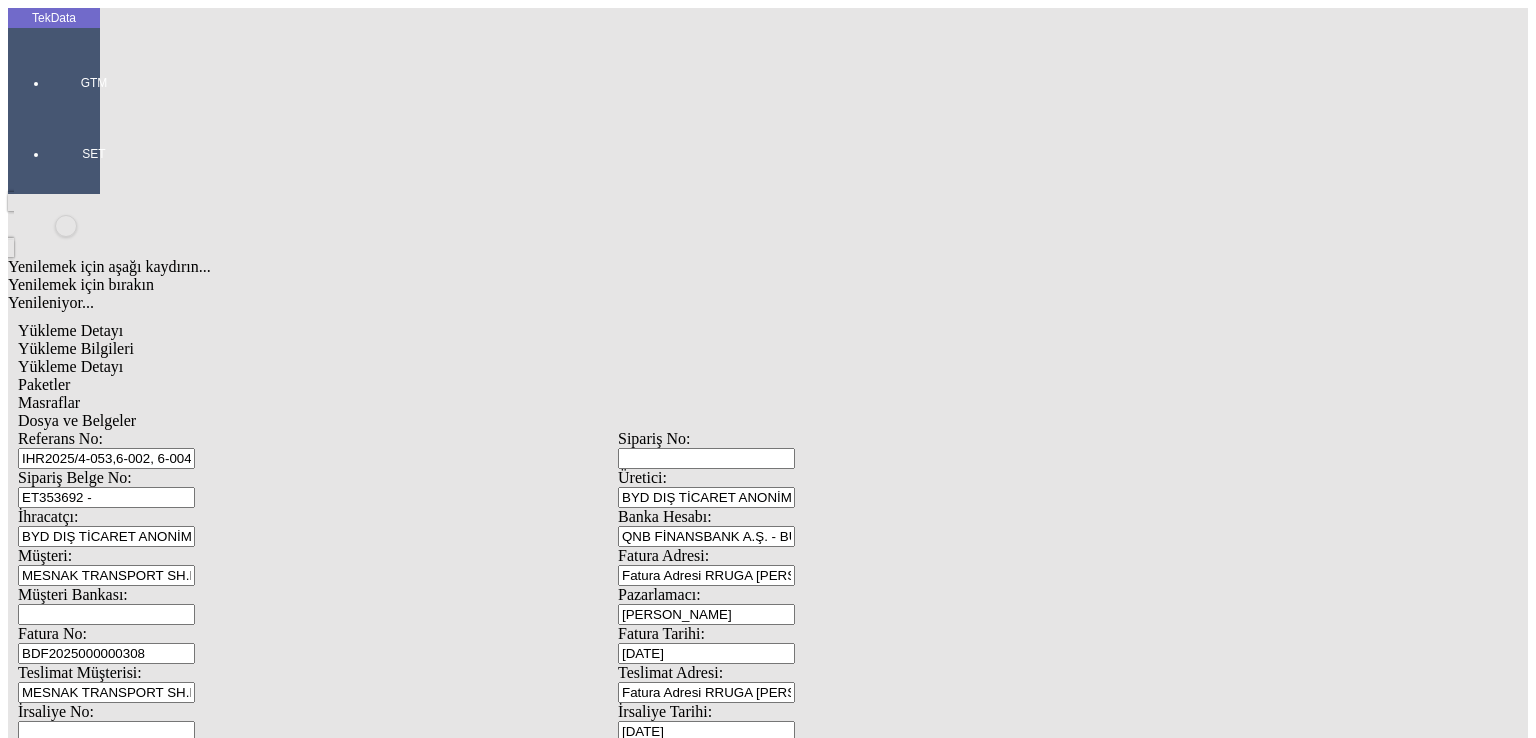 paste on "ET353695" 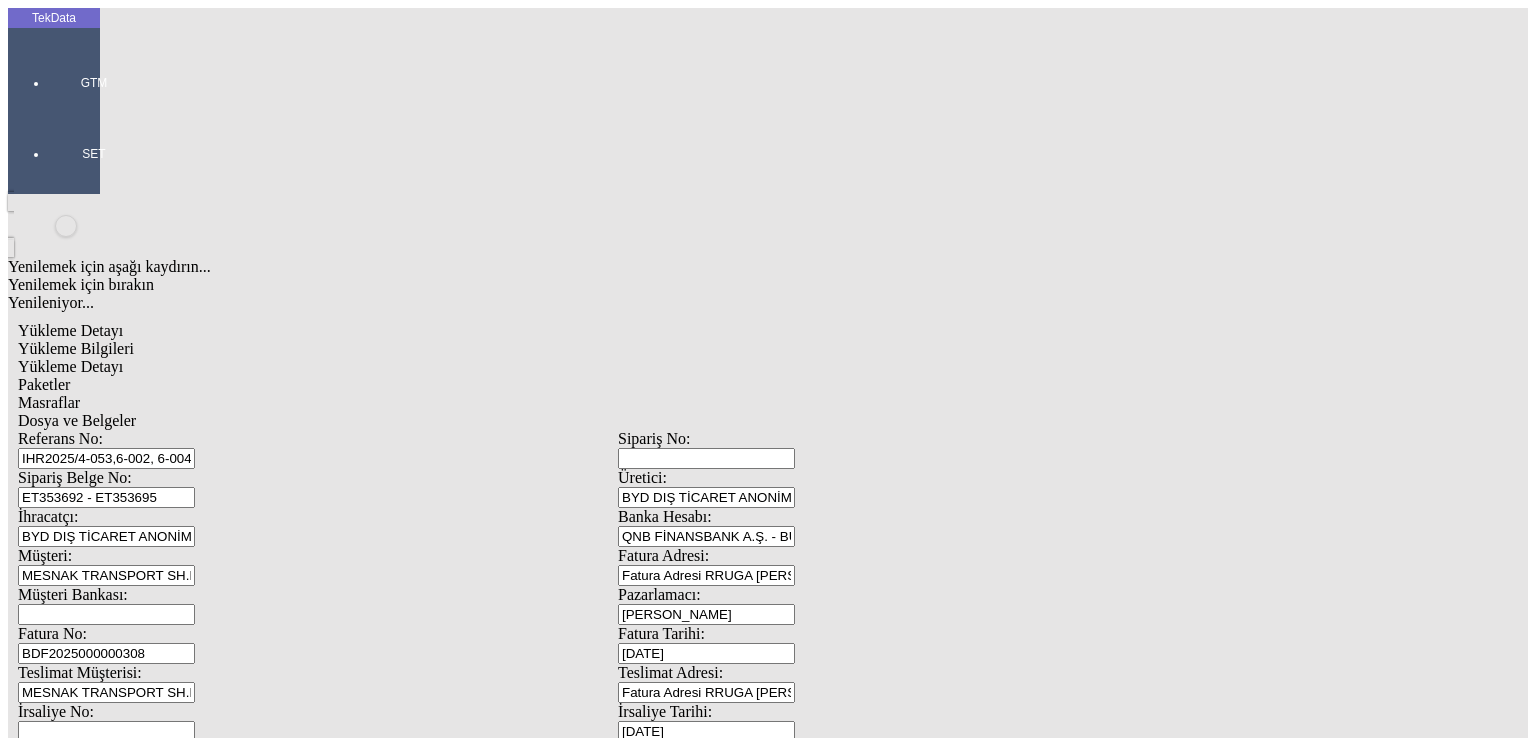 type on "ET353692 - ET353695" 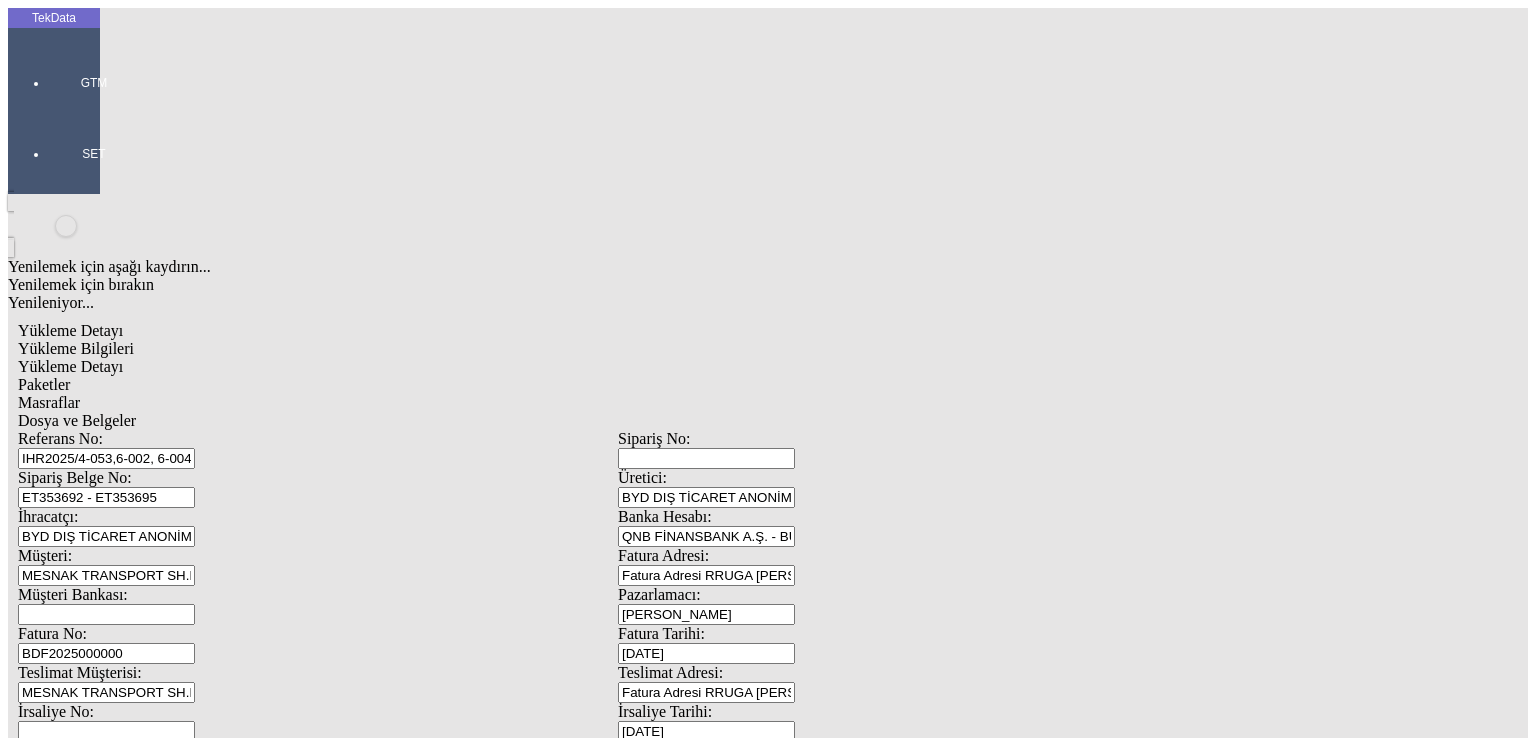 type on "BDF2025000000" 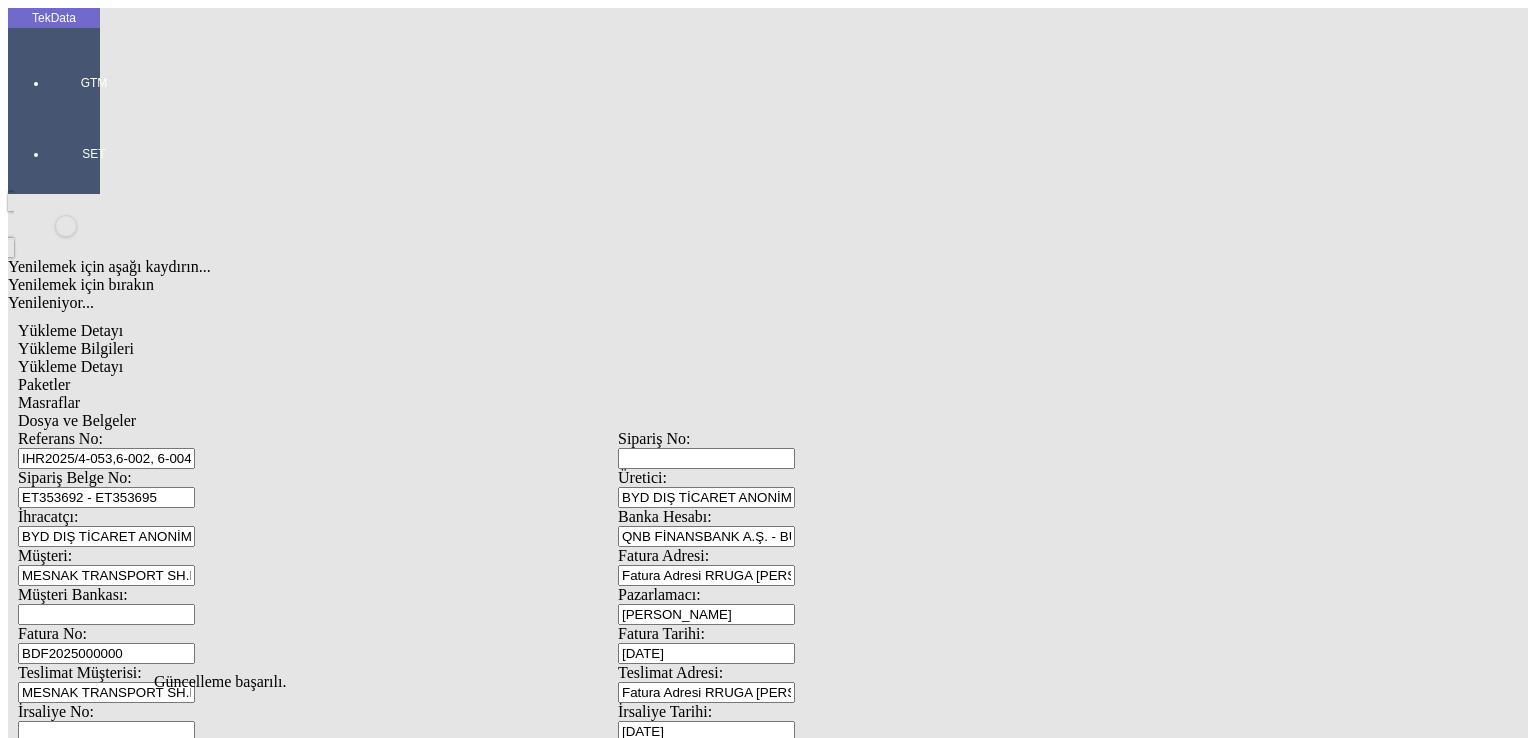 click on "Güncelle" 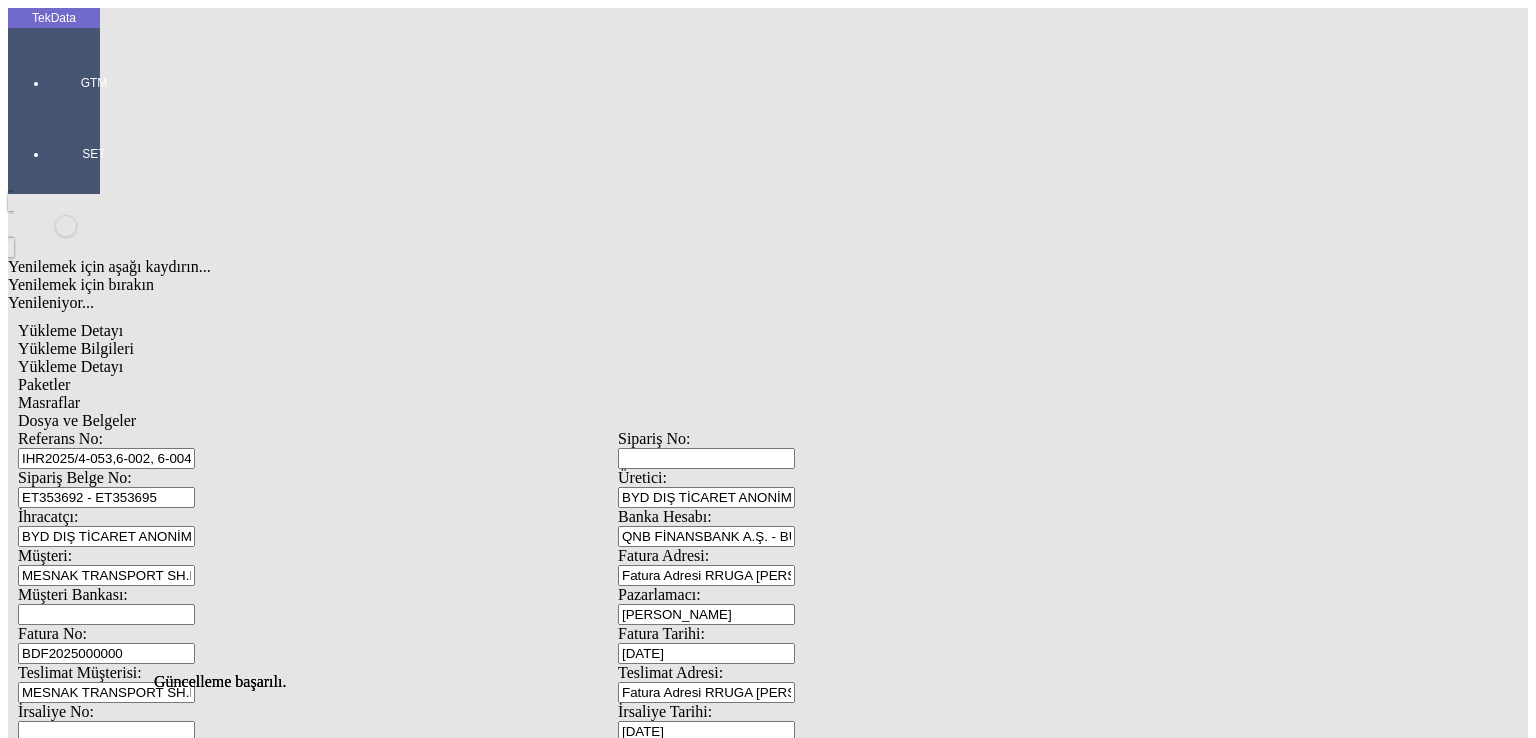 scroll, scrollTop: 0, scrollLeft: 0, axis: both 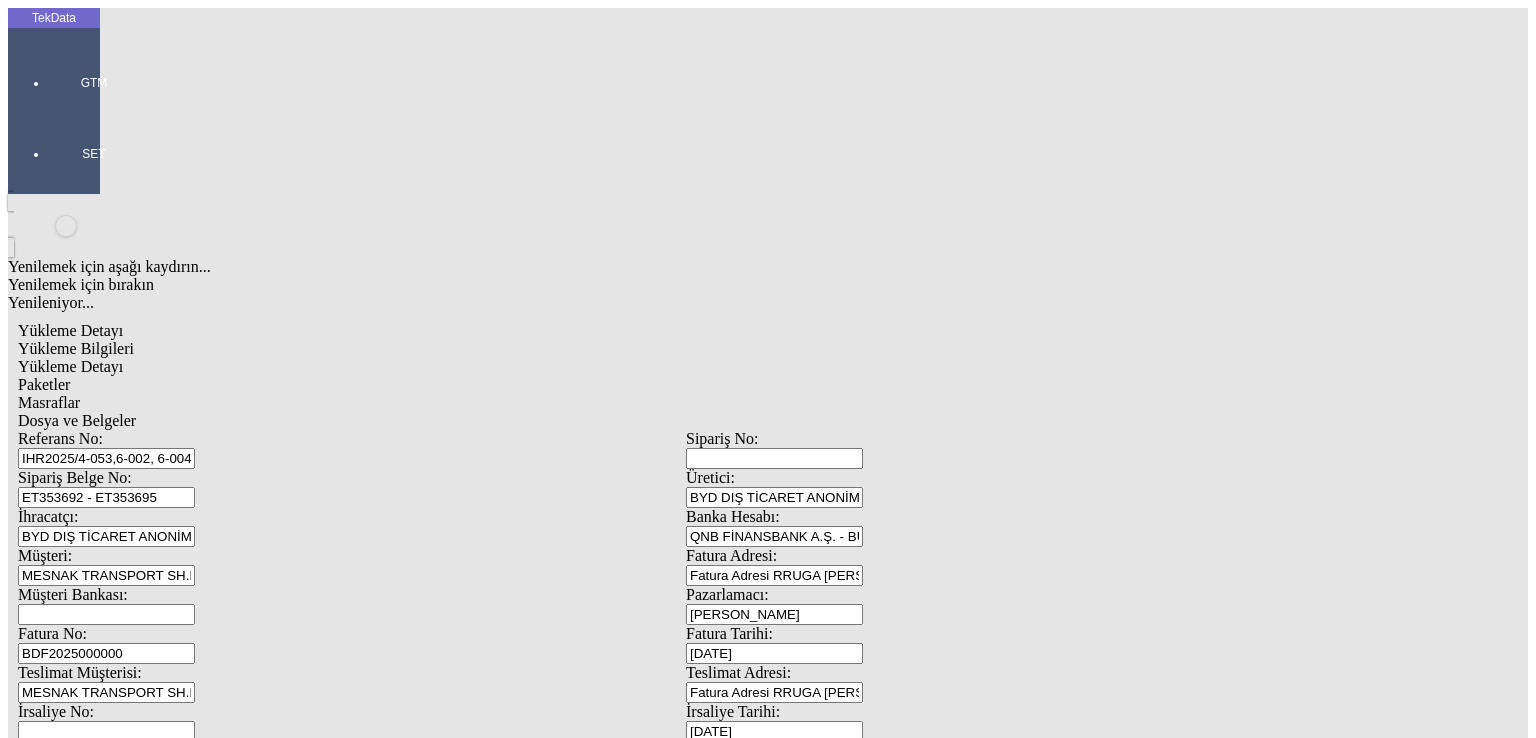 click on "Düzenle   Sil" at bounding box center [78, 2050] 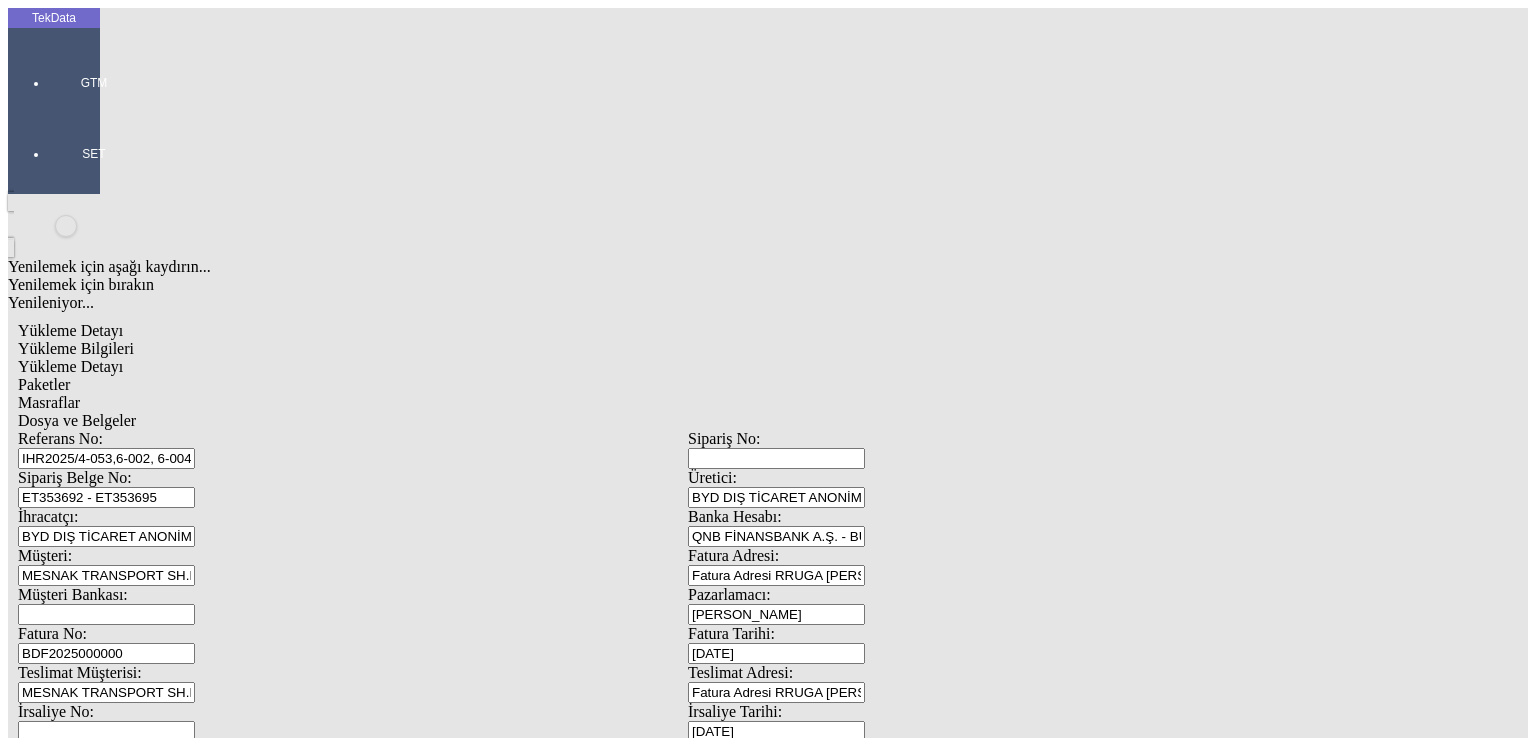 click on "Sil" at bounding box center (105, 1889) 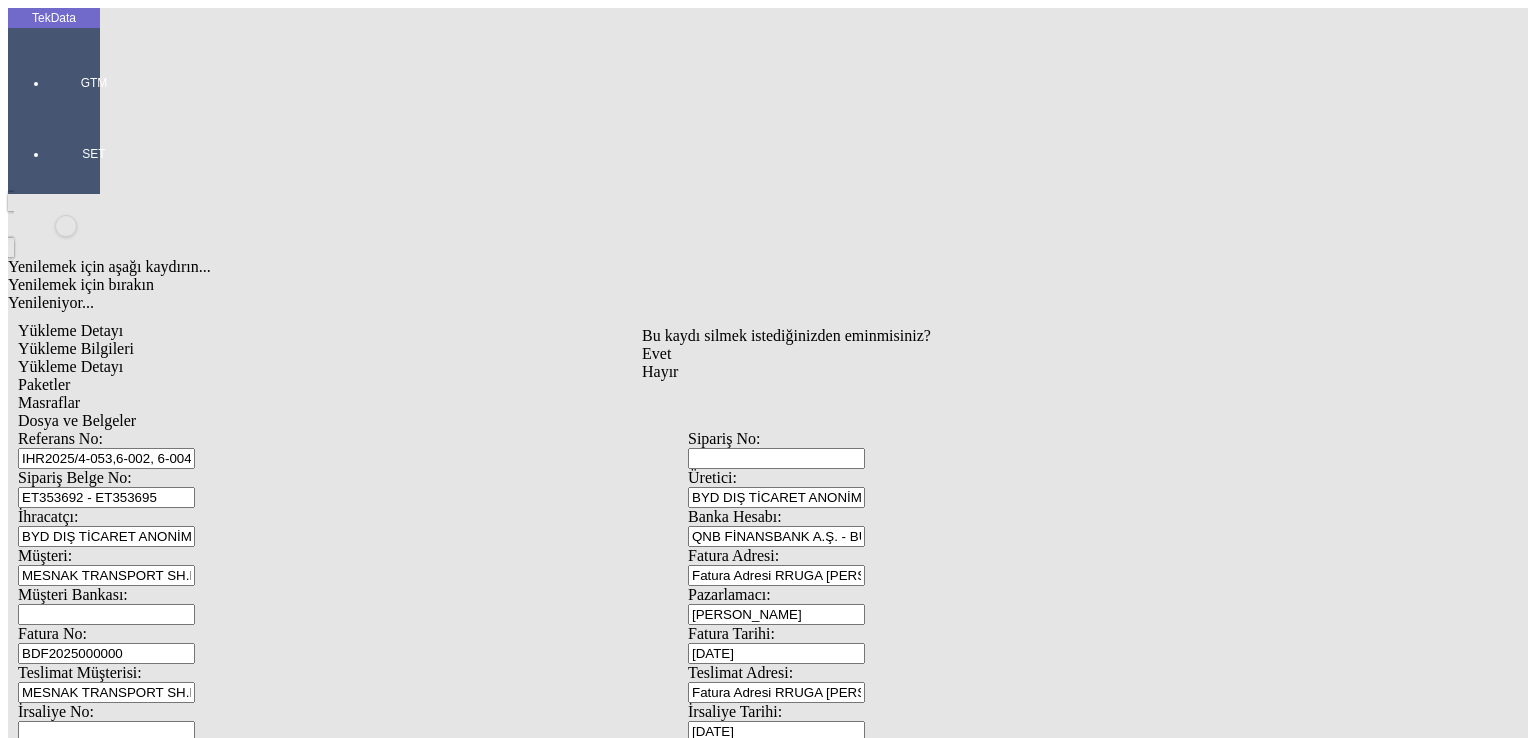 click on "Bu kaydı silmek istediğinizden eminmisiniz? [PERSON_NAME]" at bounding box center [154, 27] 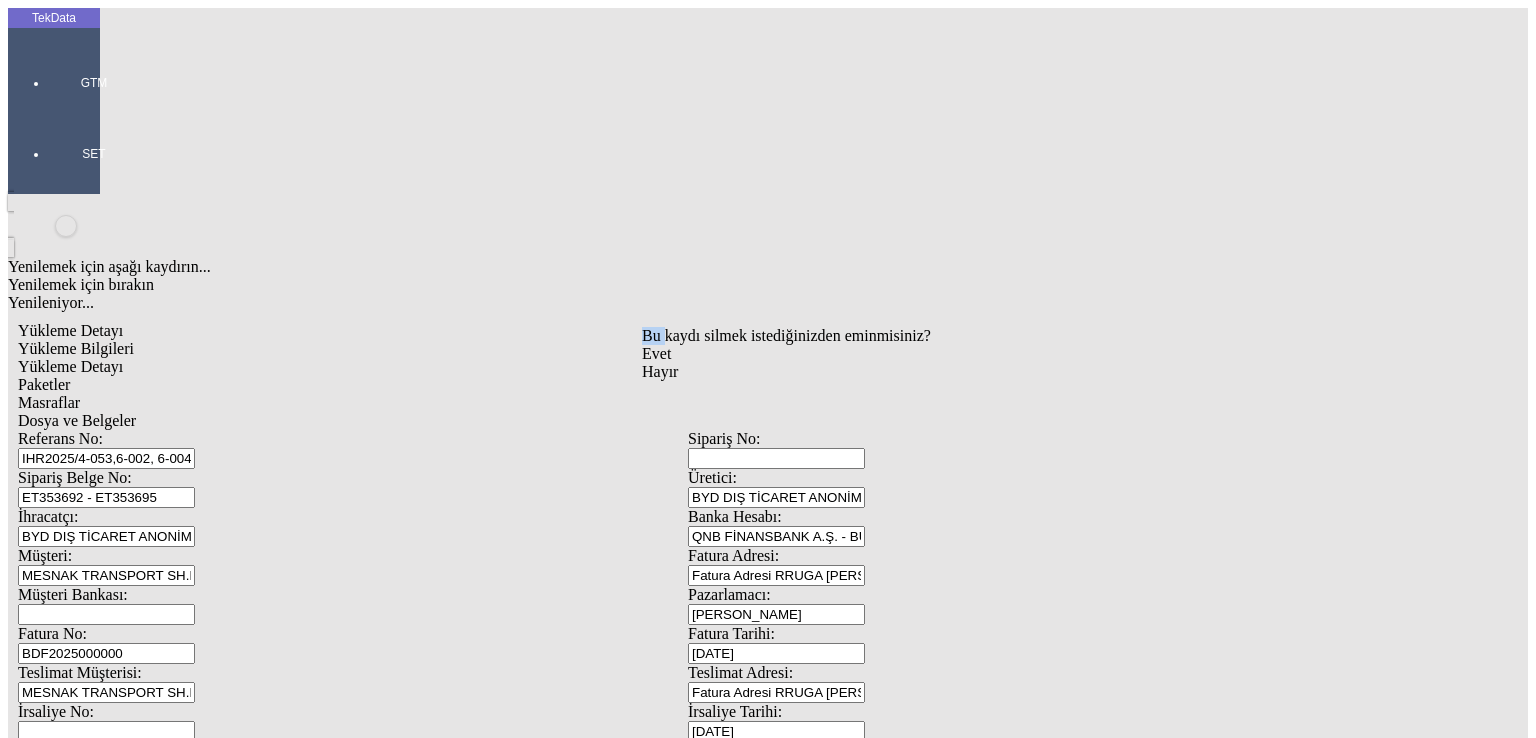 click on "Bu kaydı silmek istediğinizden eminmisiniz? [PERSON_NAME]" at bounding box center [154, 27] 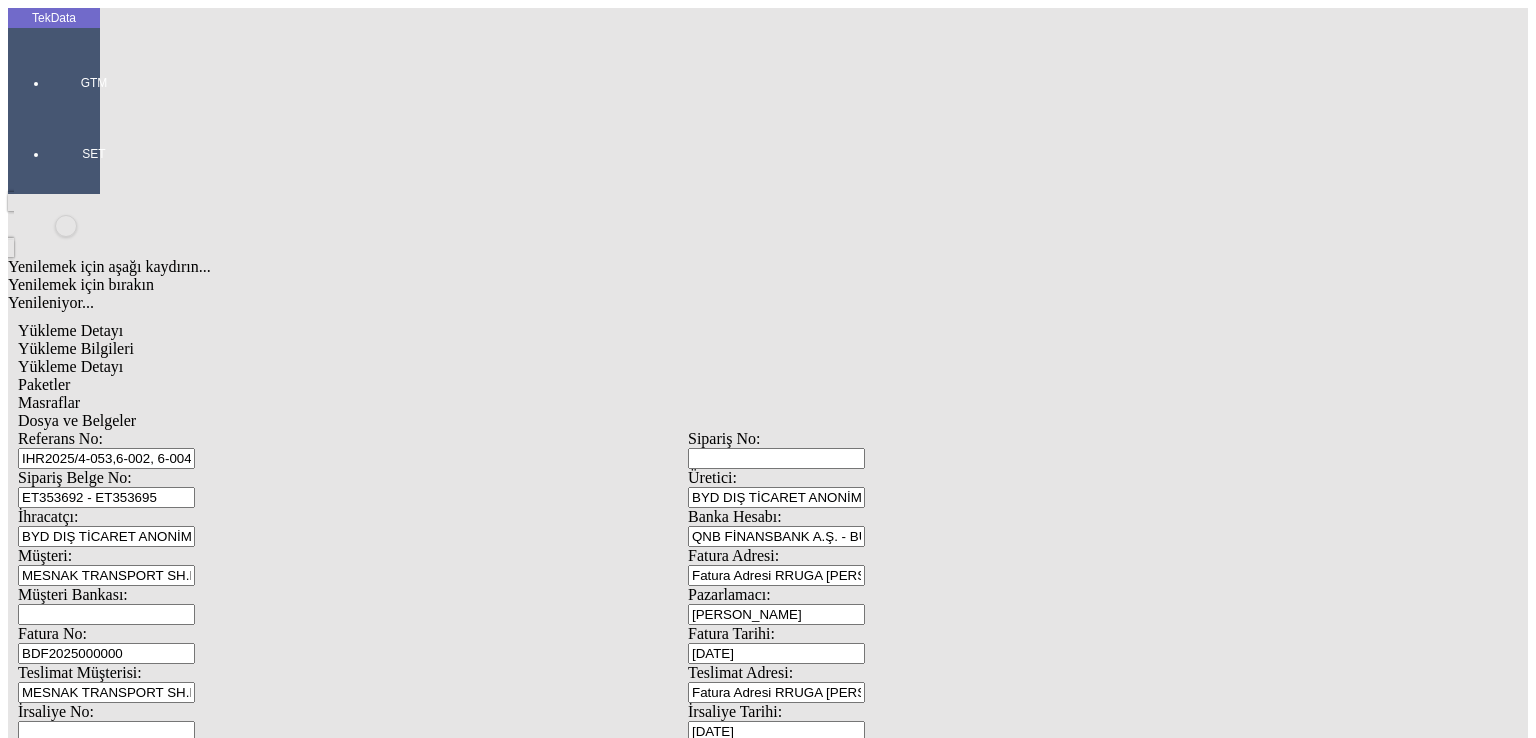click on "Sil" at bounding box center (105, 1729) 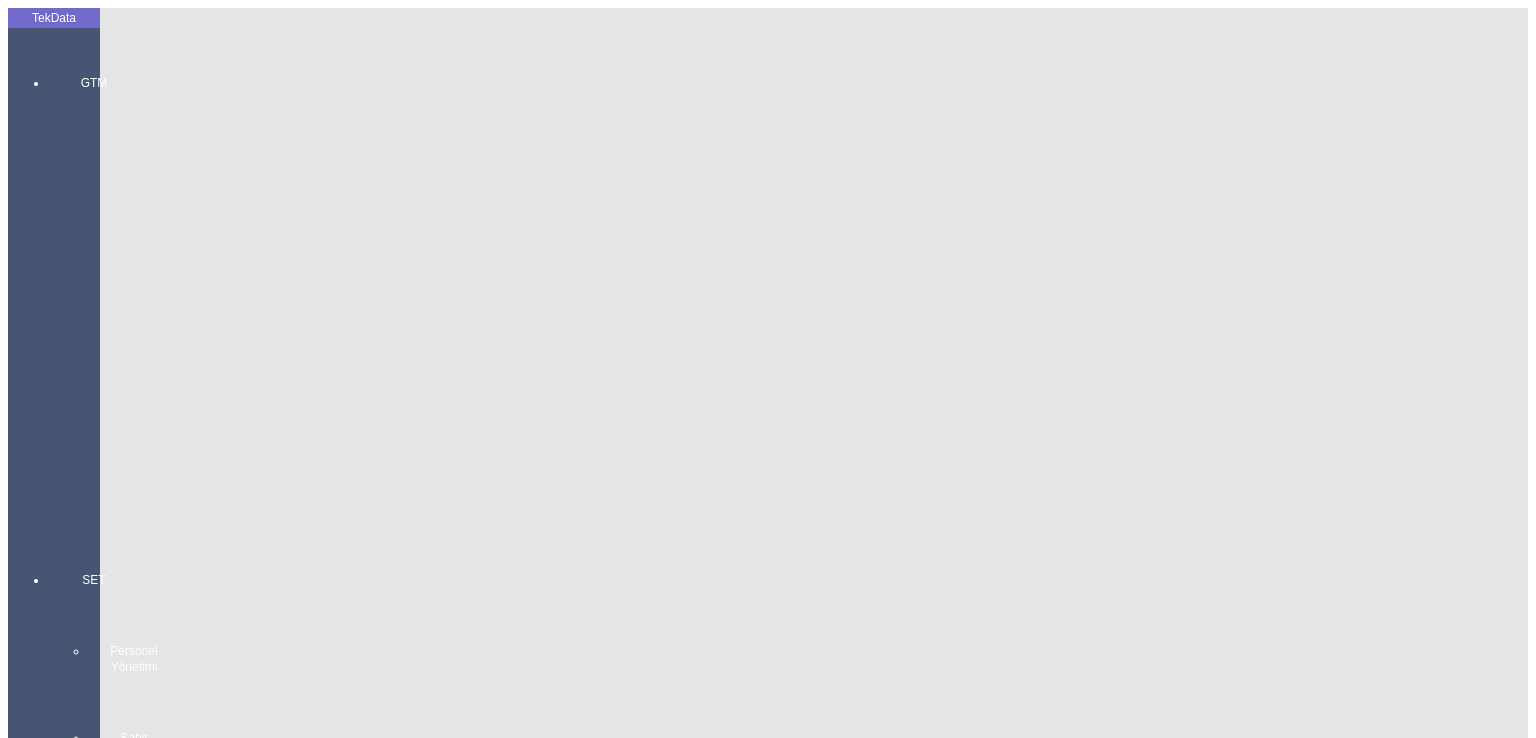 click on "Yükleme Detayı Yükleme Bilgileri Yükleme Detayı Paketler Masraflar Dosya ve Belgeler Referans No: IHR2025/4-053,6-002, 6-004,7-023, 7-027,7-029 Sipariş No: Sipariş Belge No: ET353692 - ET353695 Üretici: BYD DIŞ TİCARET ANONİM ŞİRKETİ İhracatçı: BYD DIŞ TİCARET ANONİM ŞİRKETİ Banka Hesabı: QNB FİNANSBANK A.Ş. - BURSA  - AVRO Müşteri: MESNAK TRANSPORT SH.[PERSON_NAME] Adresi: Fatura Adresi RRUGA [PERSON_NAME]  PODUJEVE / KOSOVA Müşteri Bankası: Pazarlamacı: [PERSON_NAME] No: BDF2025000000 Fatura Tarihi: [DATE] Teslimat Müşterisi: MESNAK TRANSPORT SH.[PERSON_NAME] Adresi: Fatura Adresi RRUGA [PERSON_NAME]  PODUJEVE / KOSOVA İrsaliye No: İrsaliye Tarihi: [DATE] İrsaliye Notu: Taşıma Şekli: Kara Teslim Şekli: FCA Teslim Yeri: İSTANBUL Nakliyeci: FESTIMI TOURS & CARGO Yetkilisi: [PERSON_NAME]: FESTIMI TOURS & CARGO Yetkilisi: Navlun: Birimi: Sigorta: Birimi: Yükleme Tarihi: [DATE] Yükleme Notu: ORIJINAL EVRAKLAR MAL BERABERI GONDERILECEKTIR. Yetkilisi:" 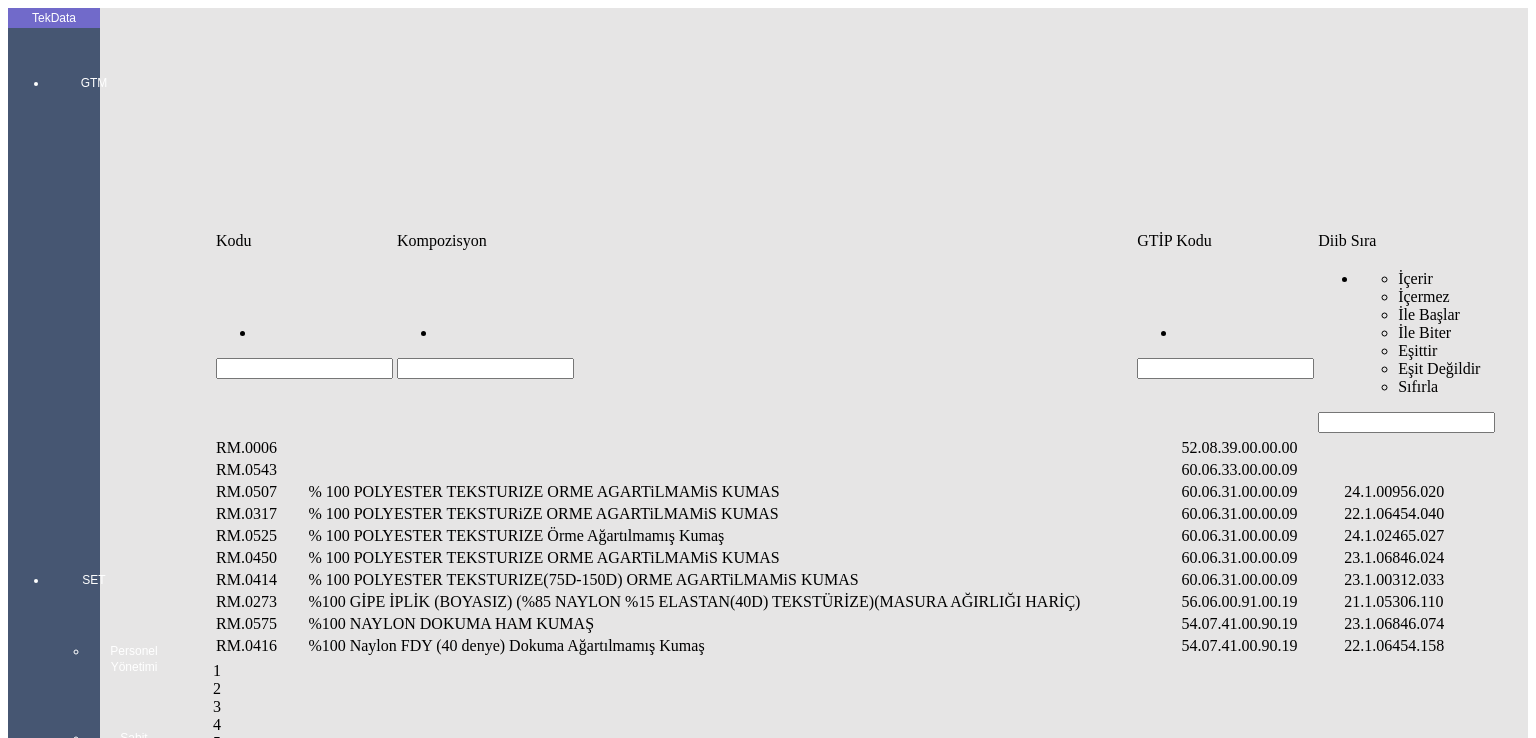 click at bounding box center (1406, 422) 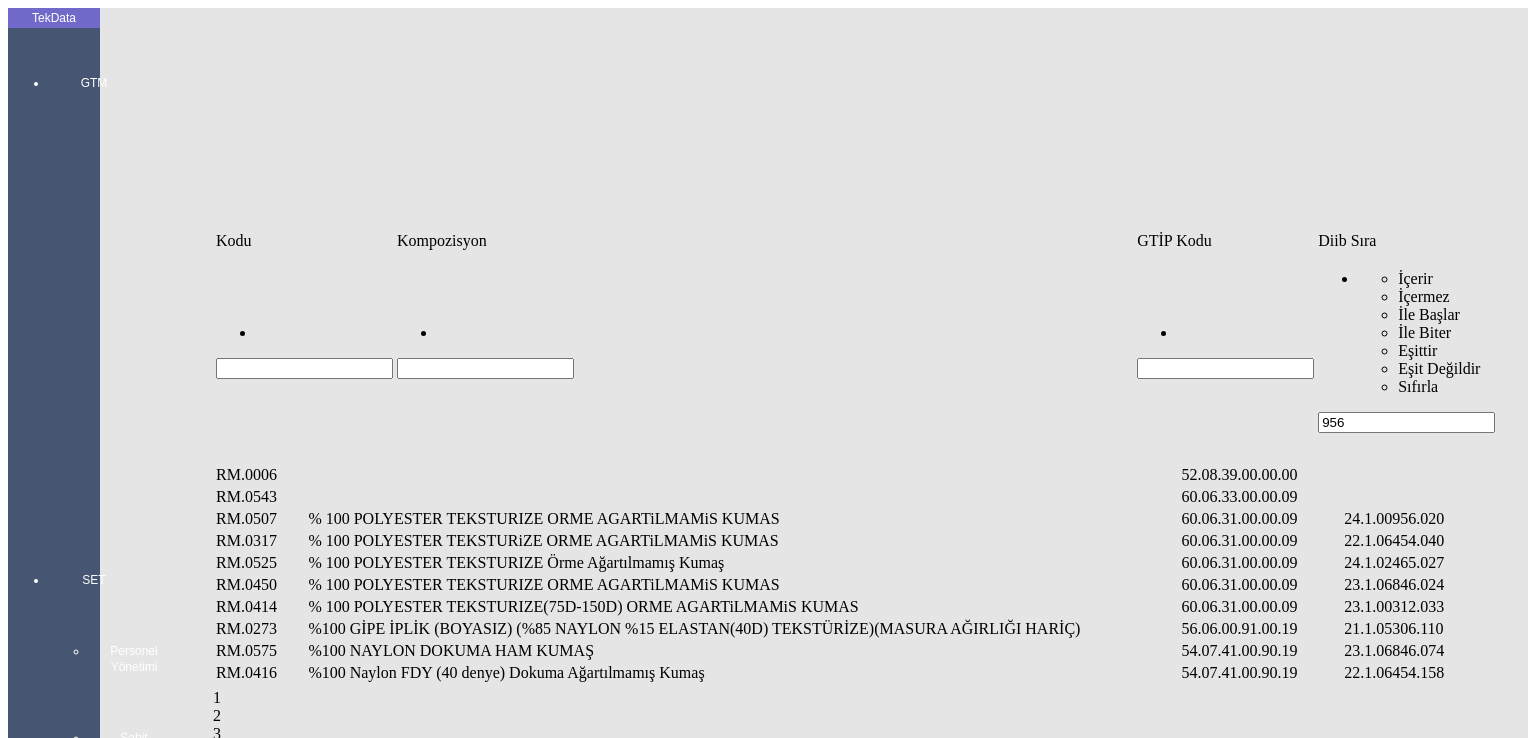 type on "956" 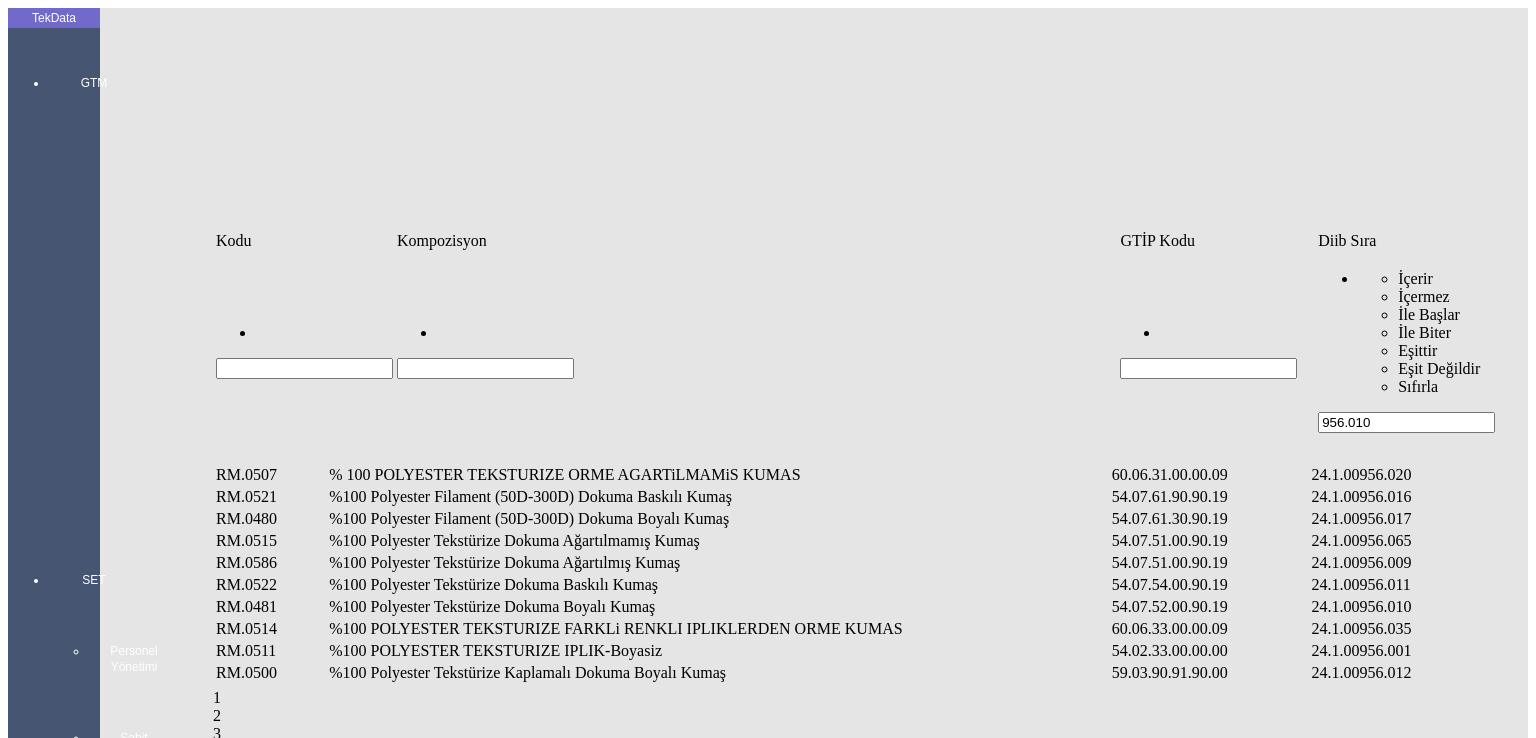 type on "956.010" 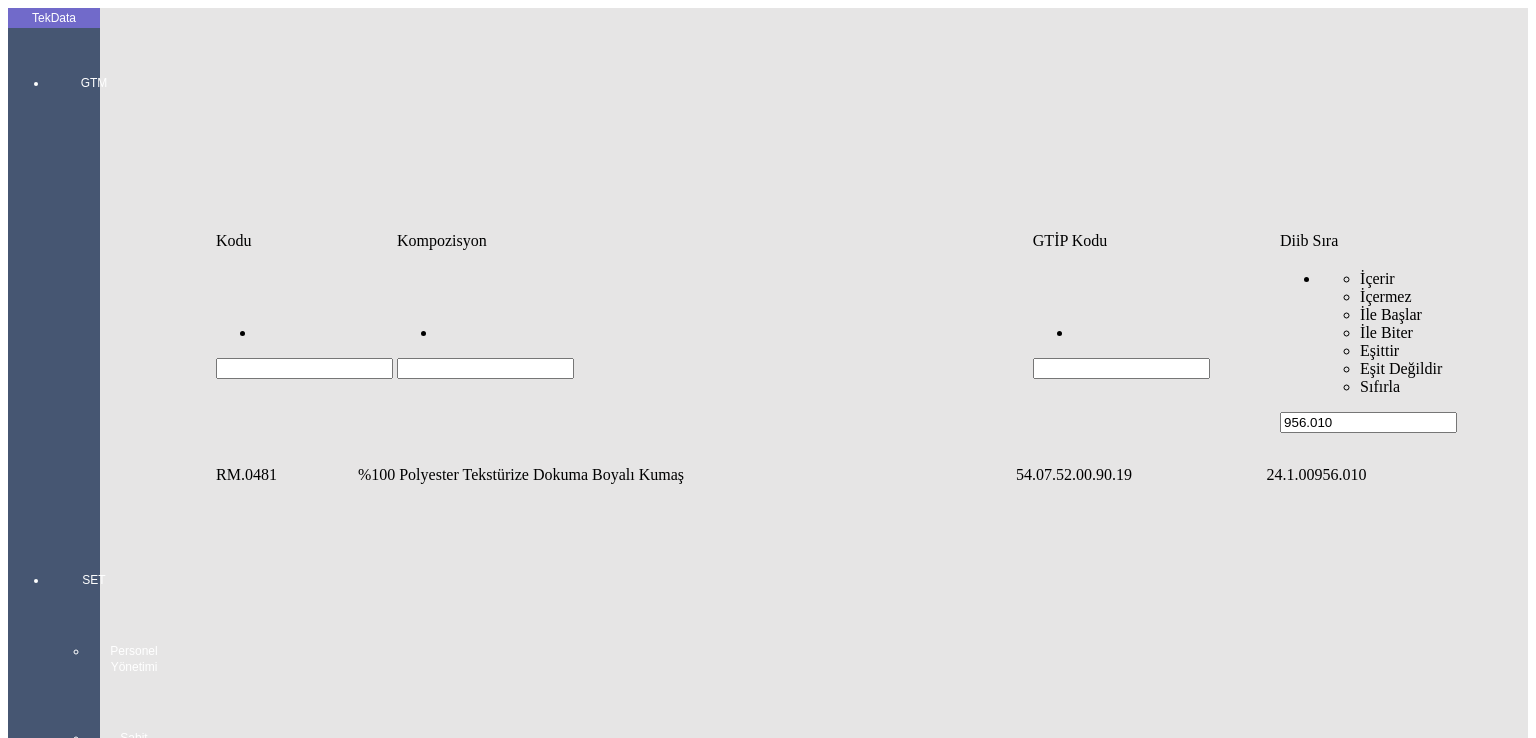 click on "%100 Polyester Tekstürize Dokuma Boyalı Kumaş" at bounding box center [685, 475] 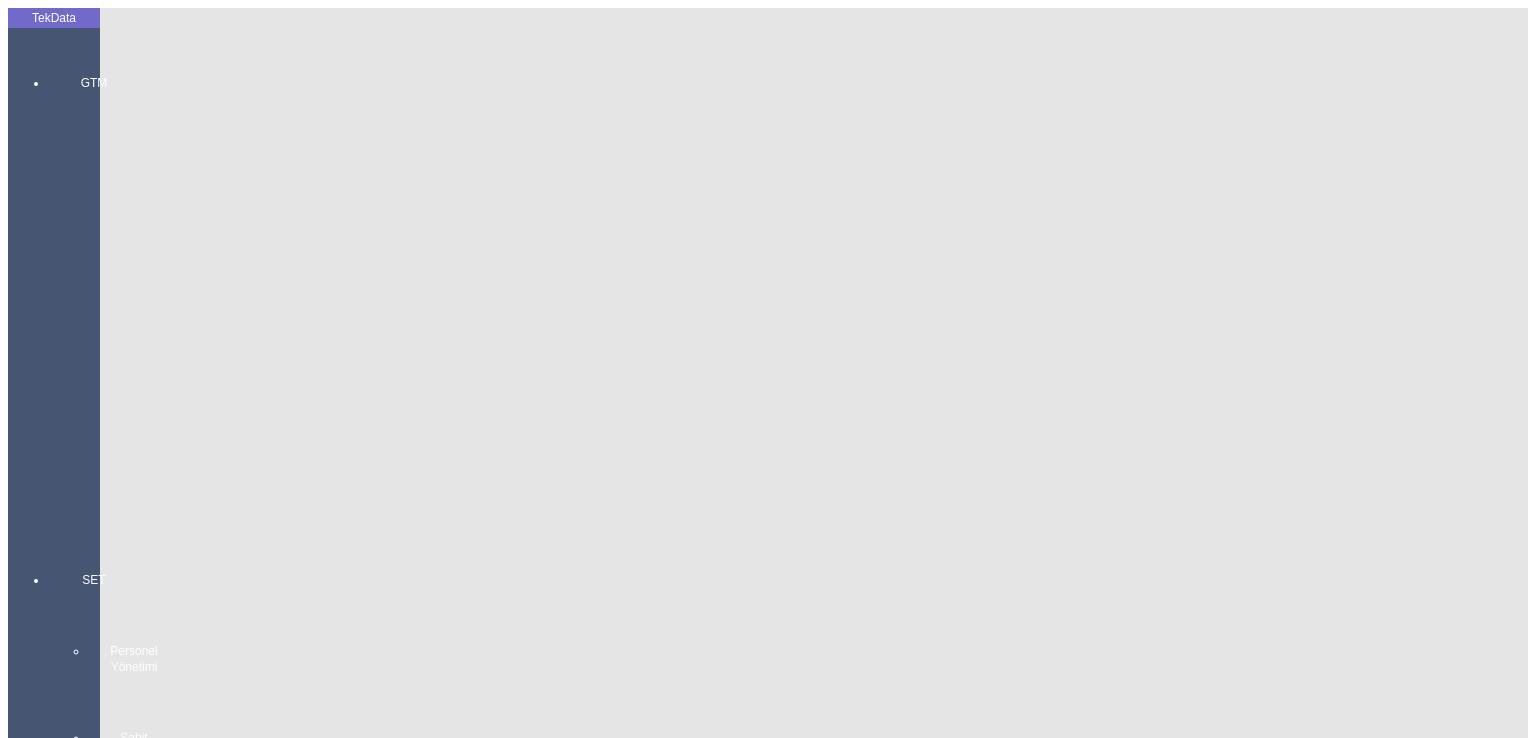 click on "Miktarı:  *" at bounding box center (109, 2565) 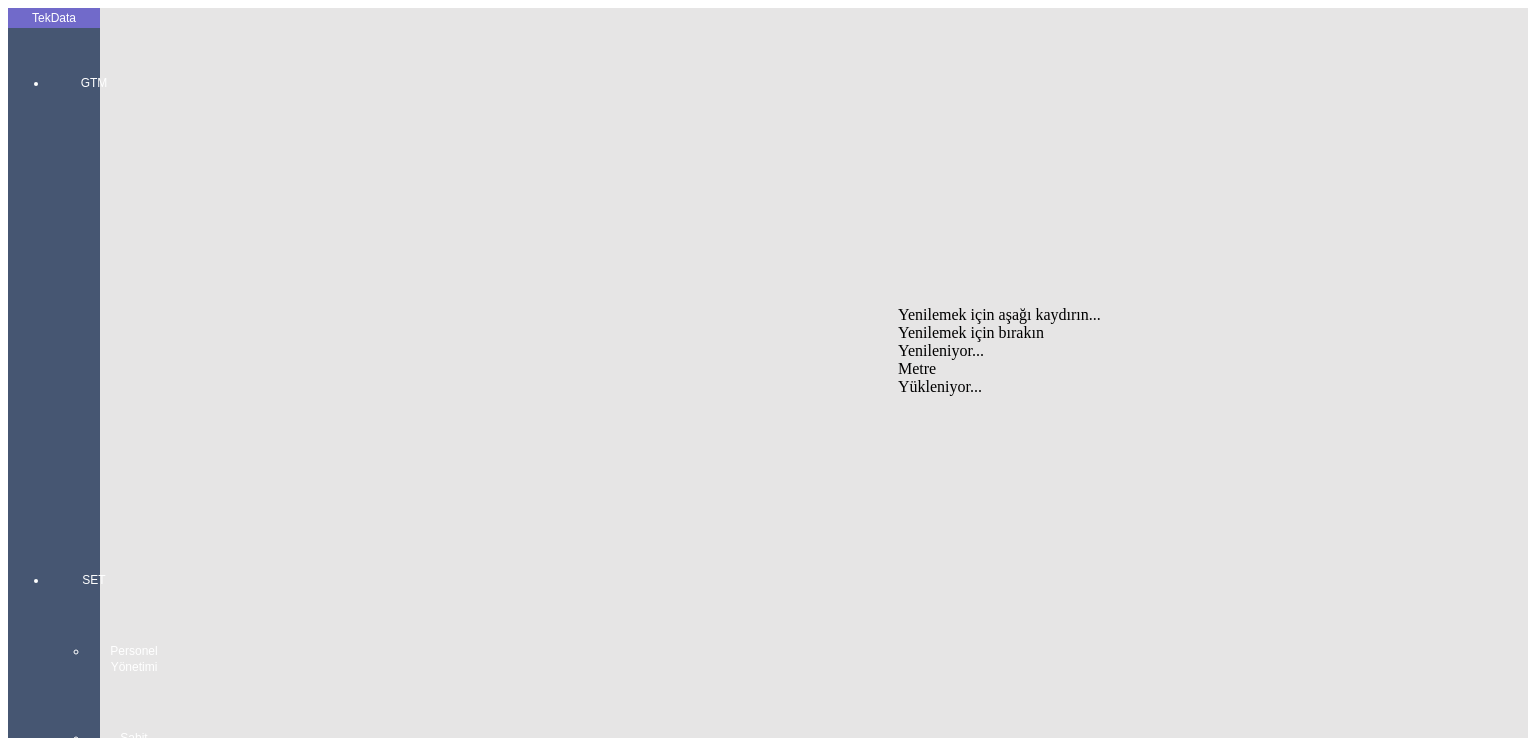 click on "Metre" at bounding box center [1198, 369] 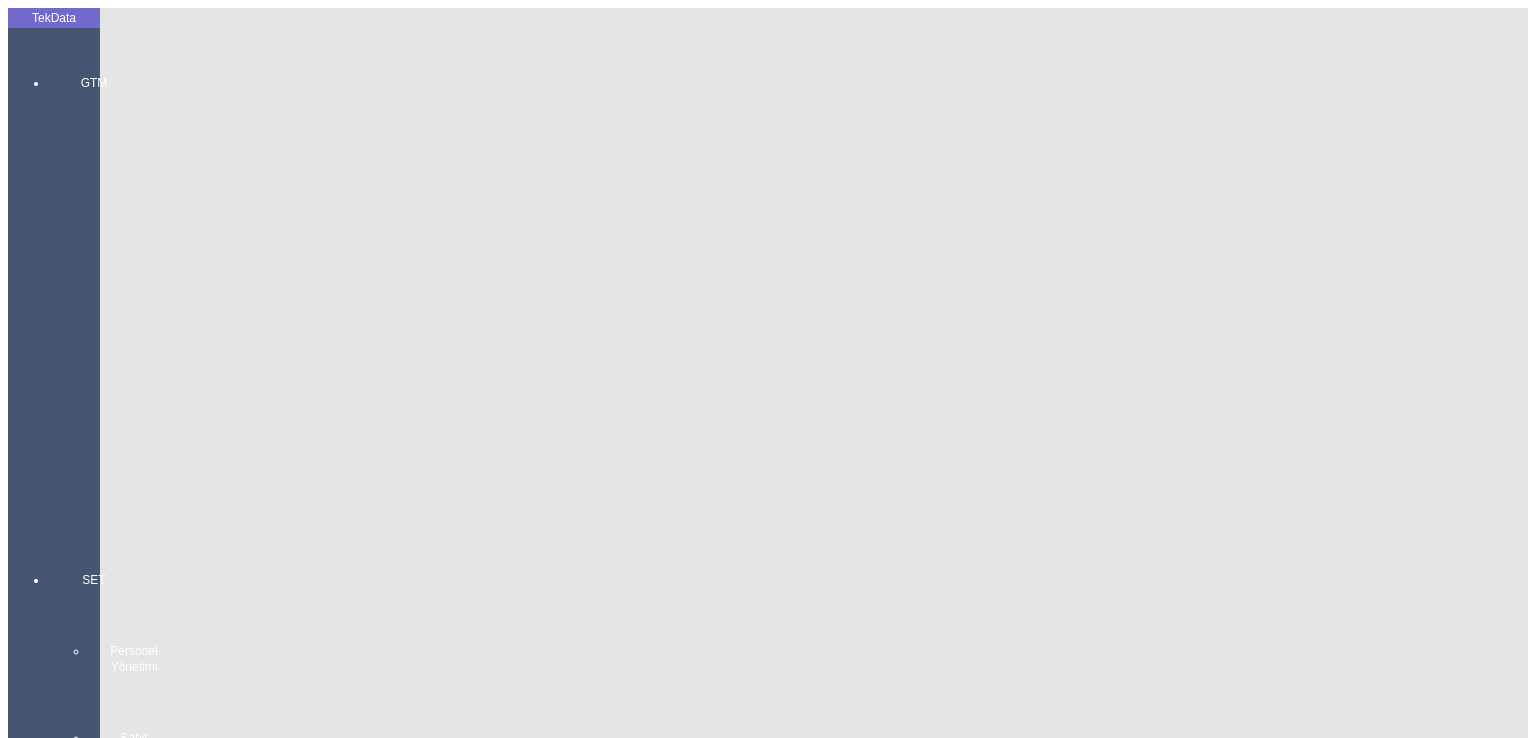 drag, startPoint x: 293, startPoint y: 336, endPoint x: 302, endPoint y: 343, distance: 11.401754 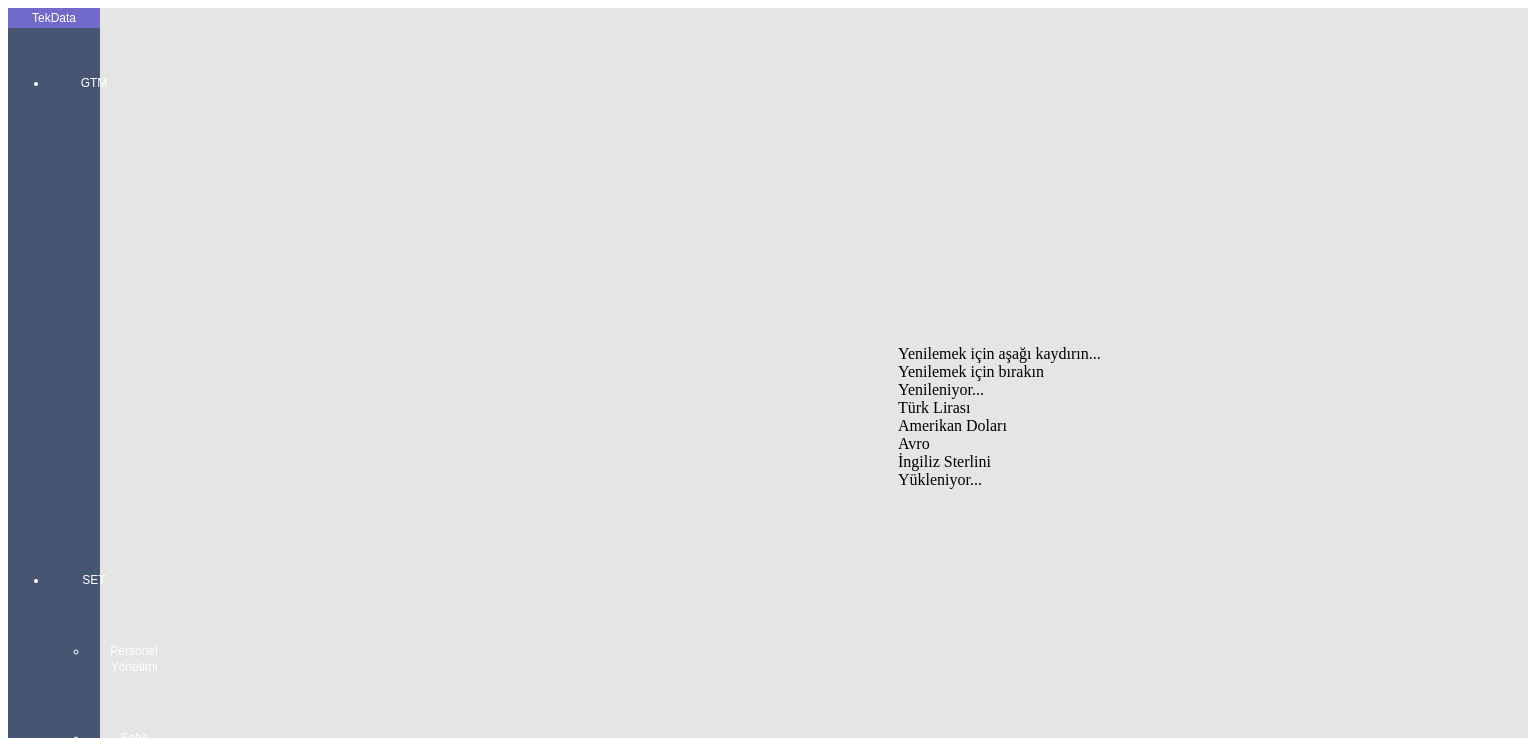 click on "Avro" at bounding box center (1198, 444) 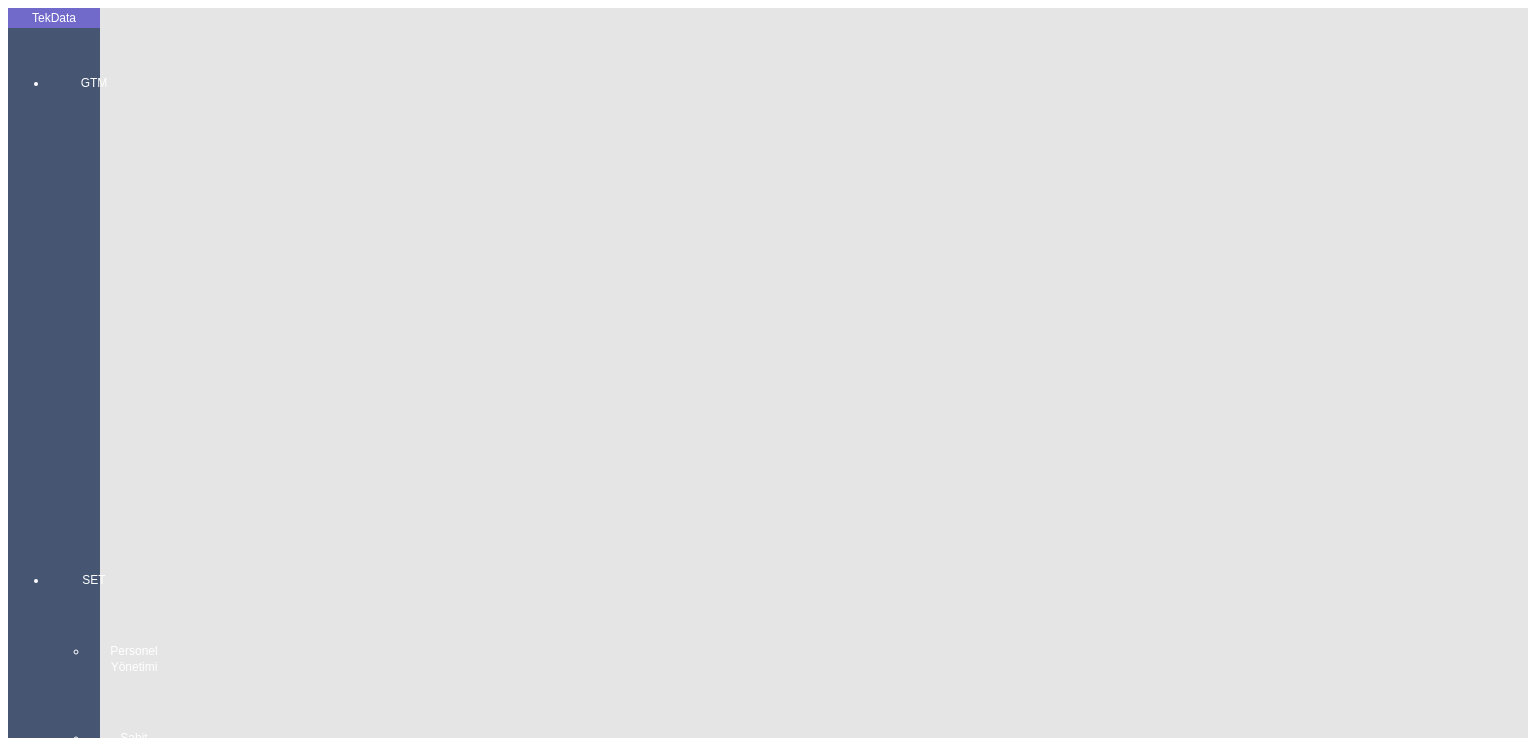 type on "300" 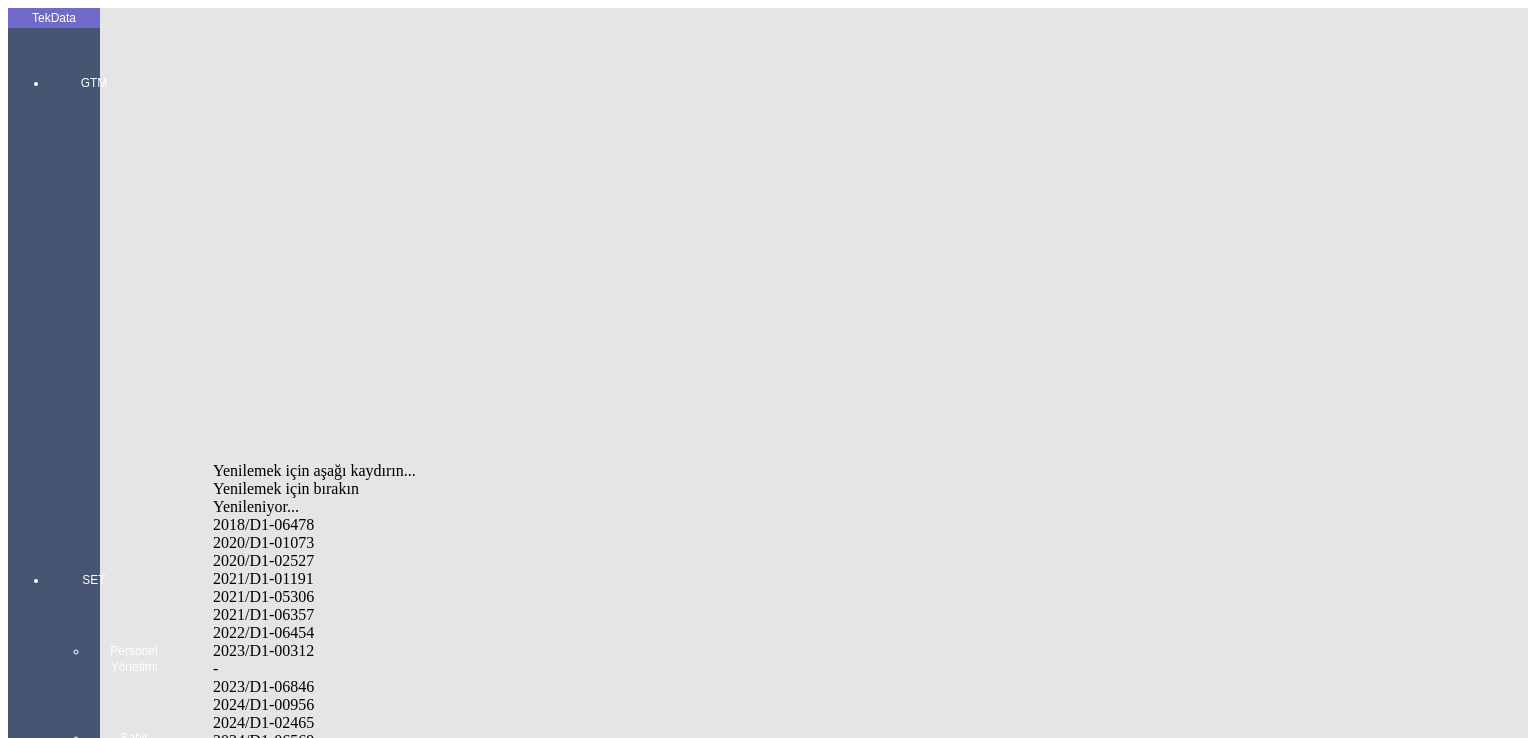 drag, startPoint x: 312, startPoint y: 672, endPoint x: 564, endPoint y: 650, distance: 252.9585 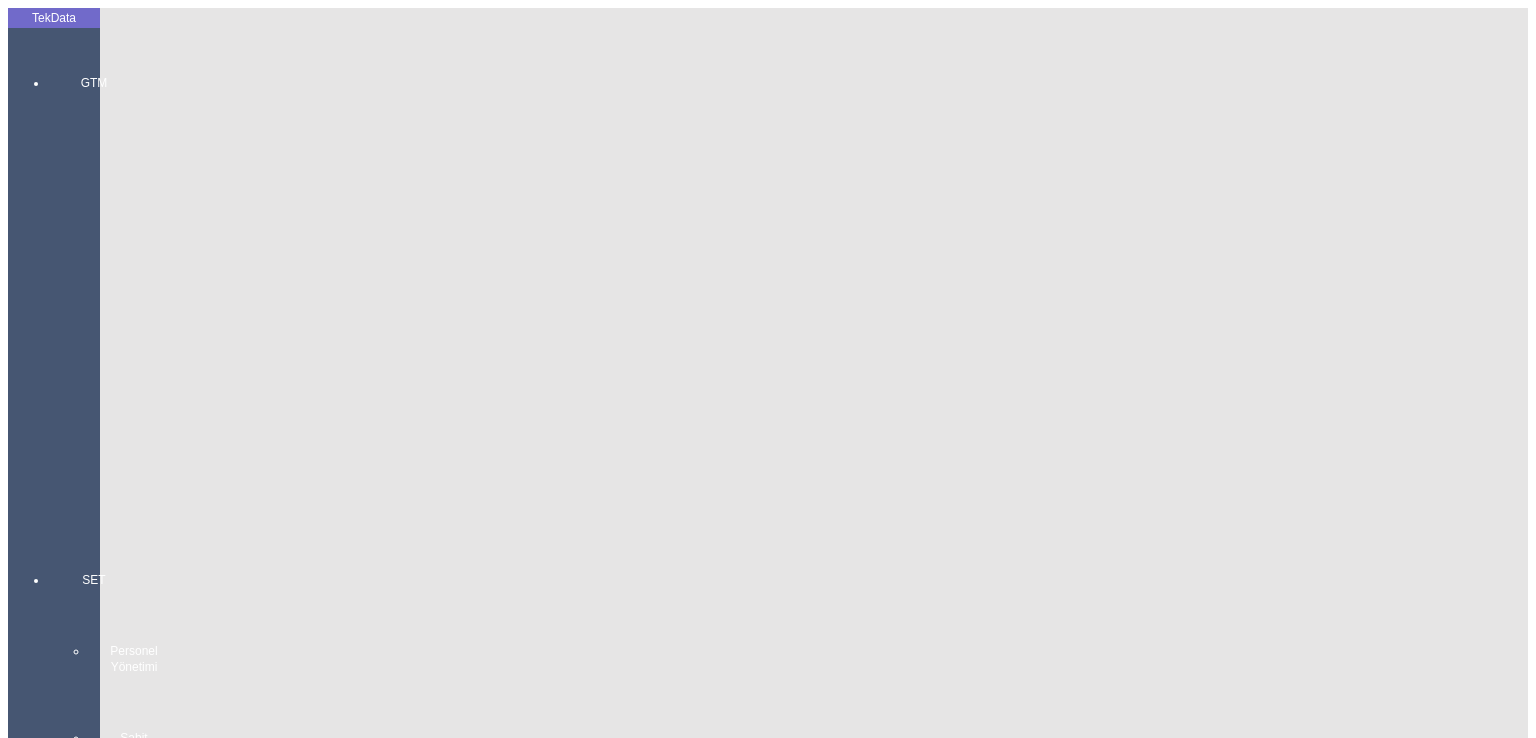 click on "Kaydet" at bounding box center [44, 3100] 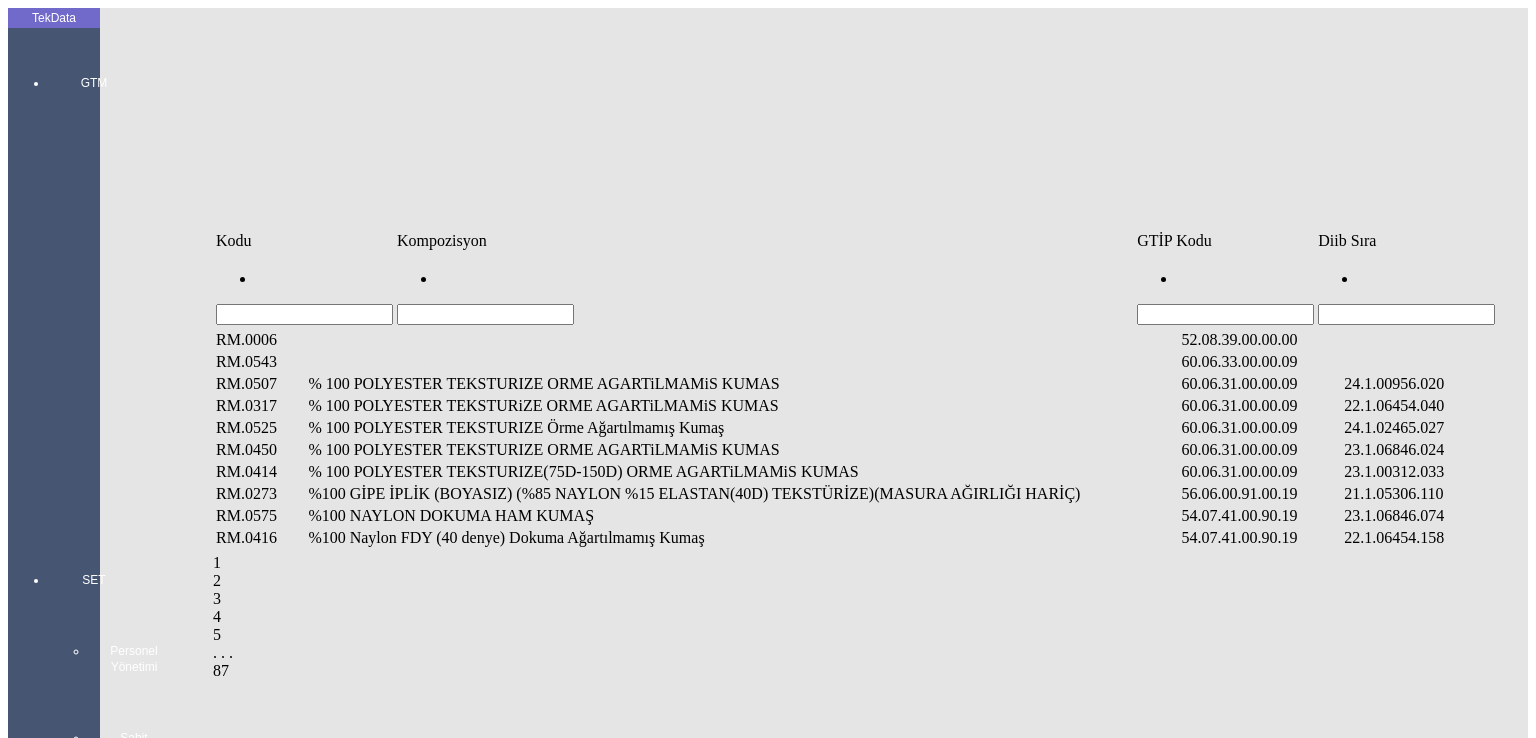 click at bounding box center (1406, 314) 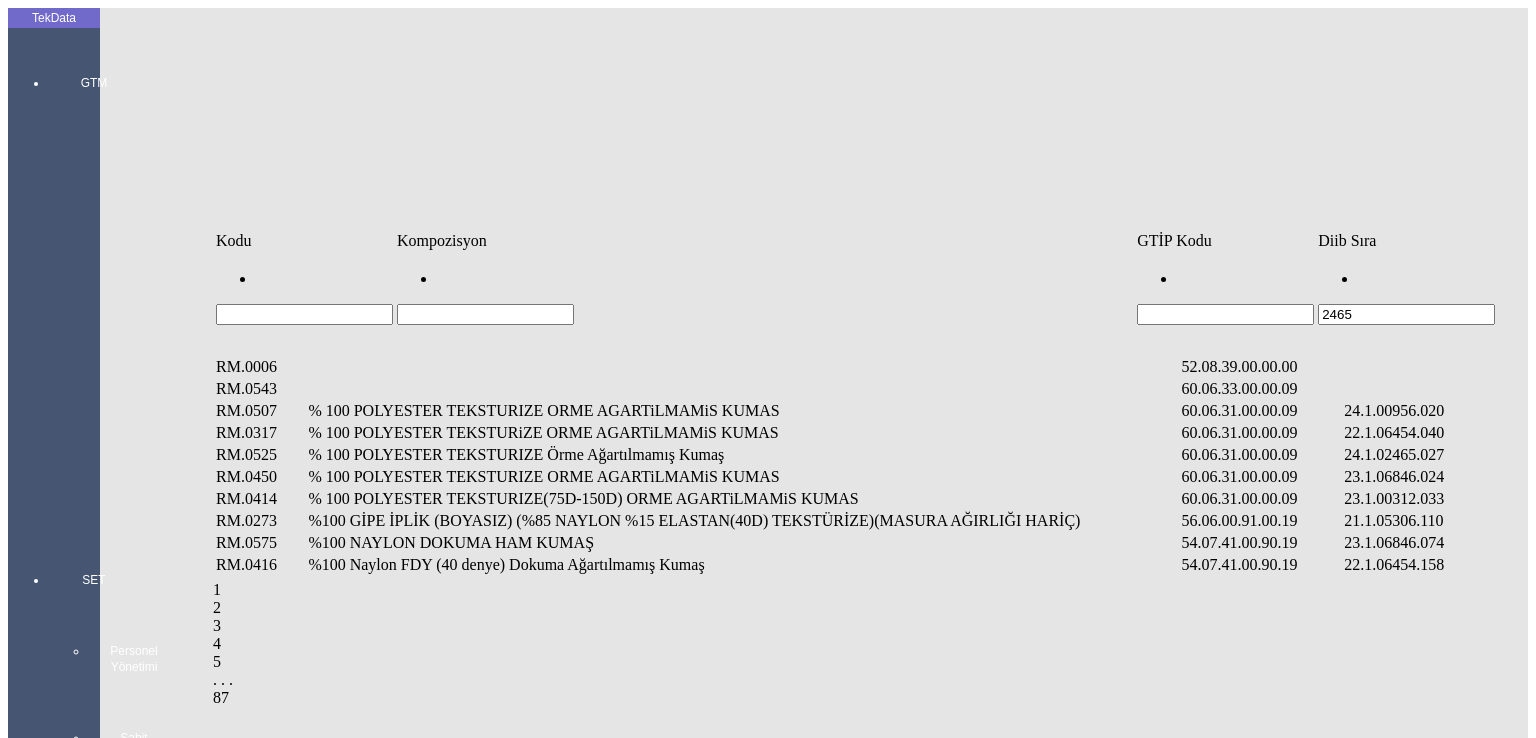 type on "2465" 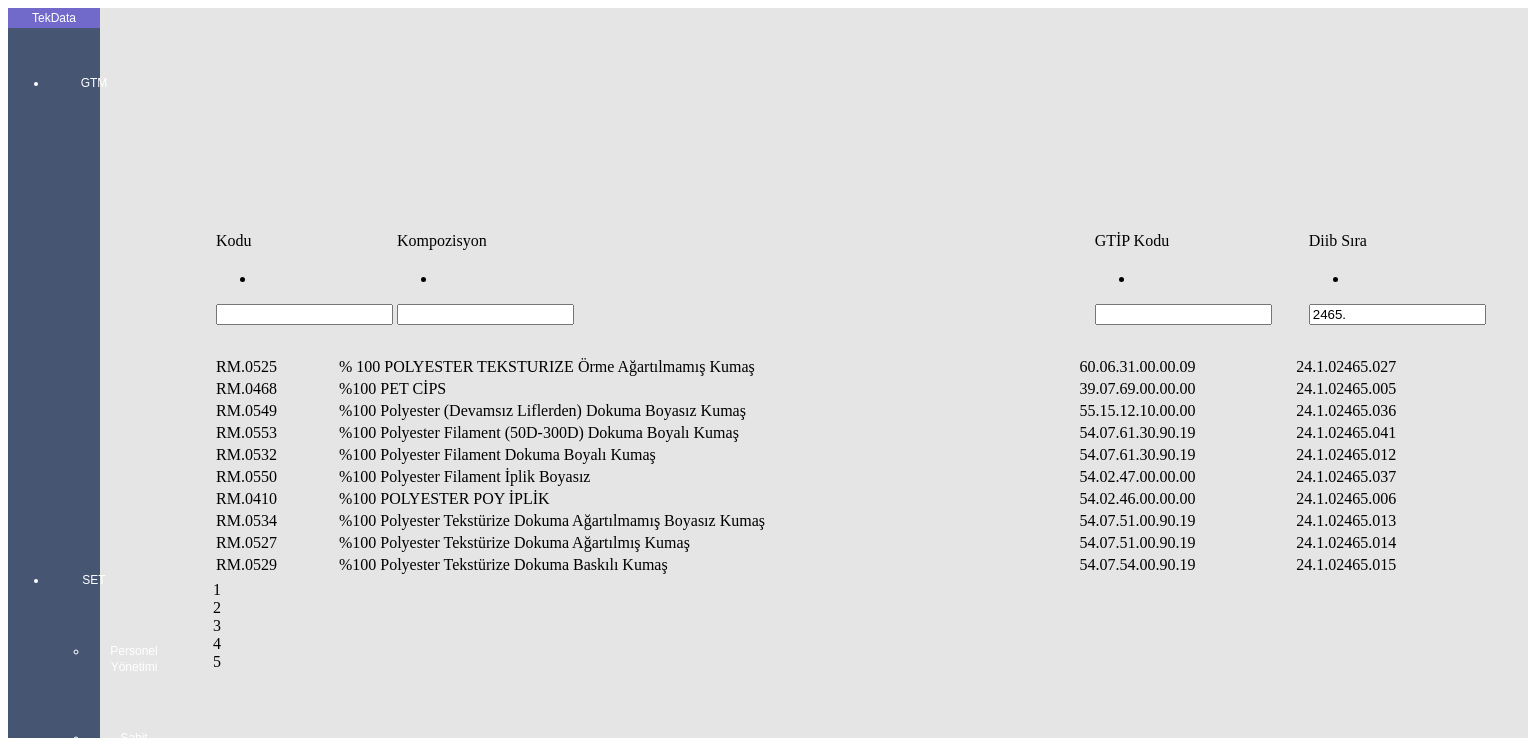 type on "2465." 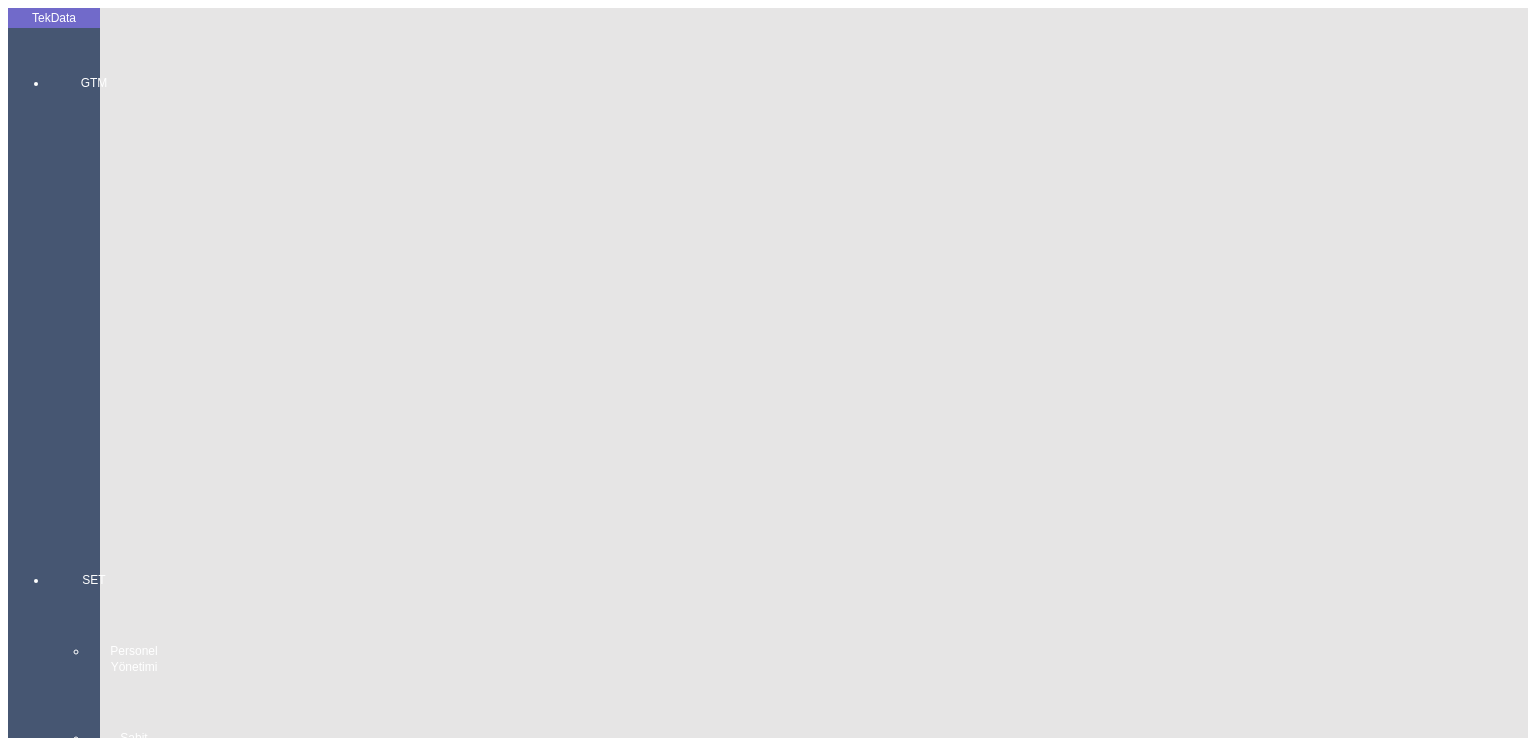 click on "Miktarı:  *" at bounding box center [109, 2605] 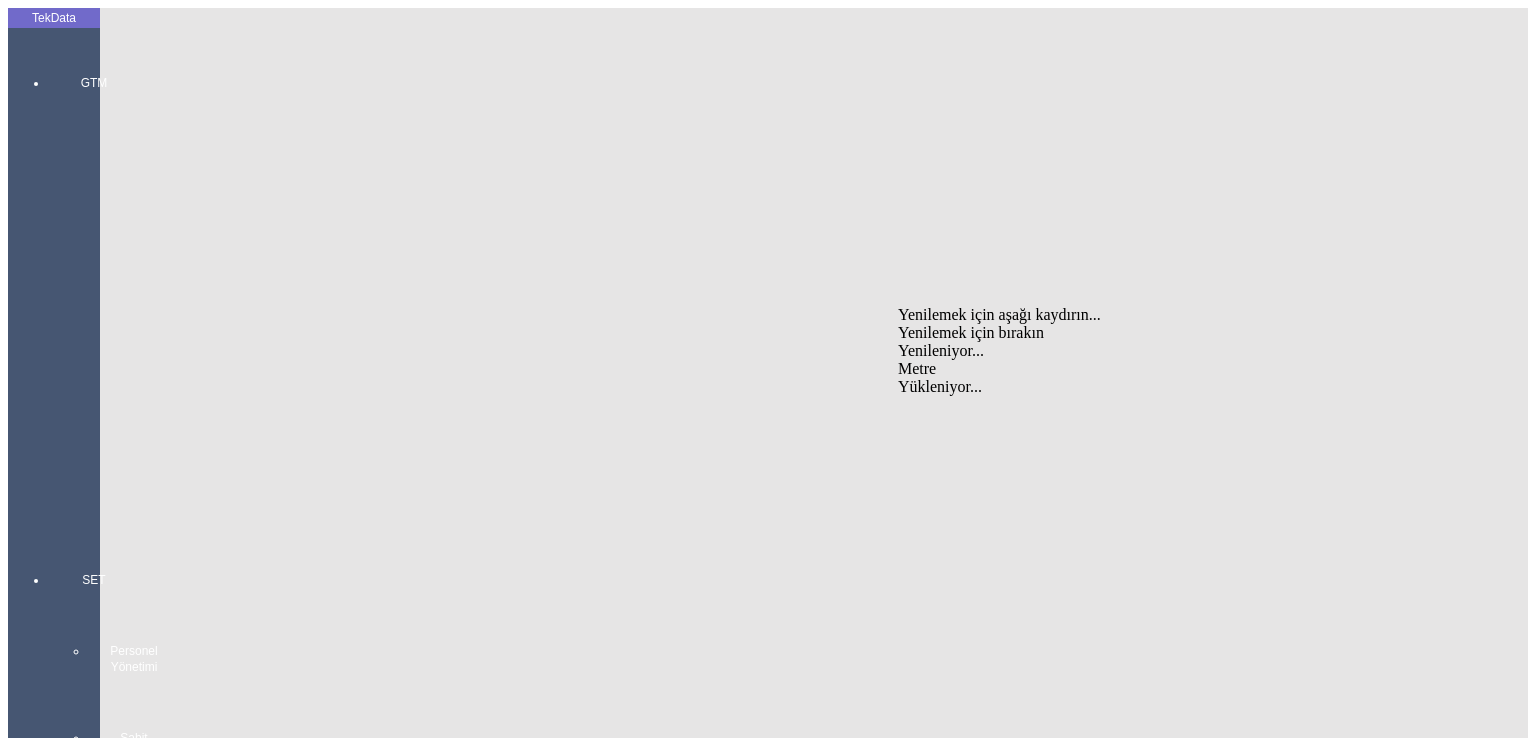 click on "Metre" at bounding box center (1198, 369) 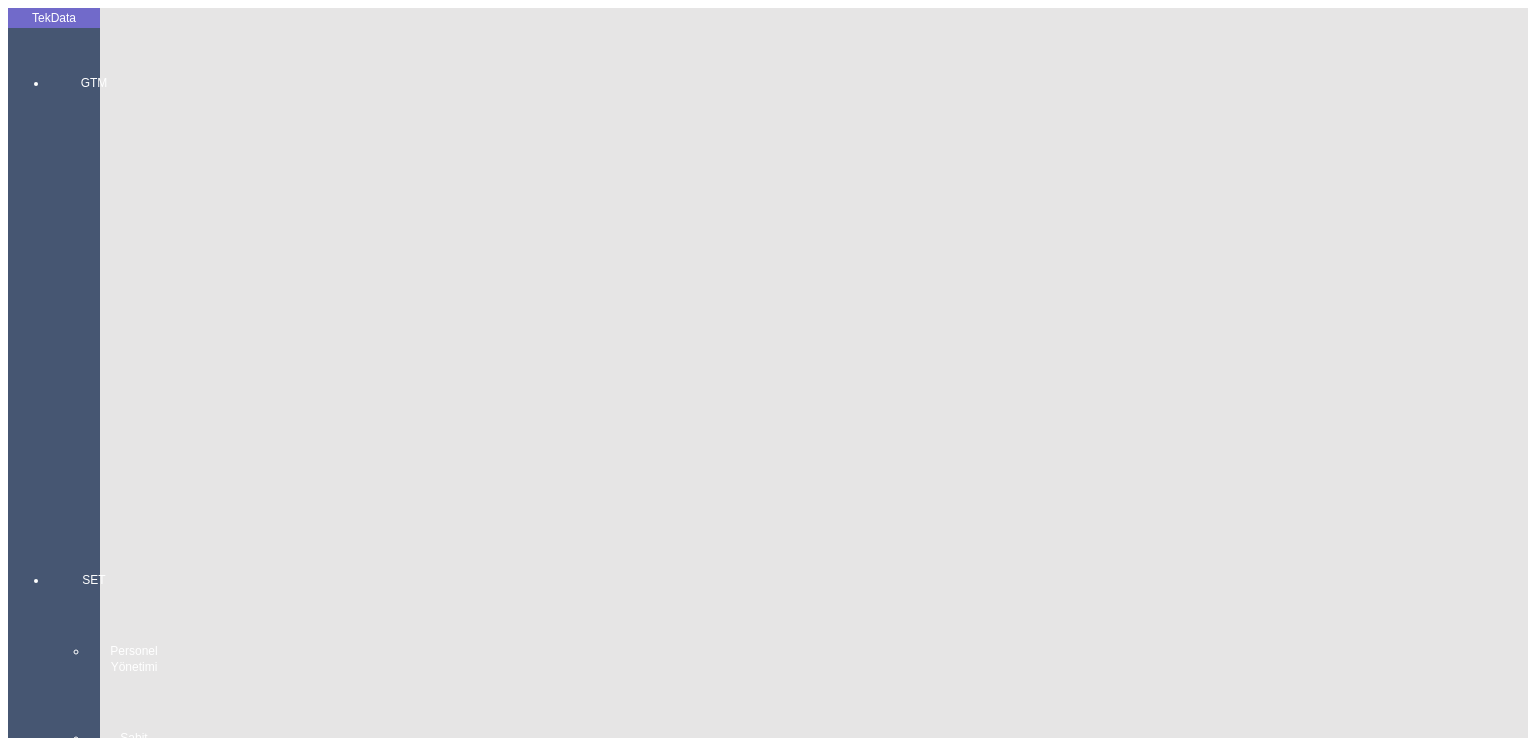 click on "Birim Fiyatı:" at bounding box center [109, 2664] 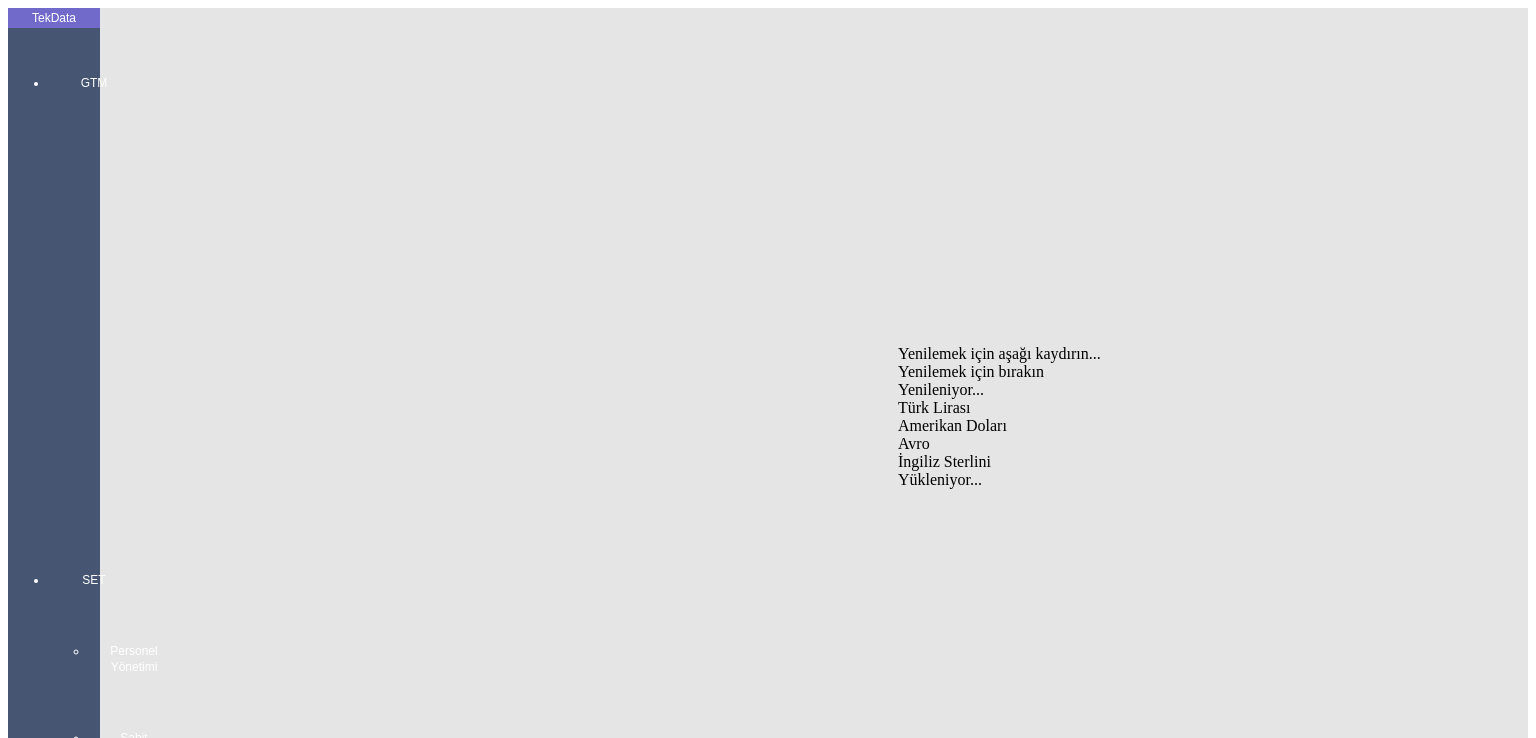 click on "Amerikan Doları" at bounding box center [1198, 426] 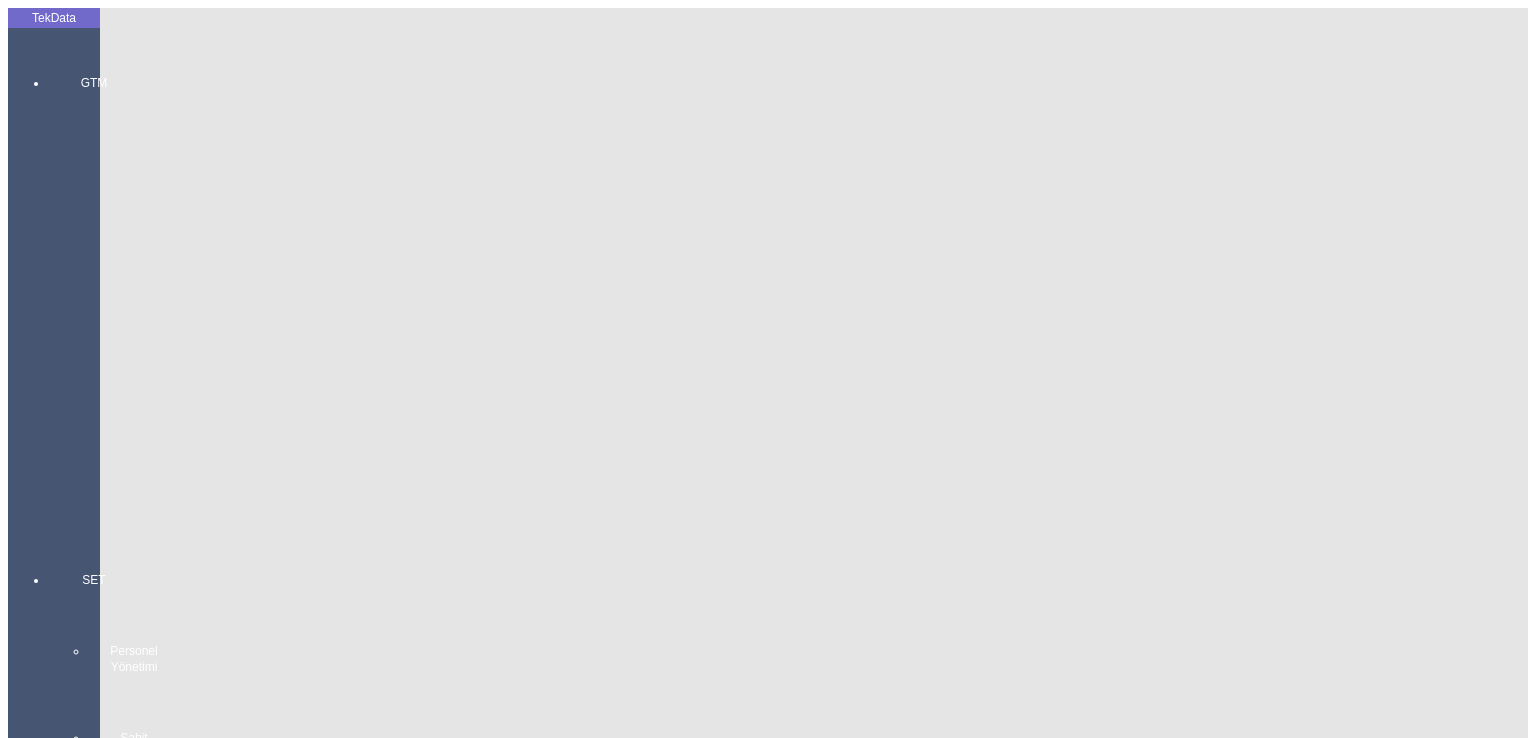 click on "En:" at bounding box center [109, 2703] 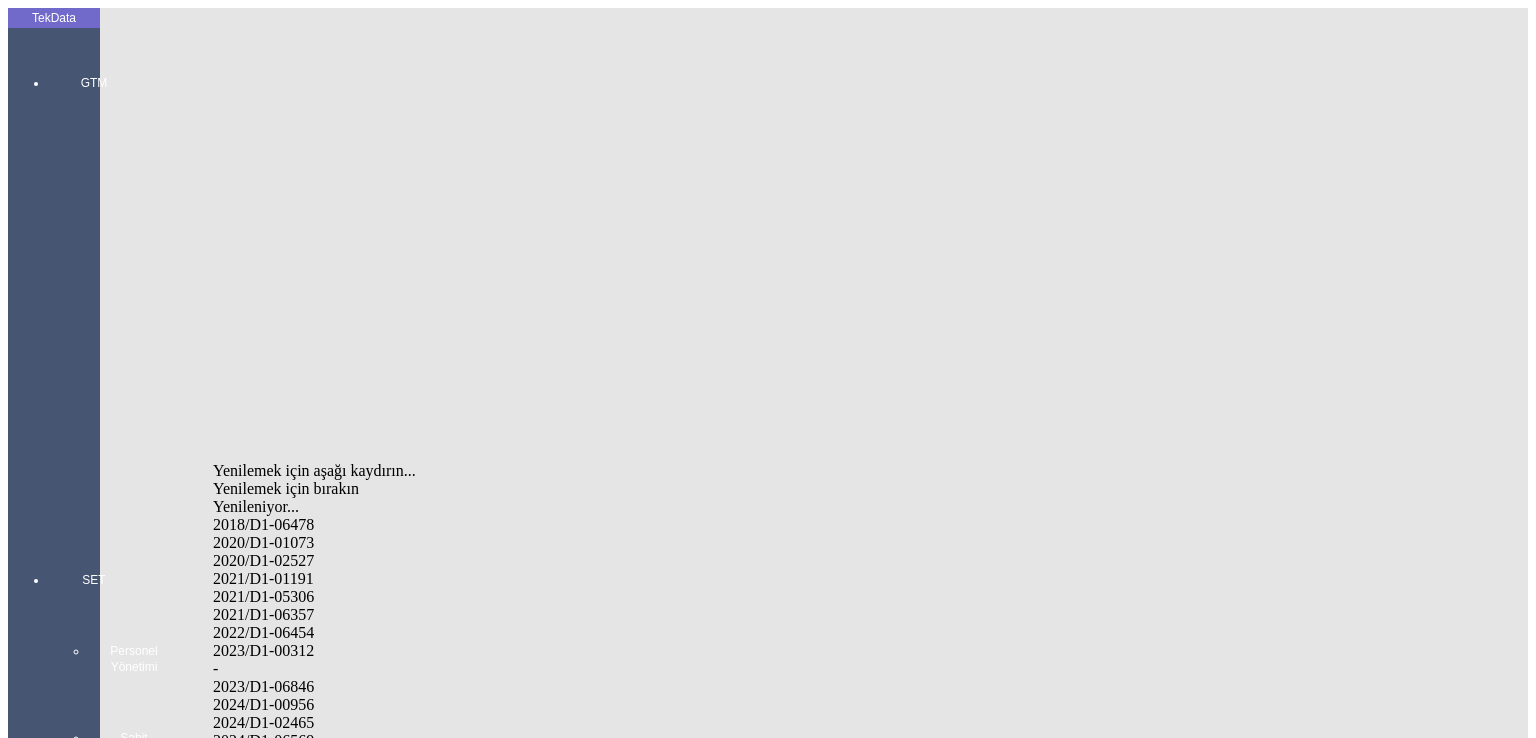 click on "2024/D1-02465" at bounding box center [506, 723] 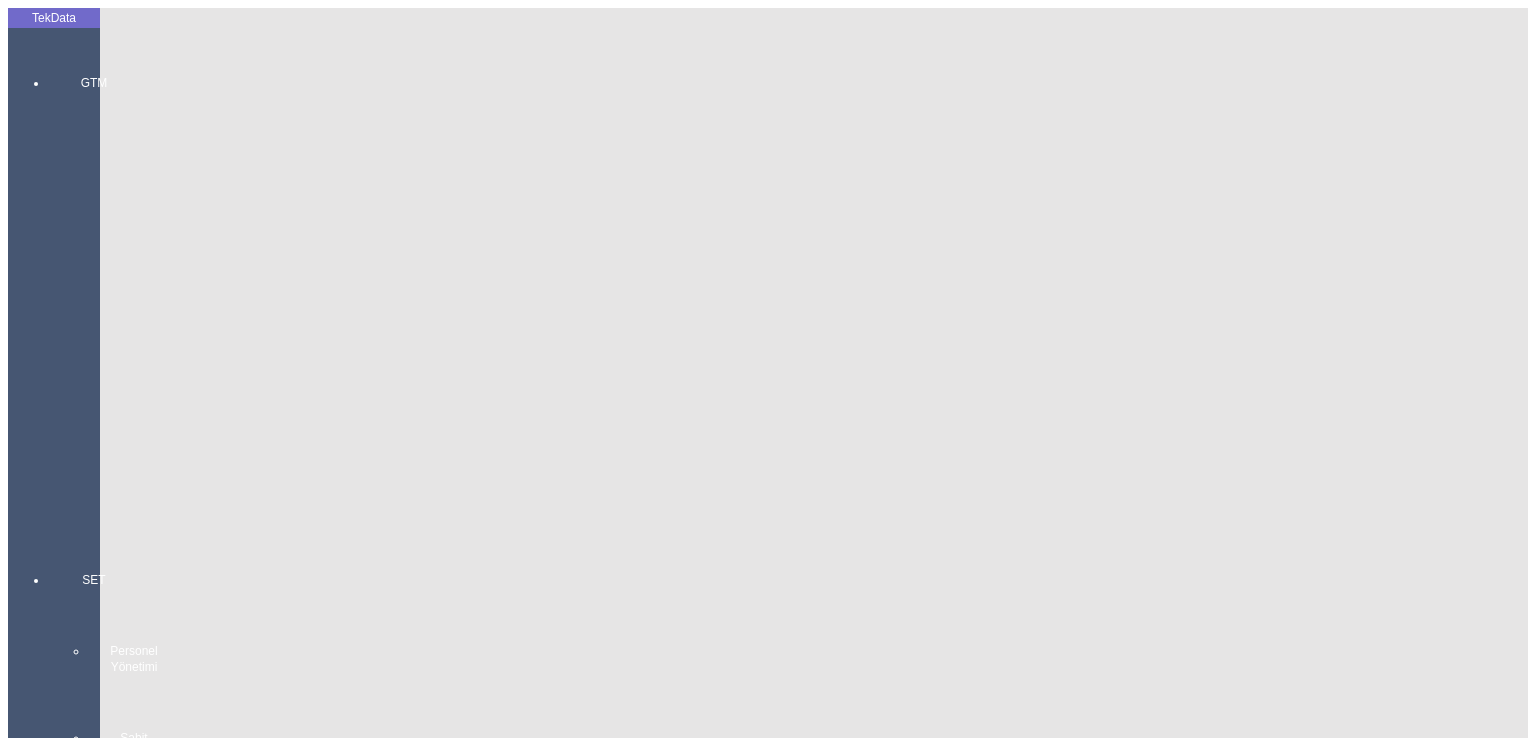 click on "Kaydet" at bounding box center [44, 3140] 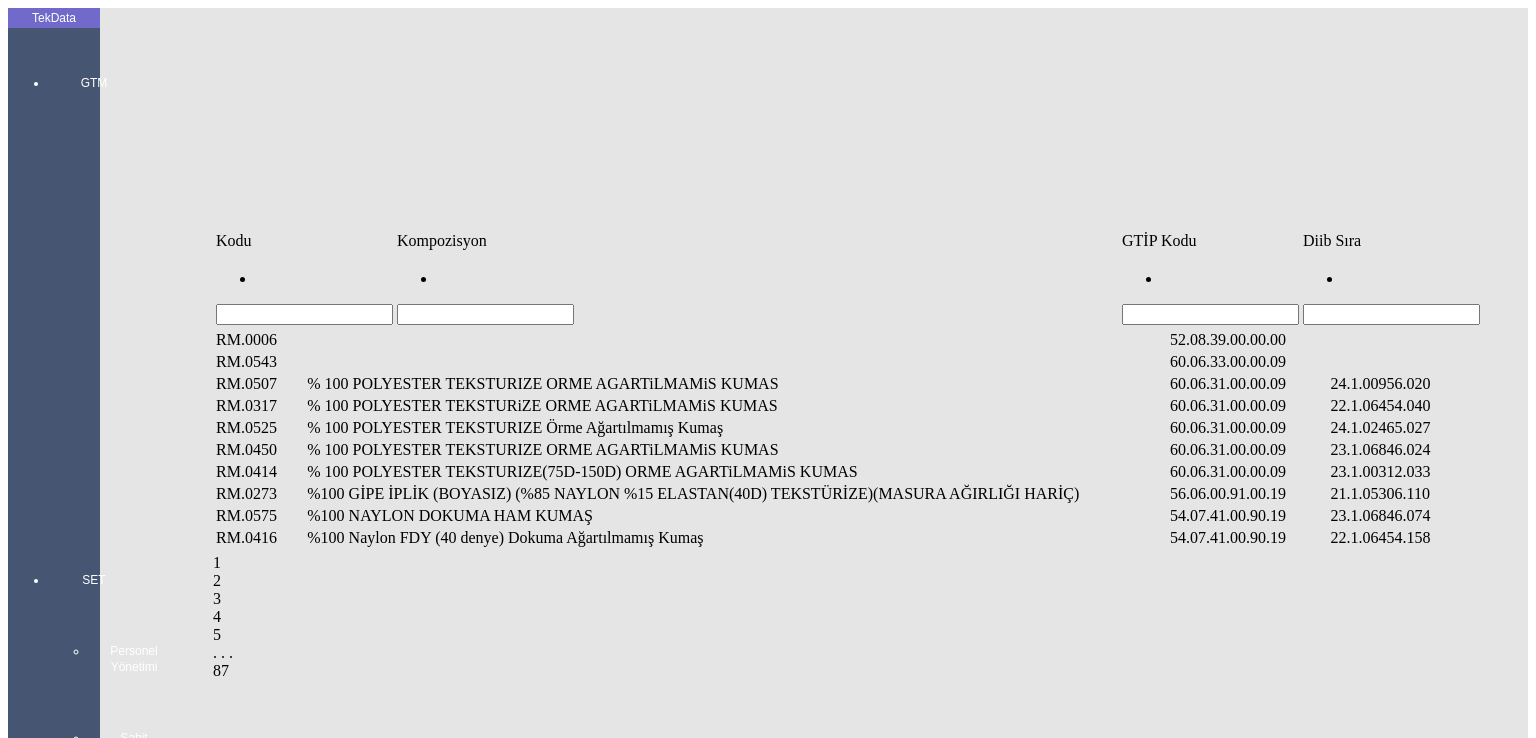 click at bounding box center [1391, 314] 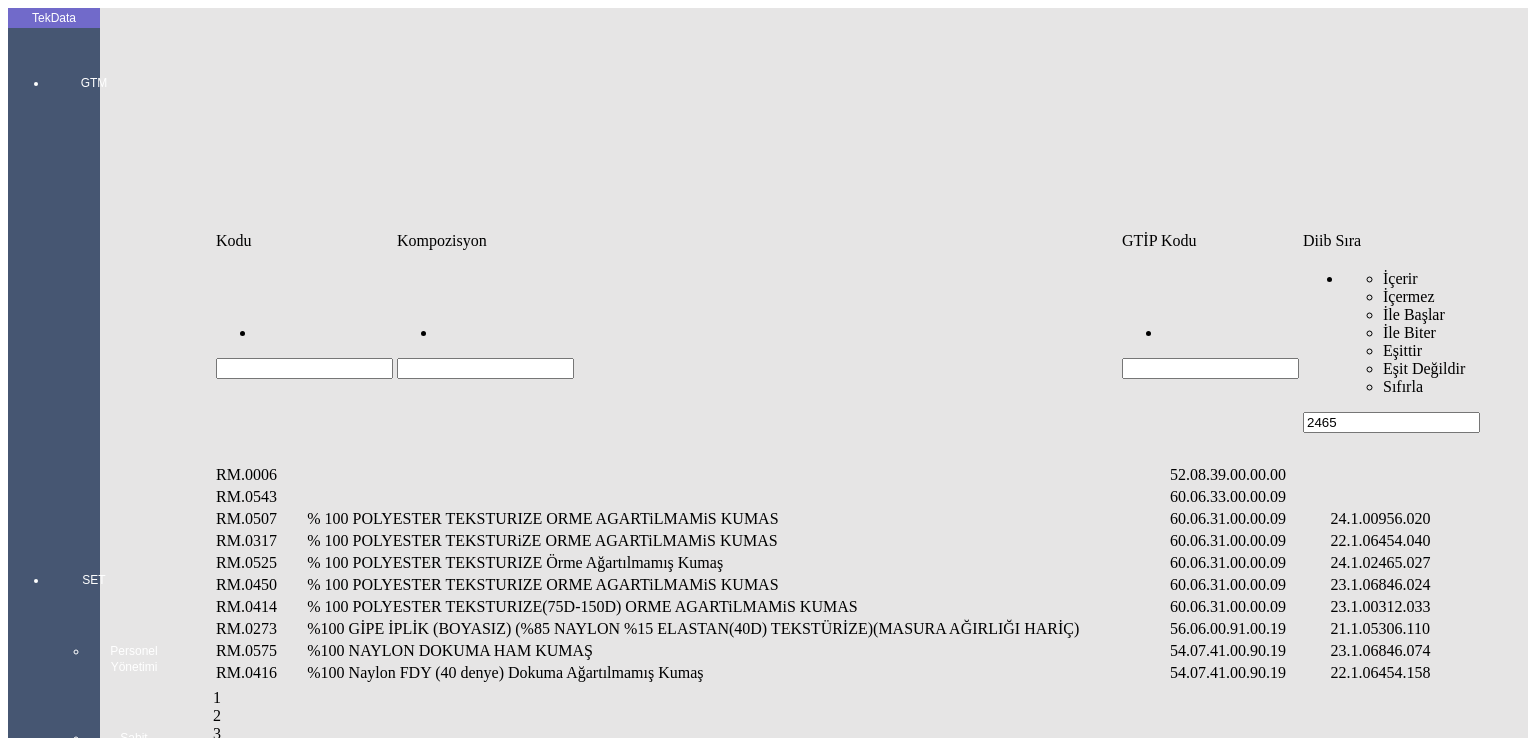 type on "2465" 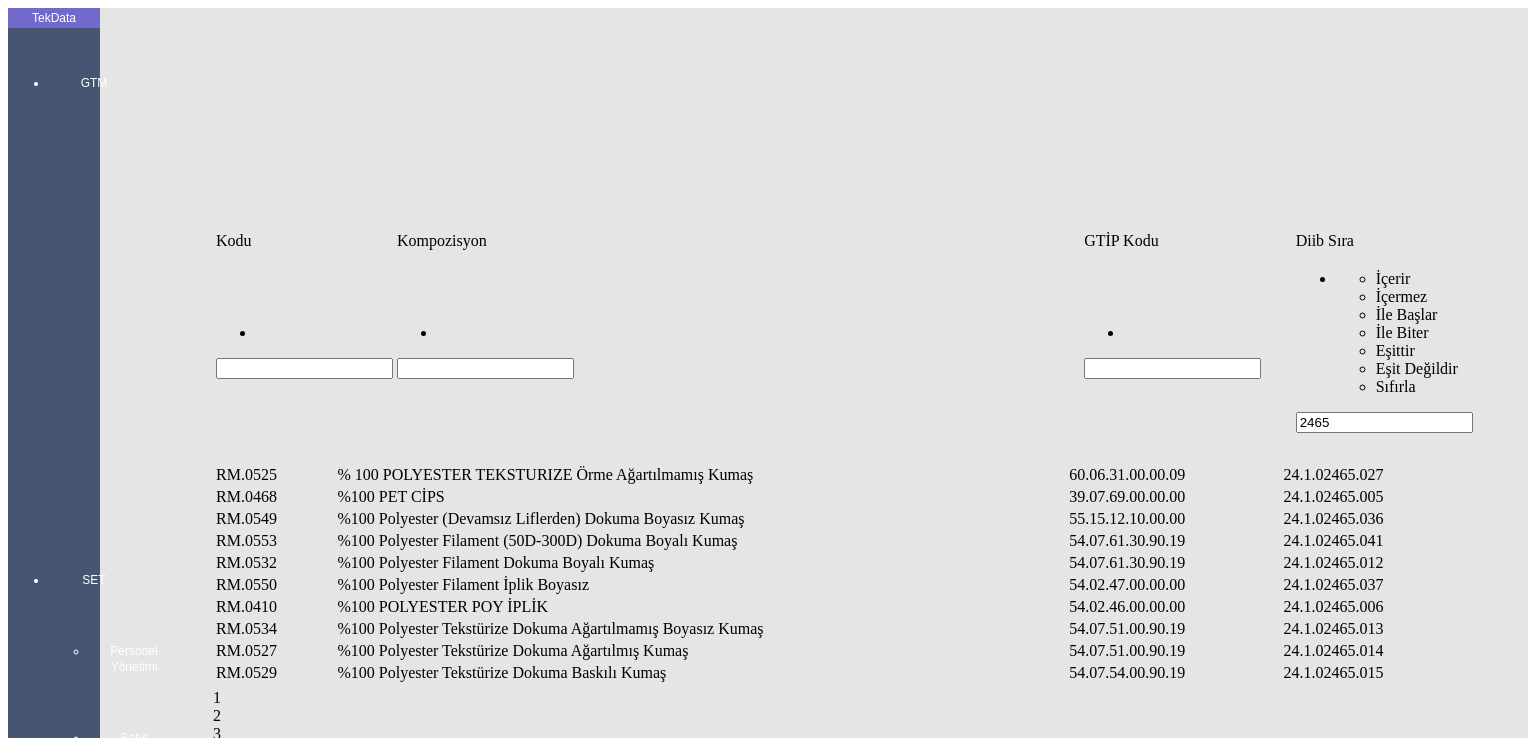 click on "%100 Polyester Filament Dokuma Boyalı Kumaş" at bounding box center [701, 563] 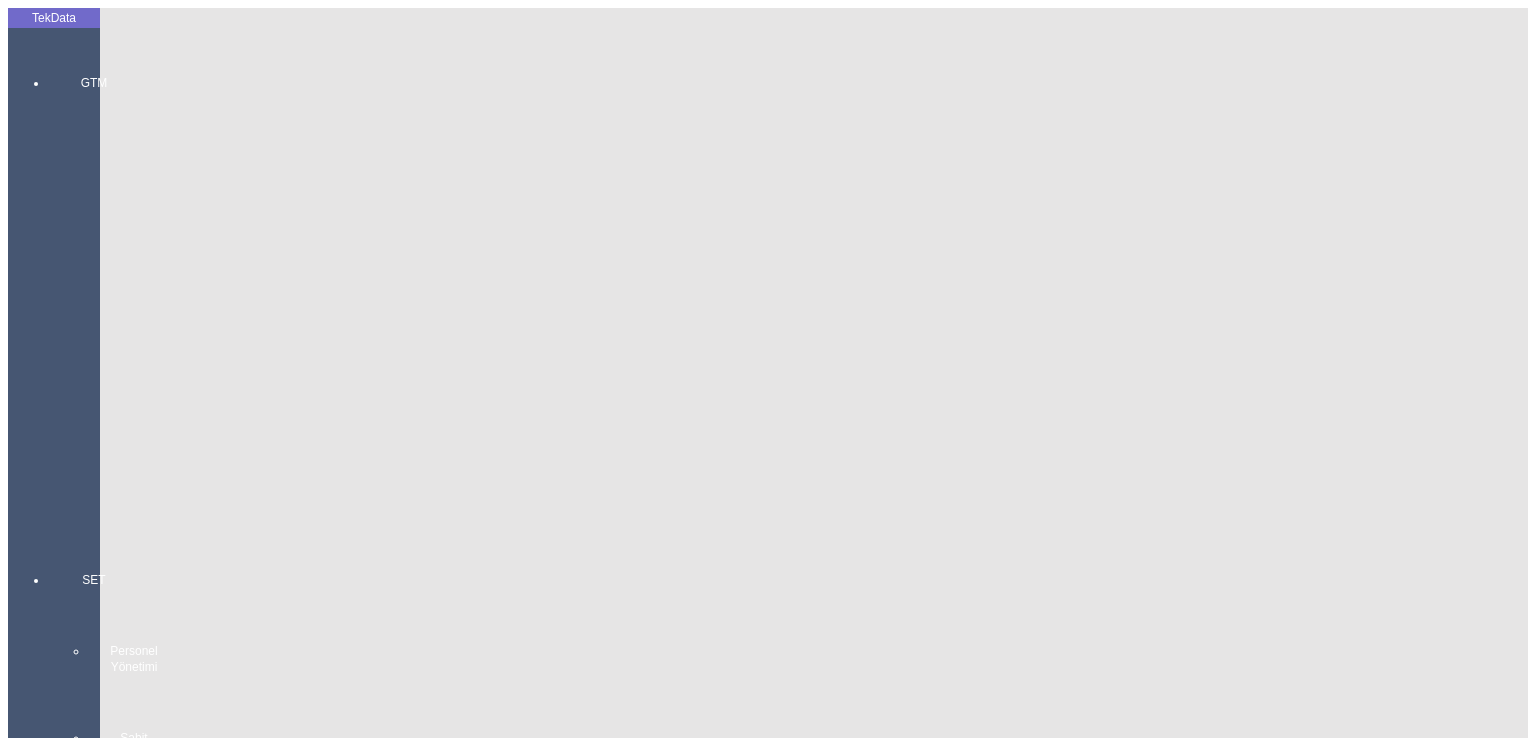 click on "Miktarı:  *" at bounding box center (109, 2645) 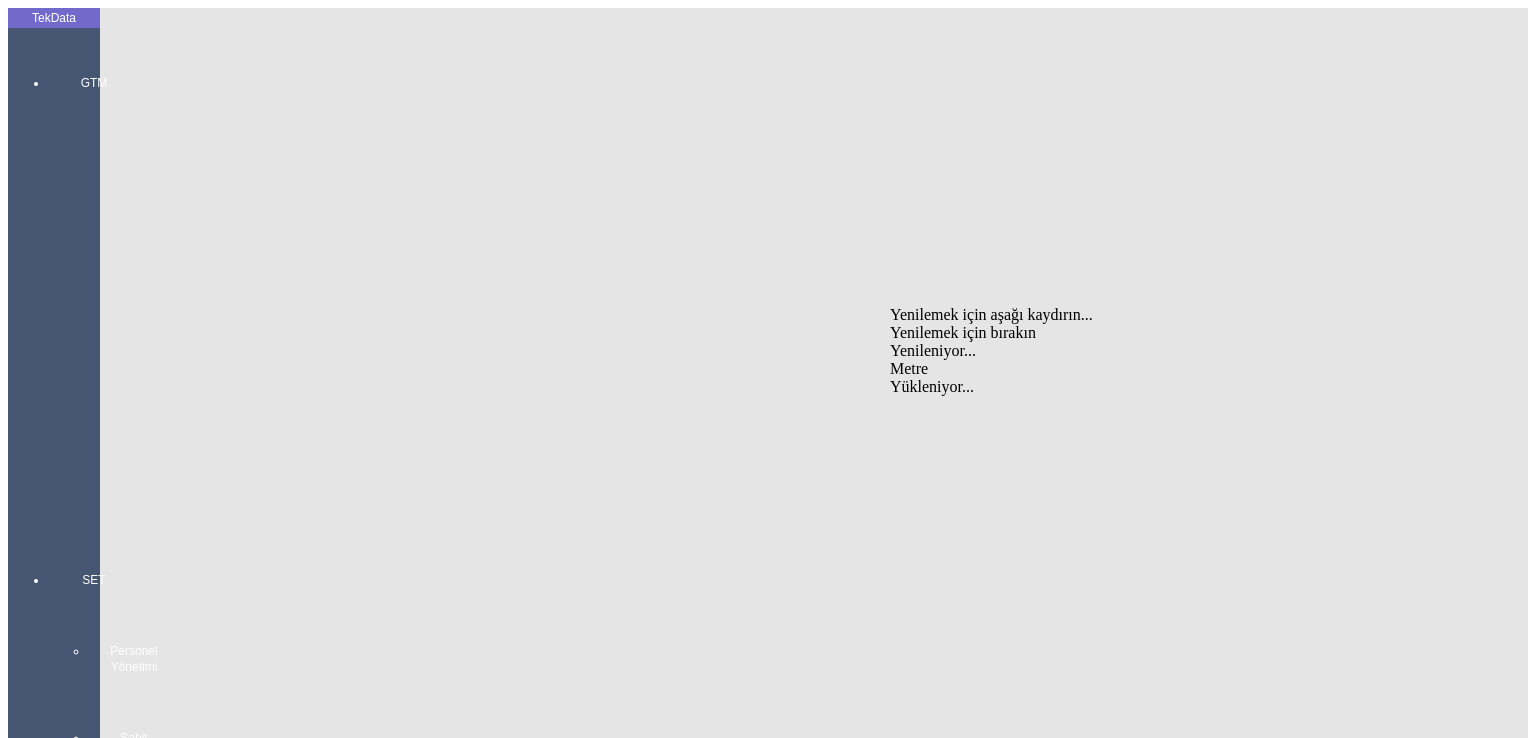 click on "Metre" at bounding box center [1186, 369] 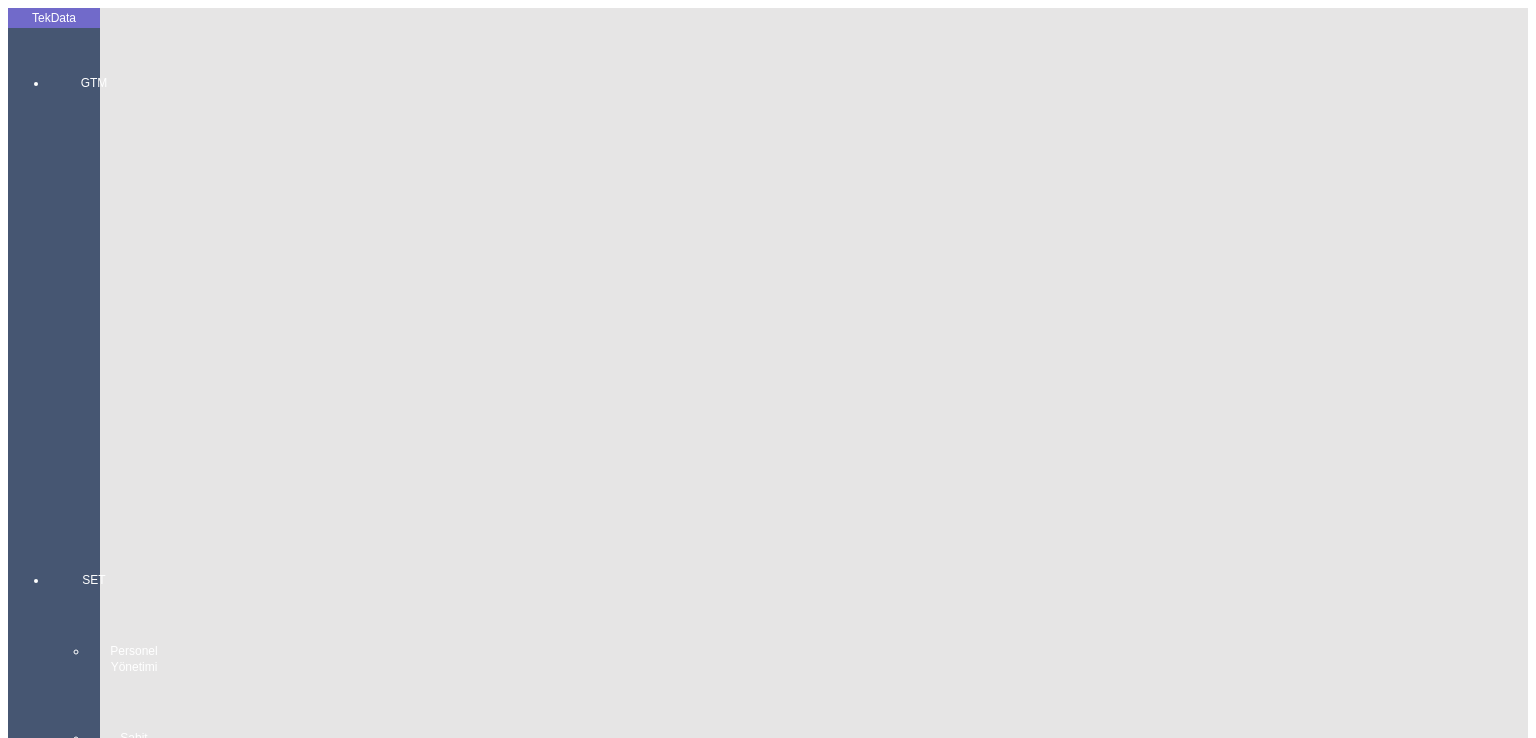 click on "Birim Fiyatı:" at bounding box center (213, 2695) 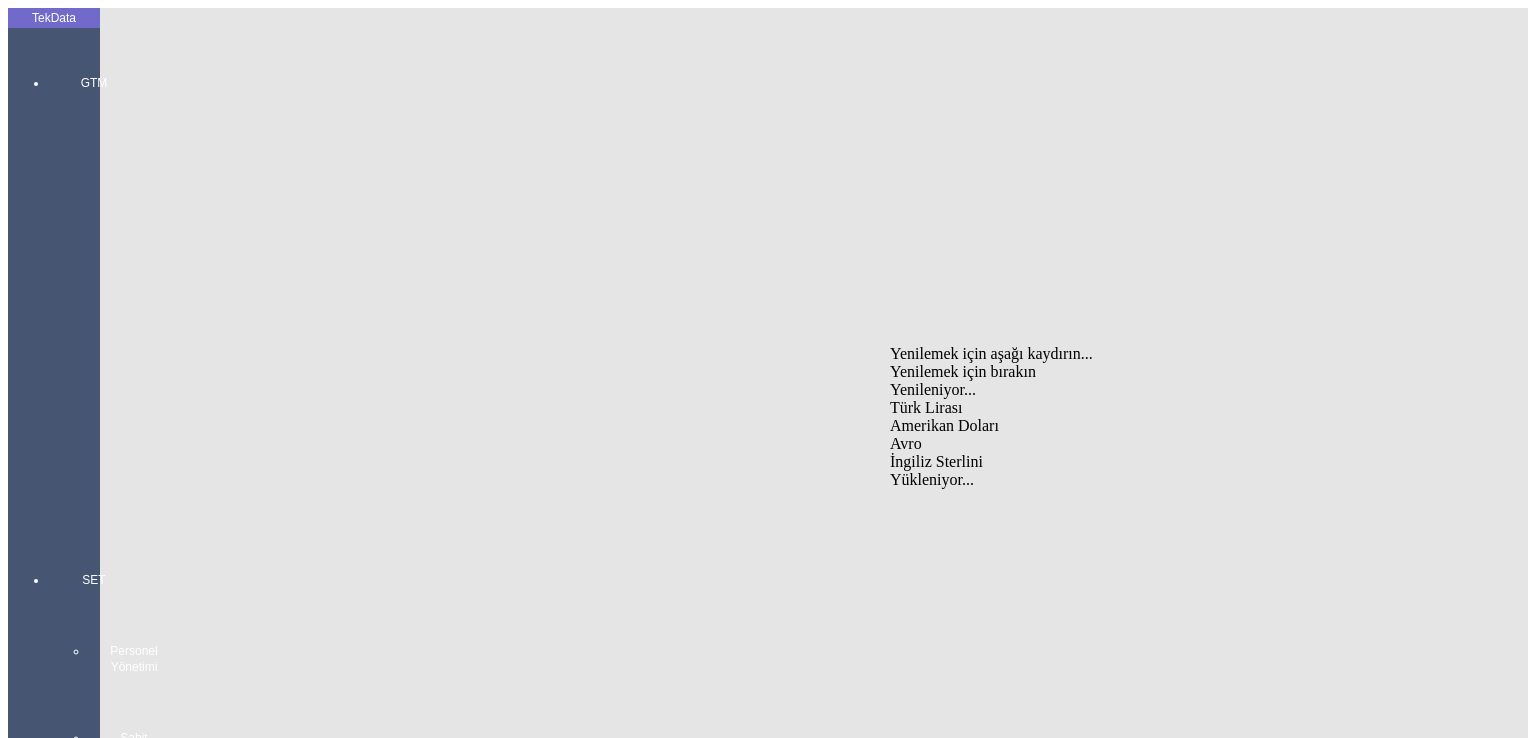 drag, startPoint x: 913, startPoint y: 393, endPoint x: 898, endPoint y: 400, distance: 16.552946 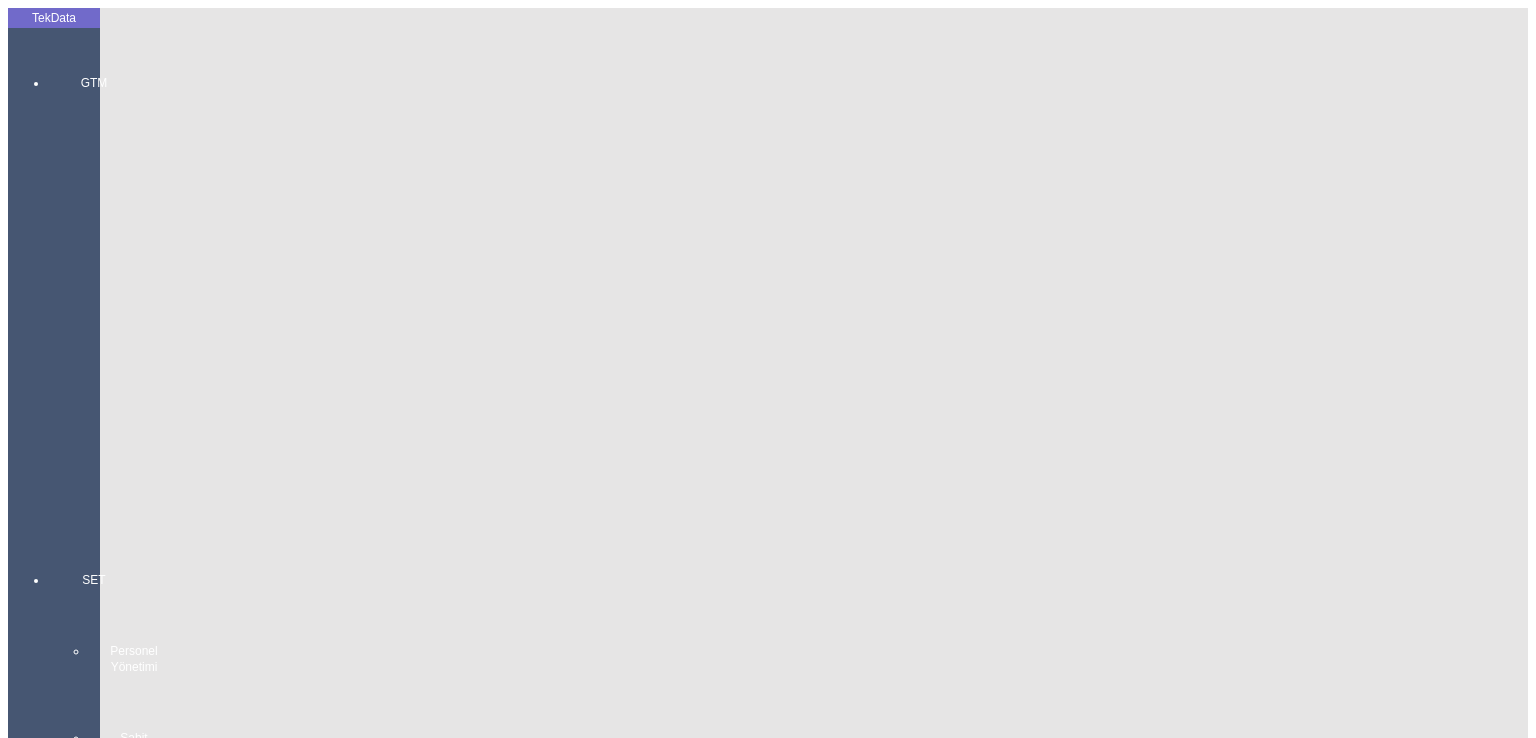 click on "En:" at bounding box center [109, 2823] 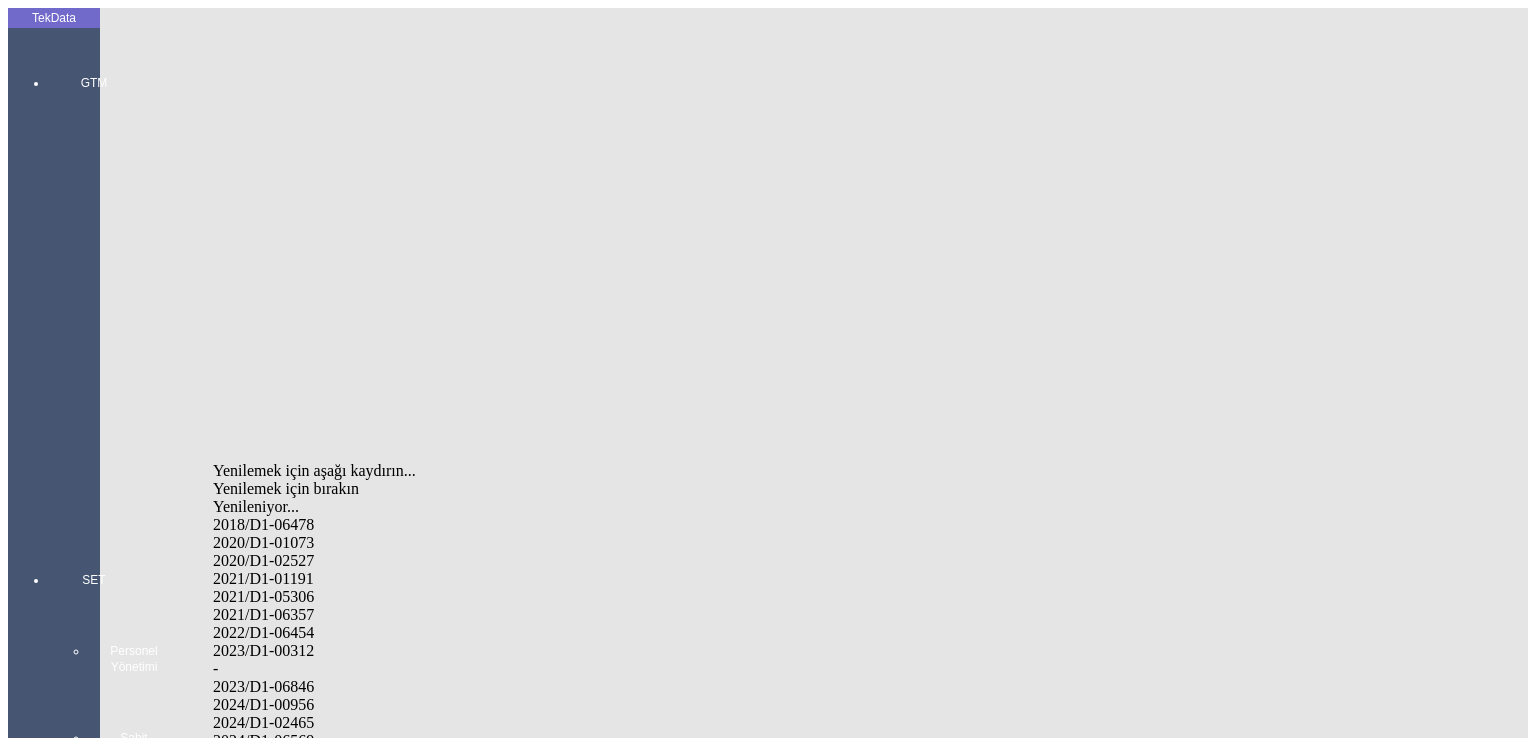click on "2024/D1-02465" at bounding box center (502, 723) 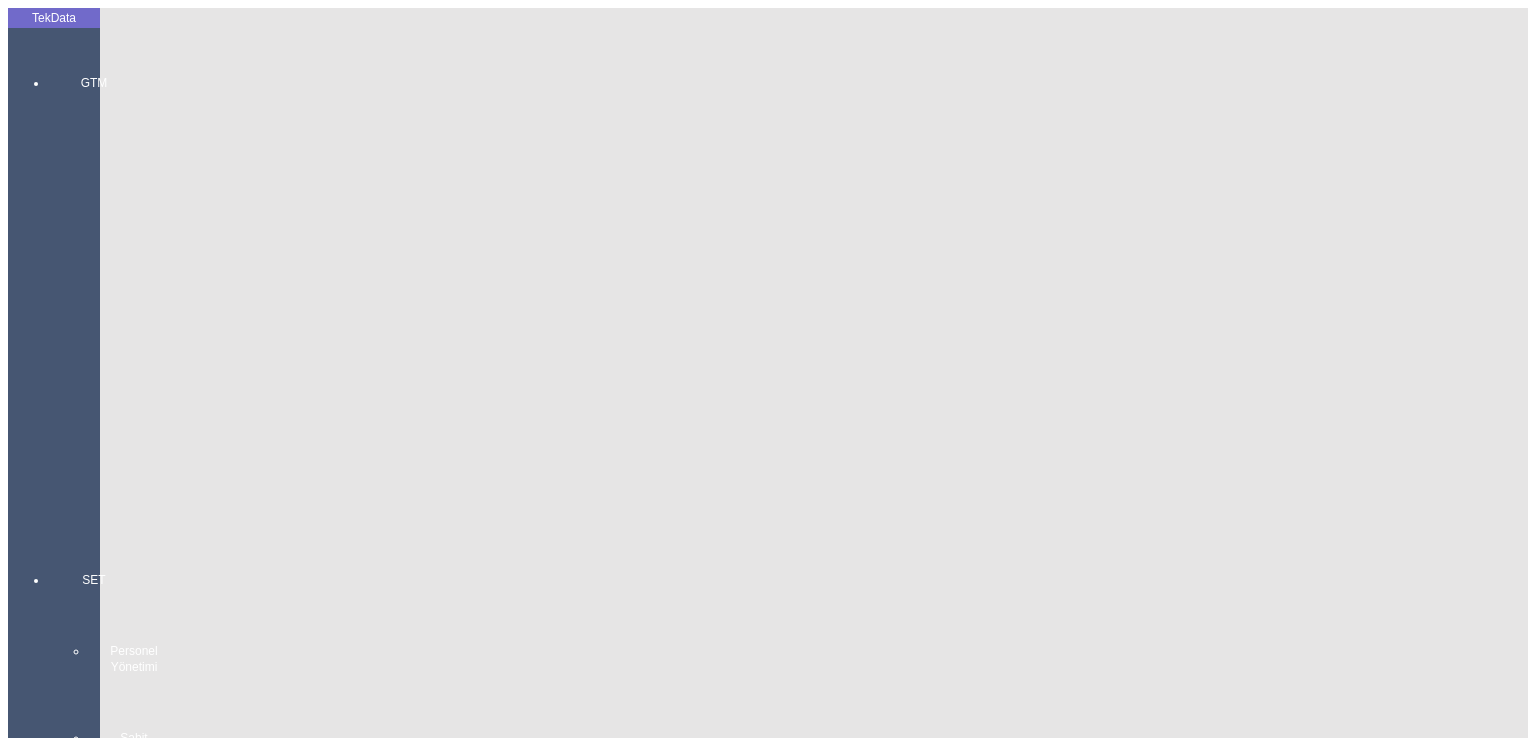 drag, startPoint x: 1377, startPoint y: 485, endPoint x: 1397, endPoint y: 483, distance: 20.09975 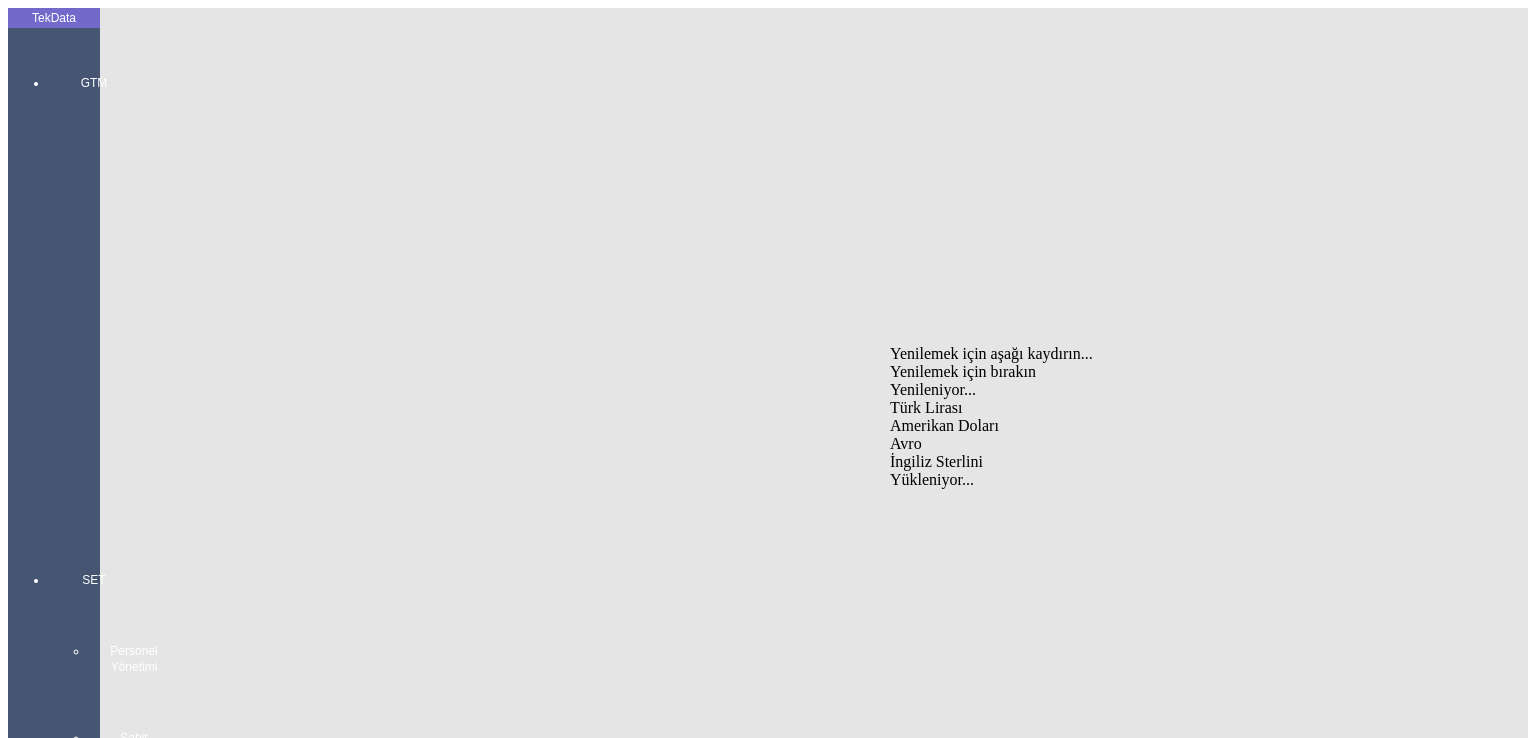 click on "Avro" at bounding box center (1186, 444) 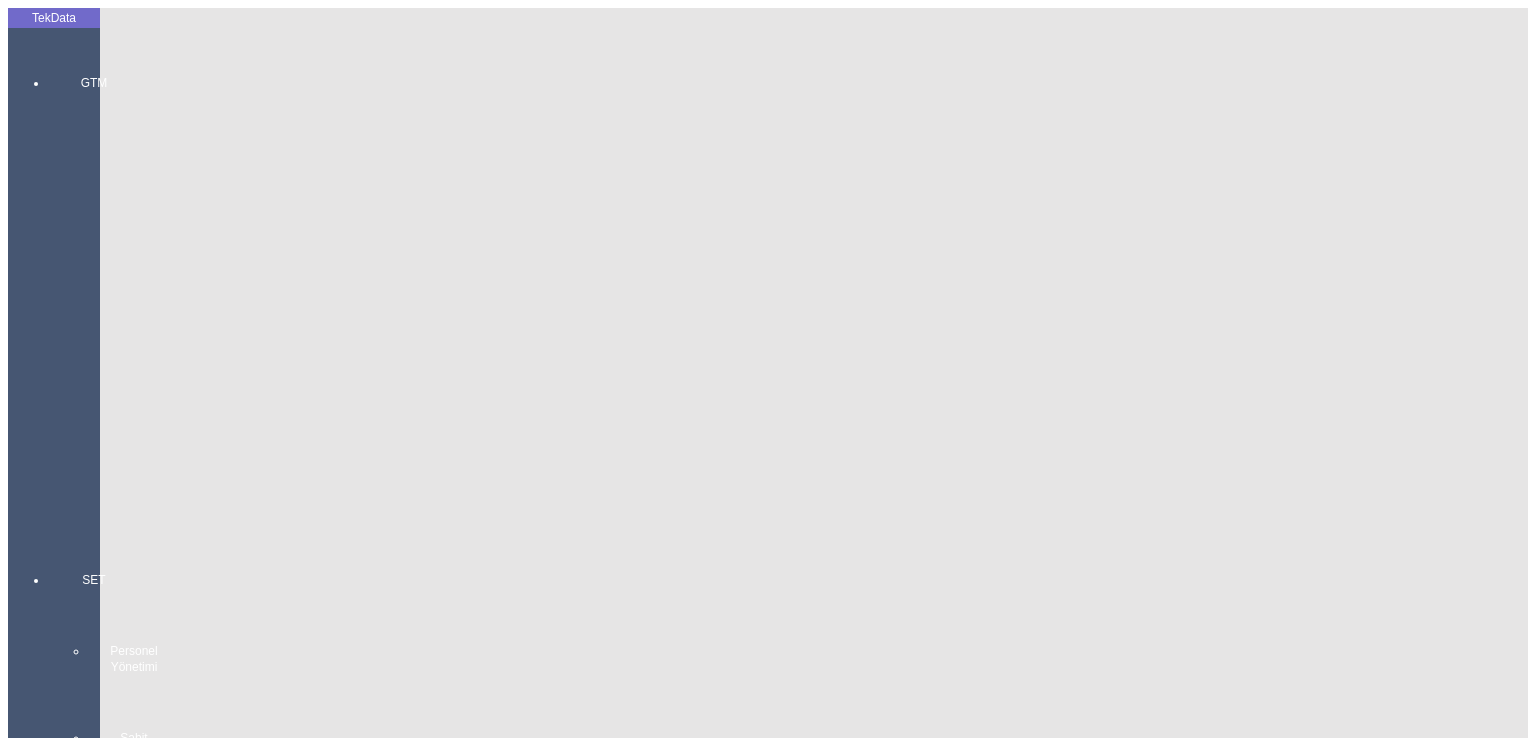 drag, startPoint x: 1396, startPoint y: 480, endPoint x: 1388, endPoint y: 490, distance: 12.806249 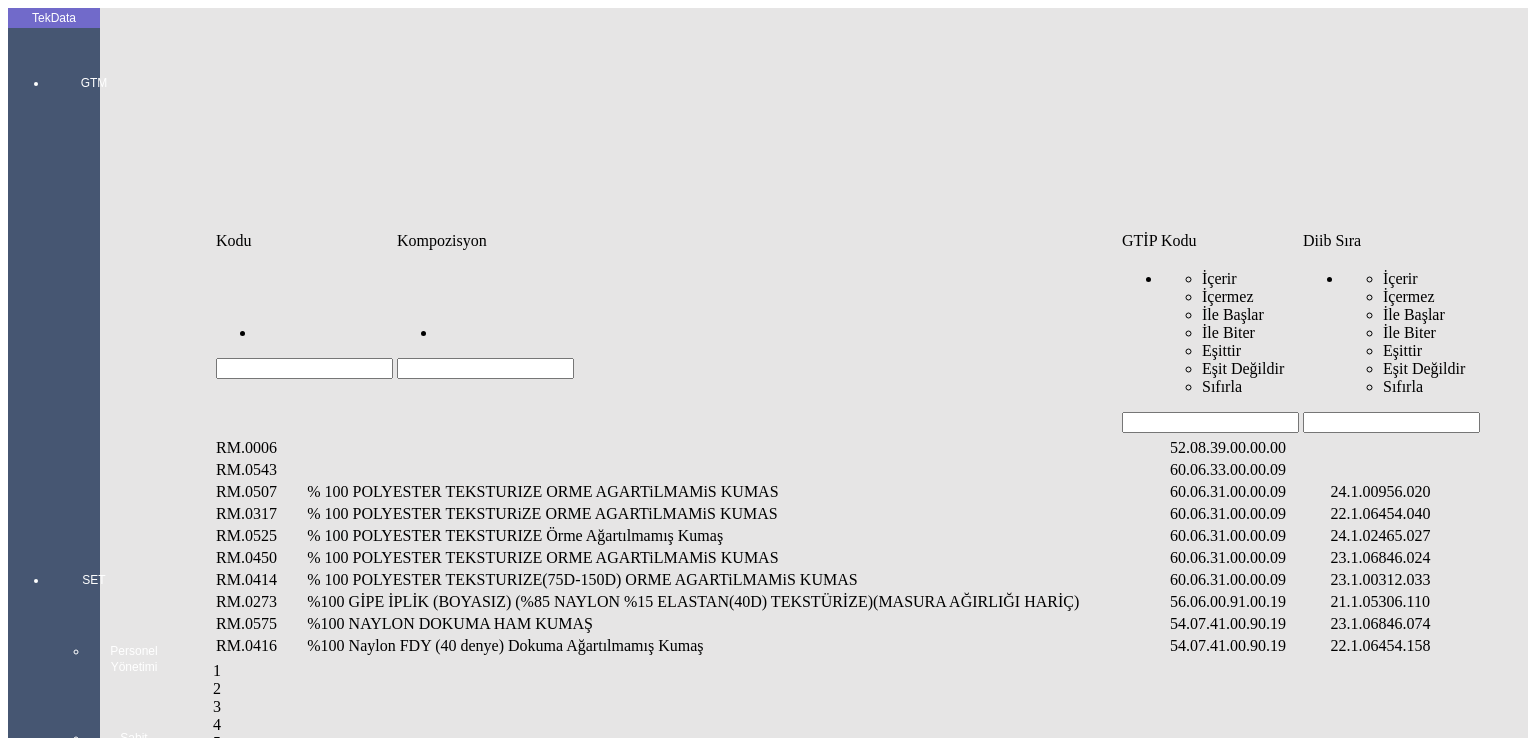 click at bounding box center (1391, 422) 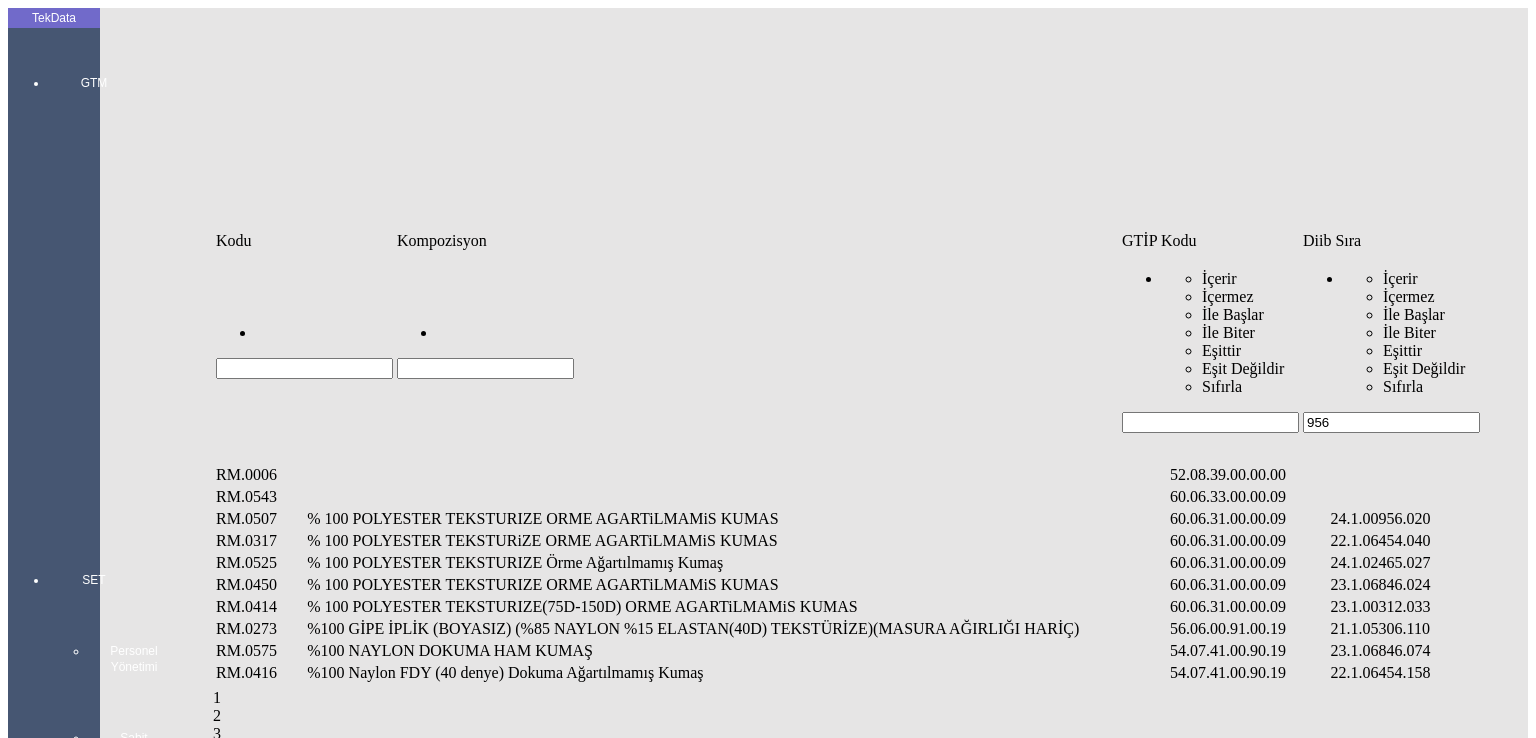 type on "956" 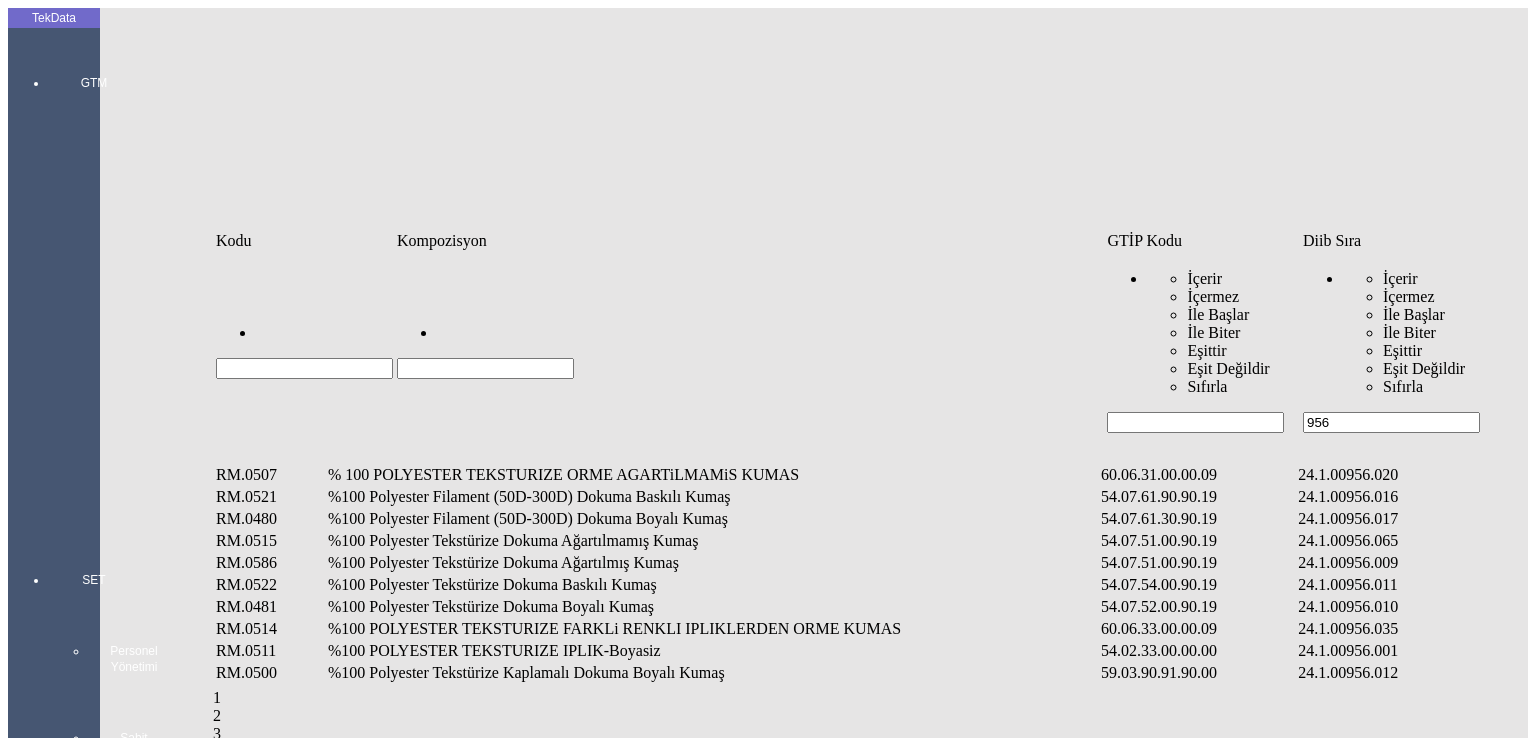 click on "%100 Polyester Filament (50D-300D) Dokuma Boyalı Kumaş" at bounding box center (712, 519) 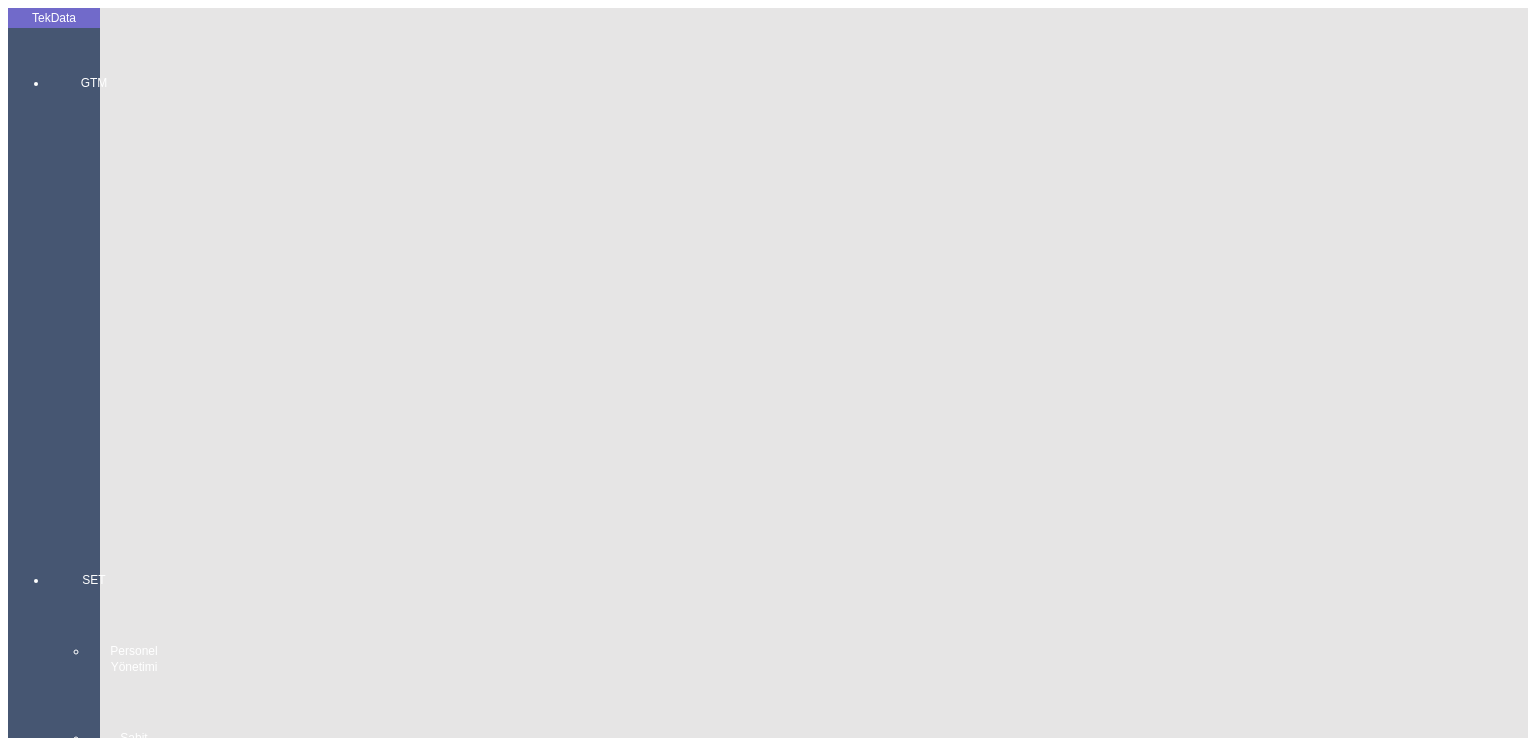 click on "Miktarı:  *" at bounding box center (109, 2685) 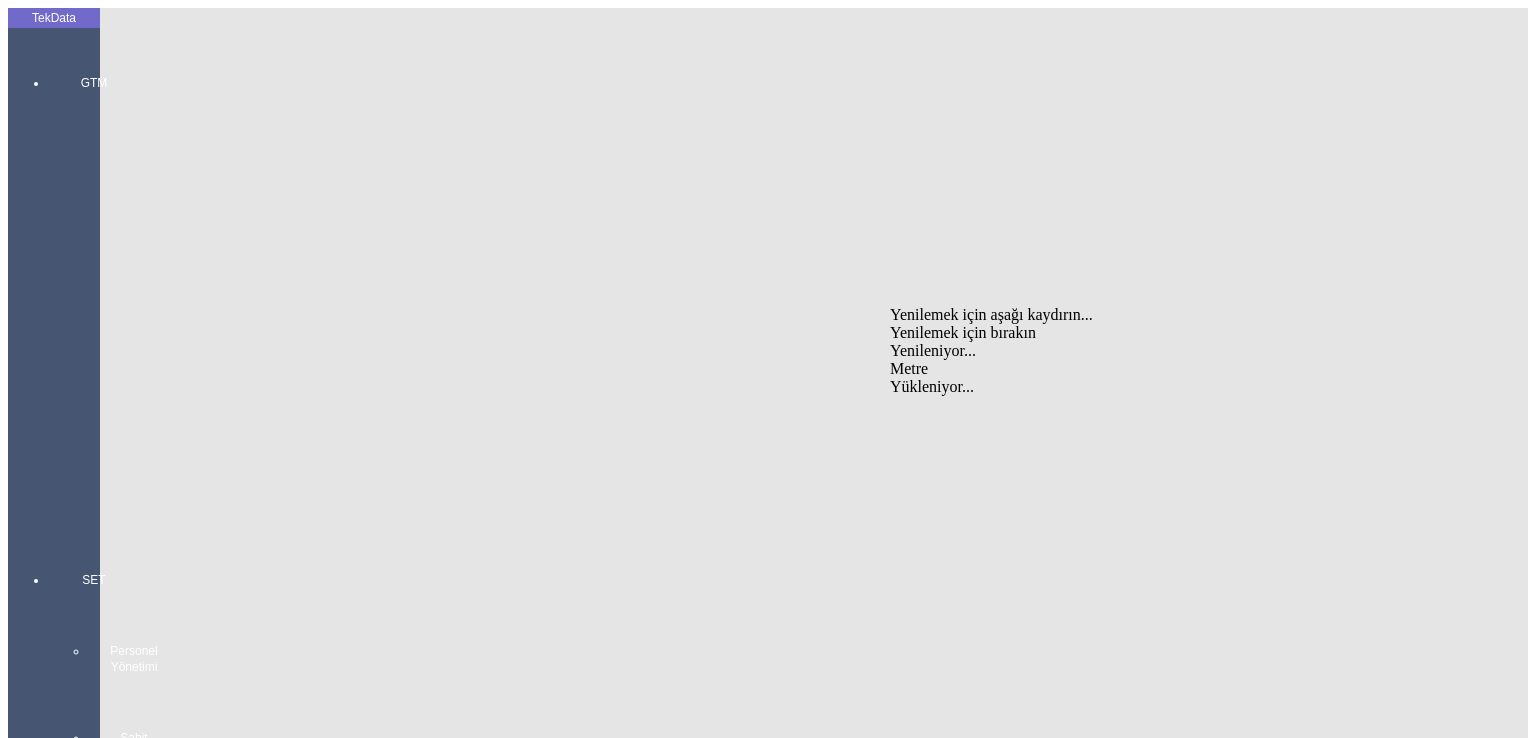 click on "Metre" at bounding box center (1186, 369) 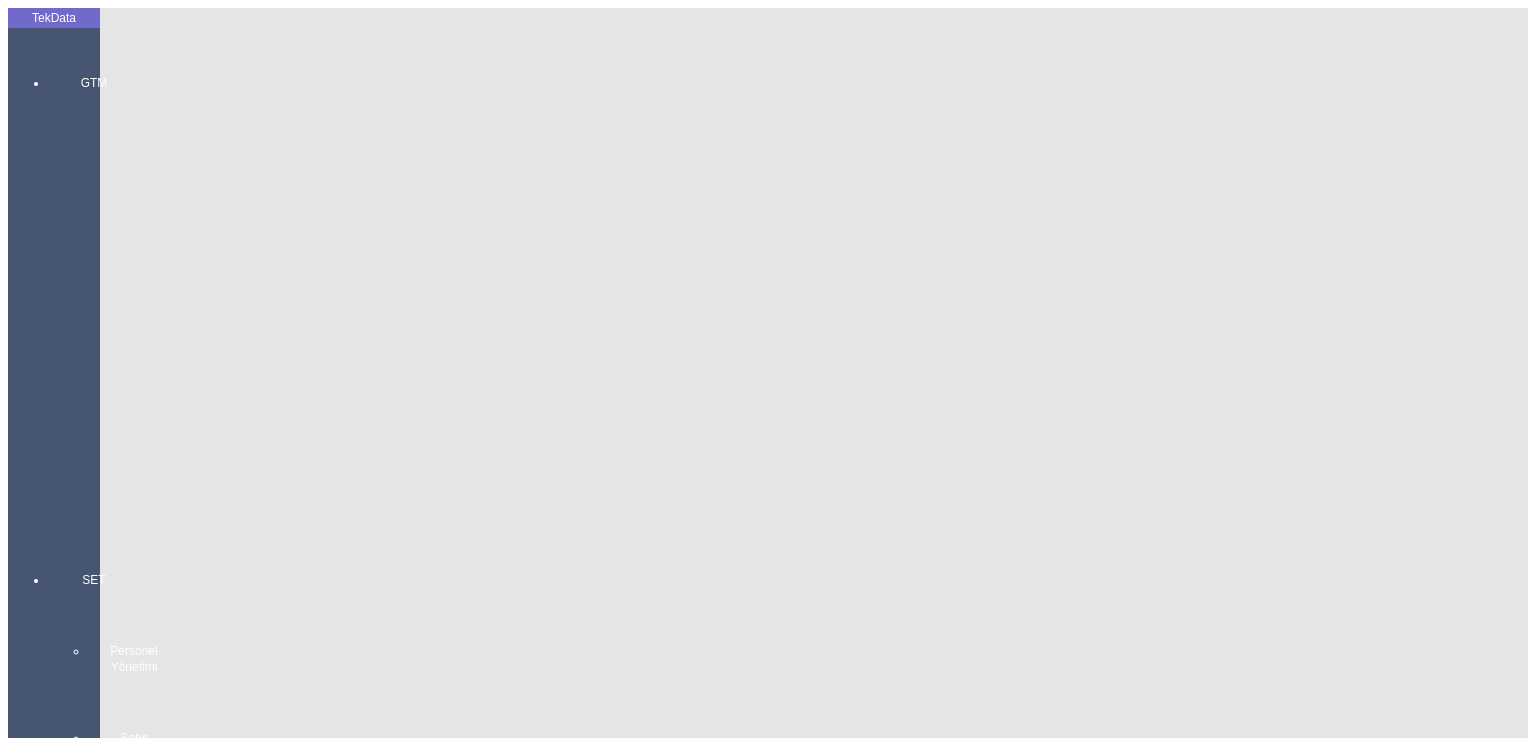click on "Birim Fiyatı:" at bounding box center (109, 2724) 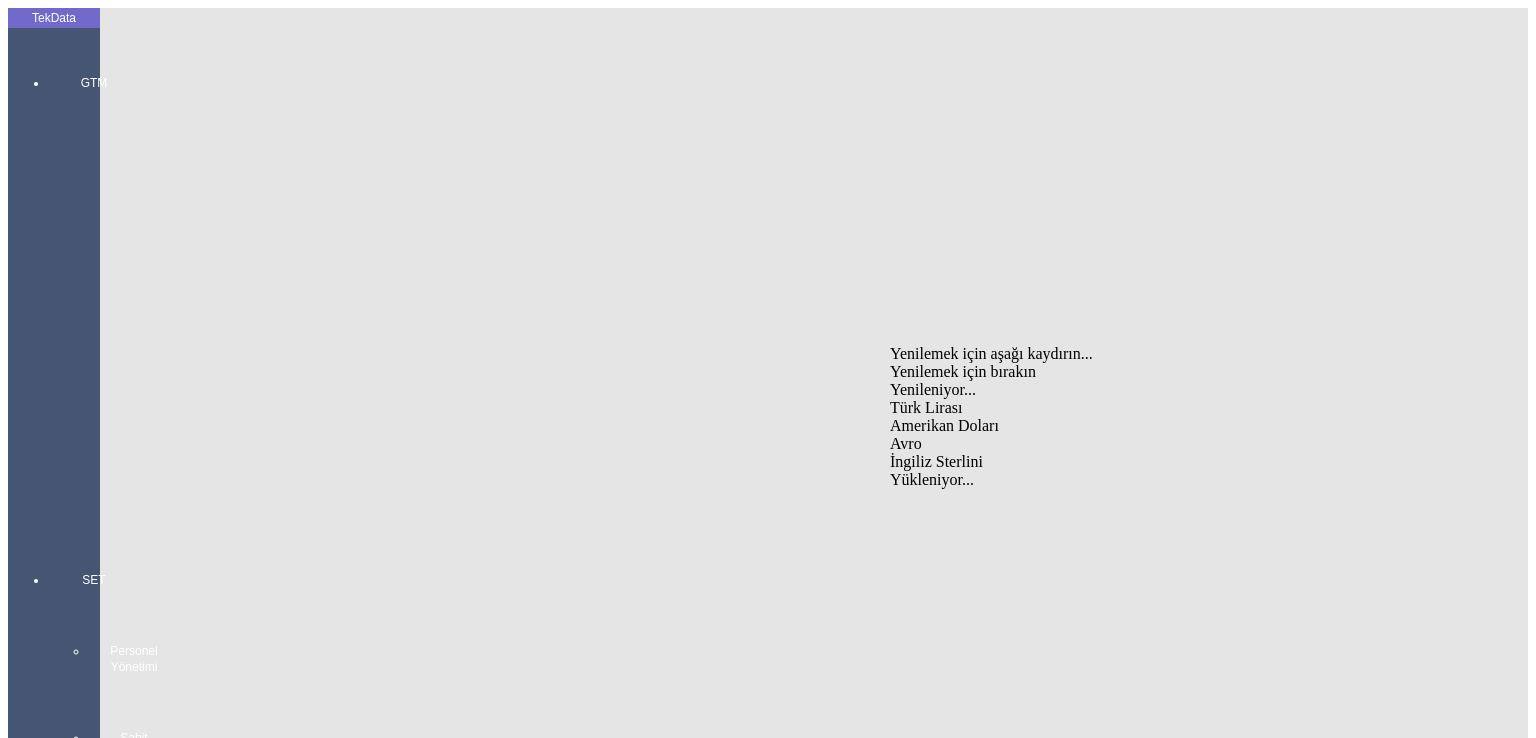 click on "Avro" at bounding box center [1186, 444] 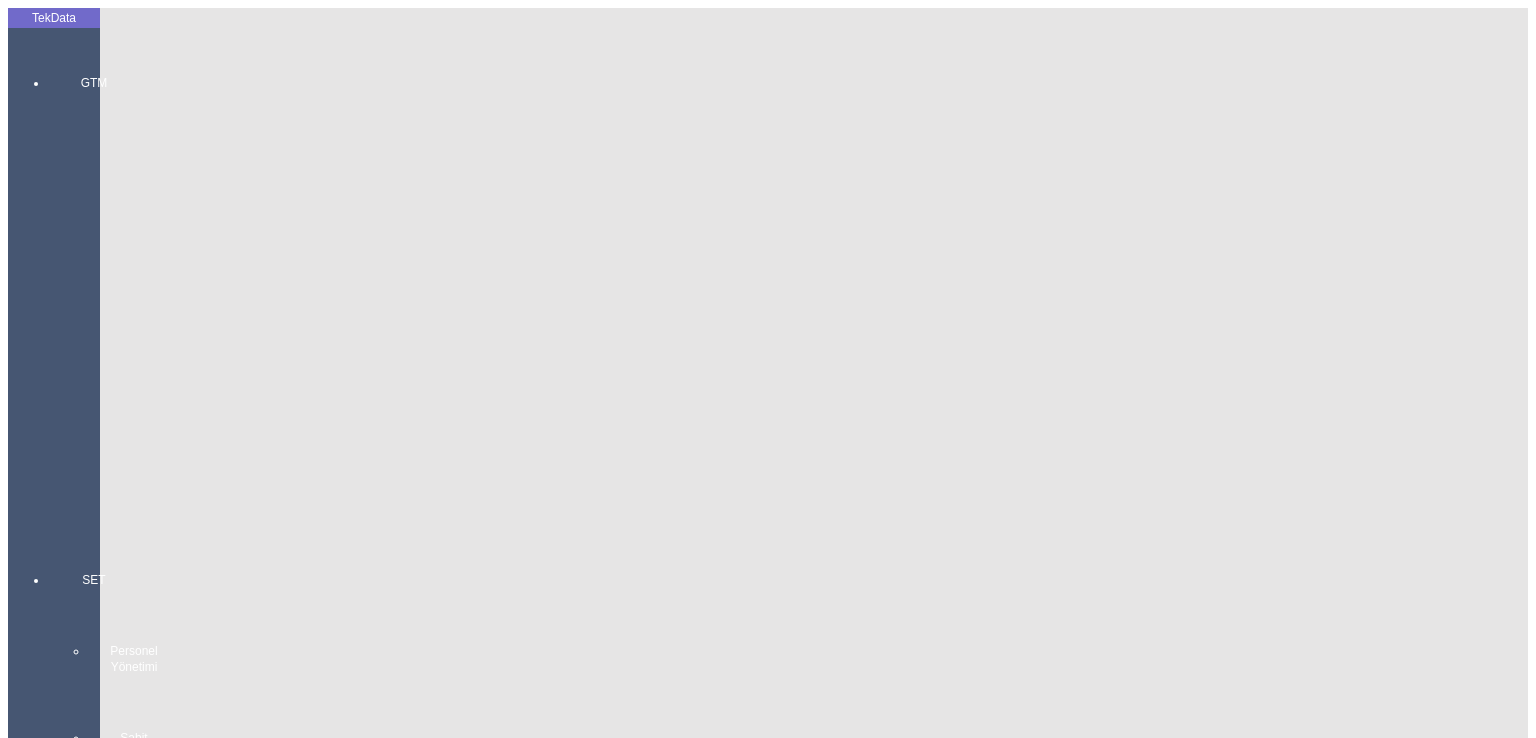 click on "En:" at bounding box center [213, 2854] 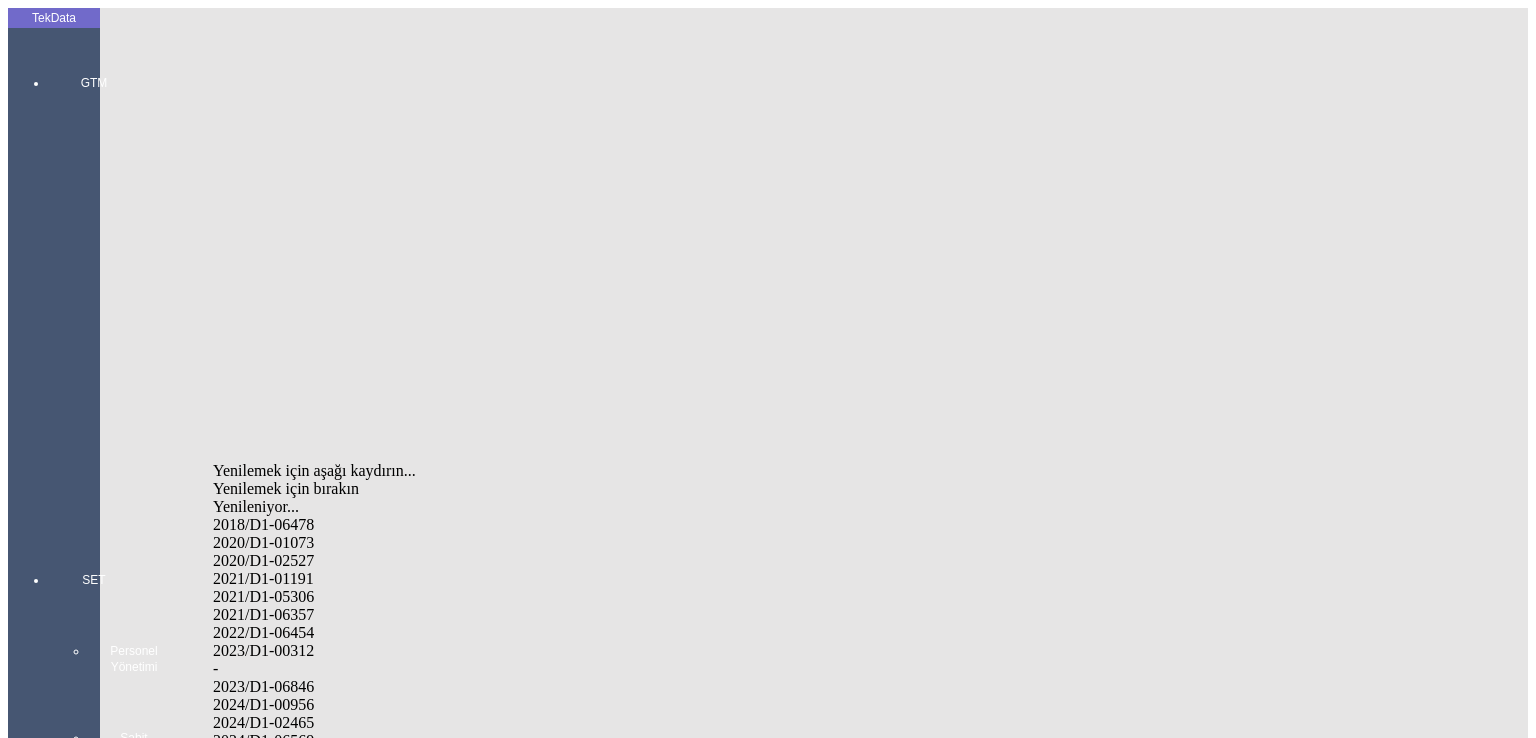 click on "2024/D1-02465" at bounding box center (502, 723) 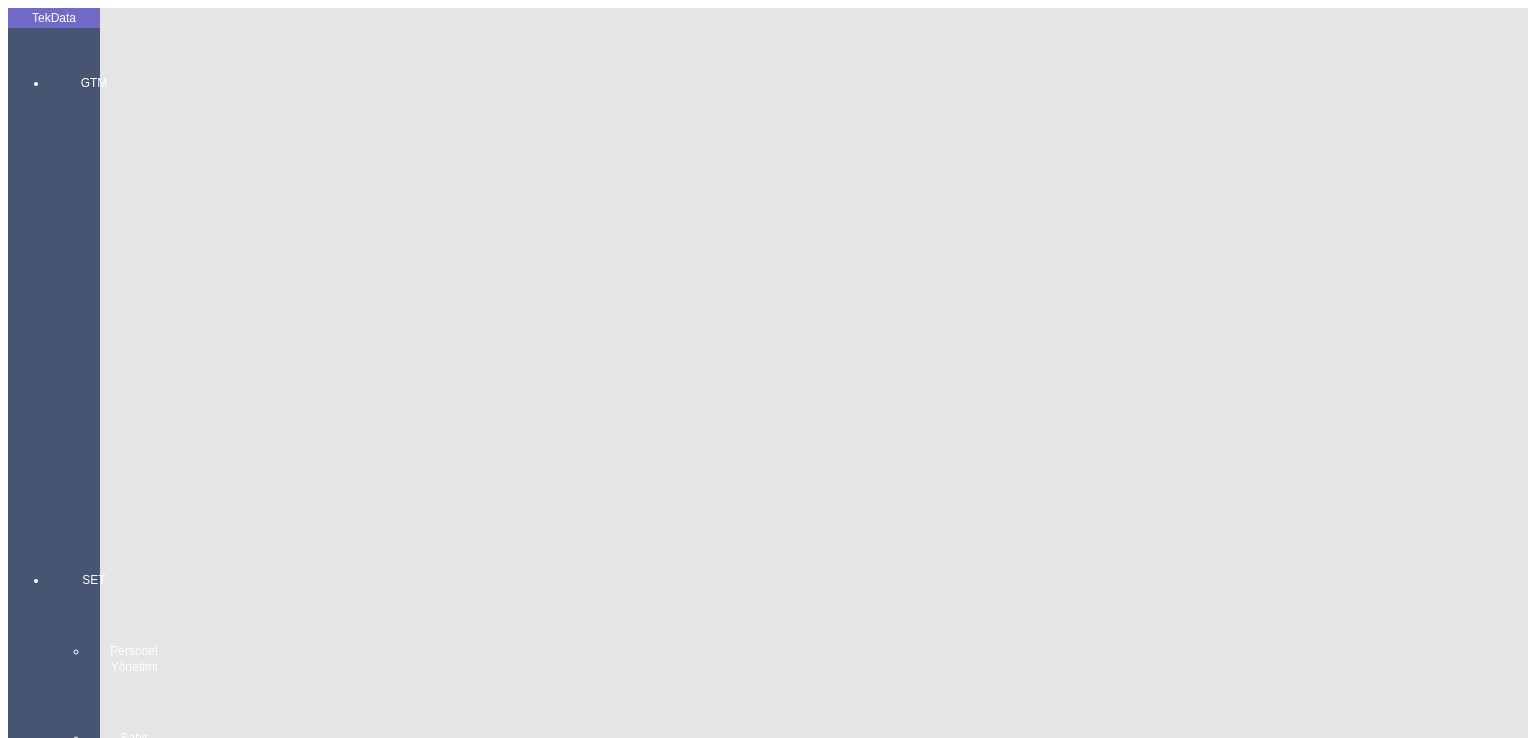 click on "Kaydet" at bounding box center (44, 3220) 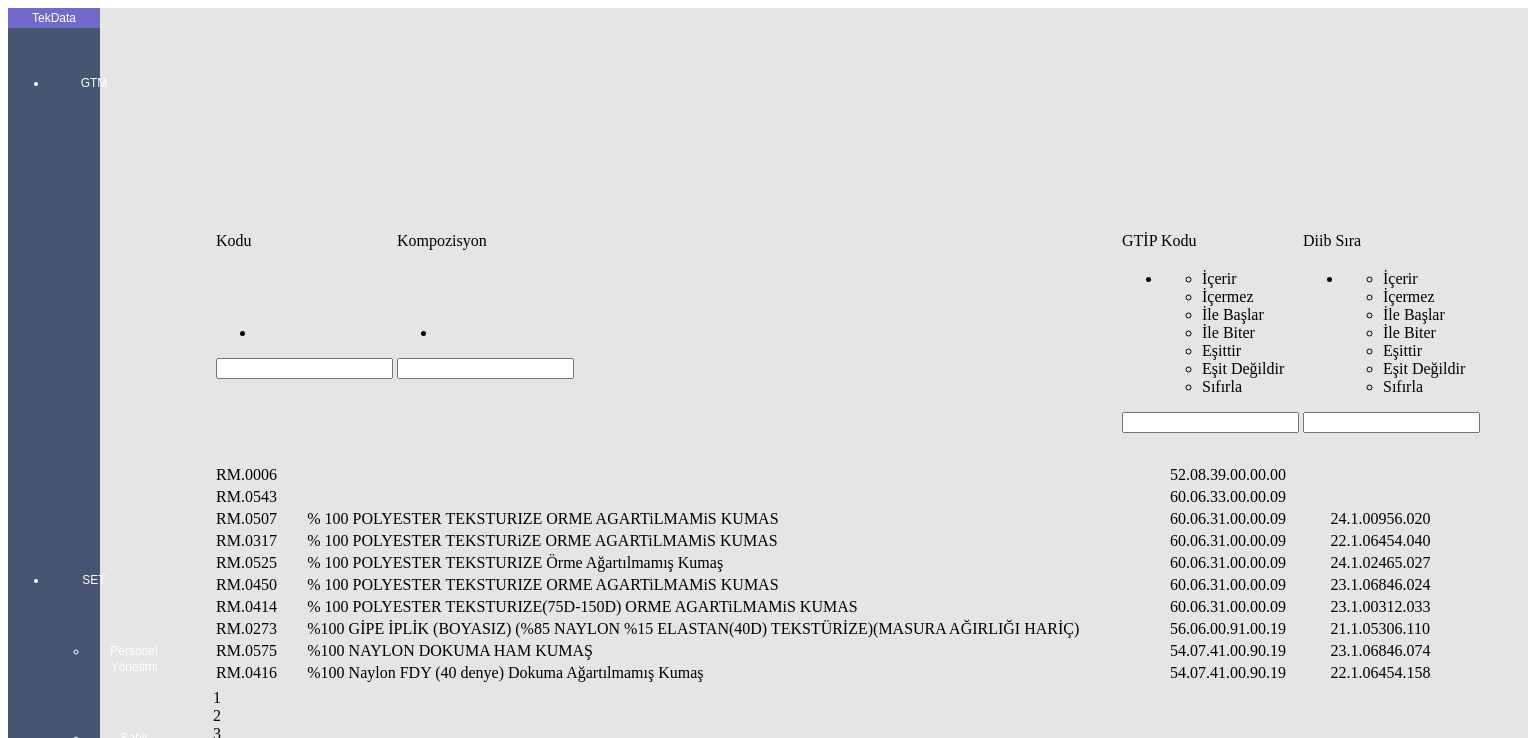 click at bounding box center (1391, 422) 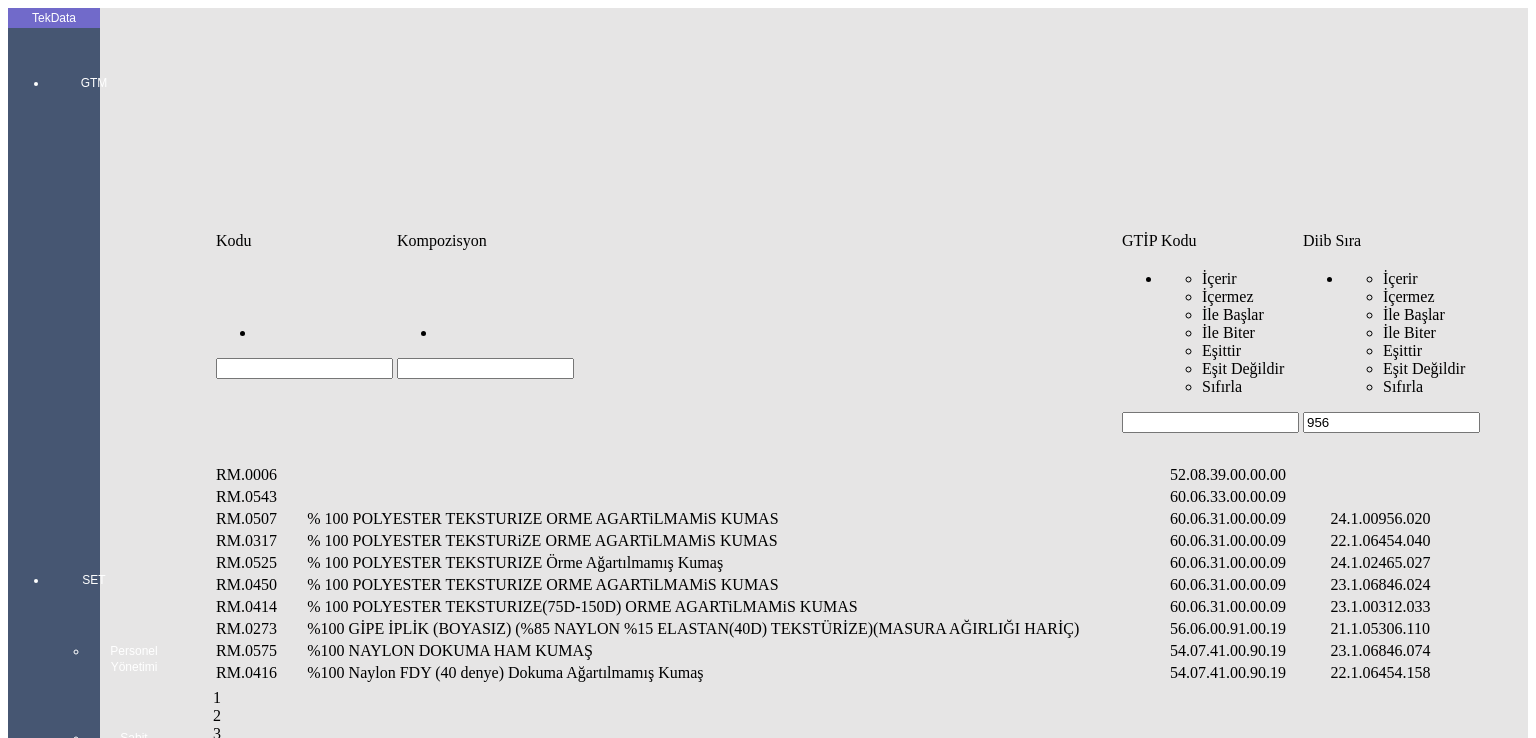 type on "956" 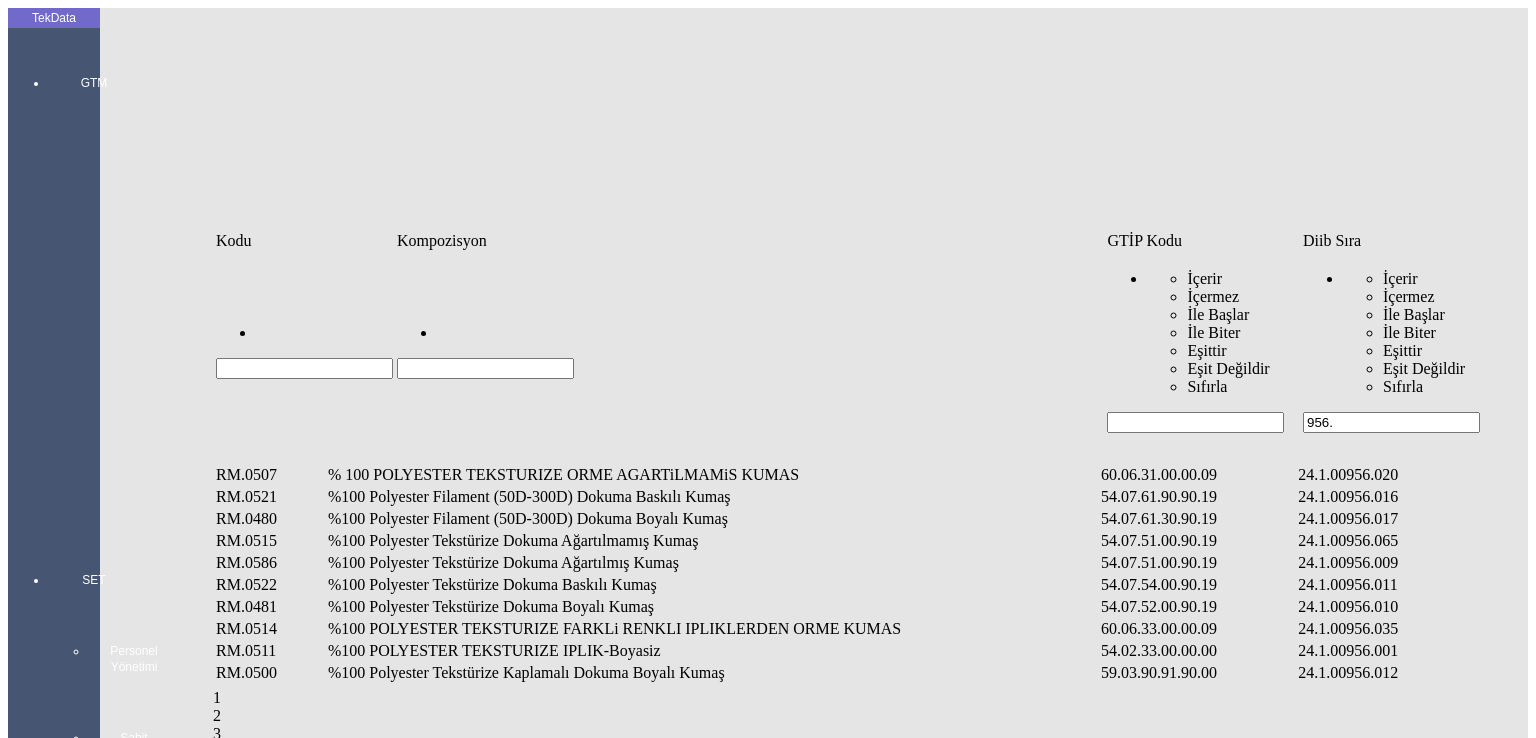 type on "956." 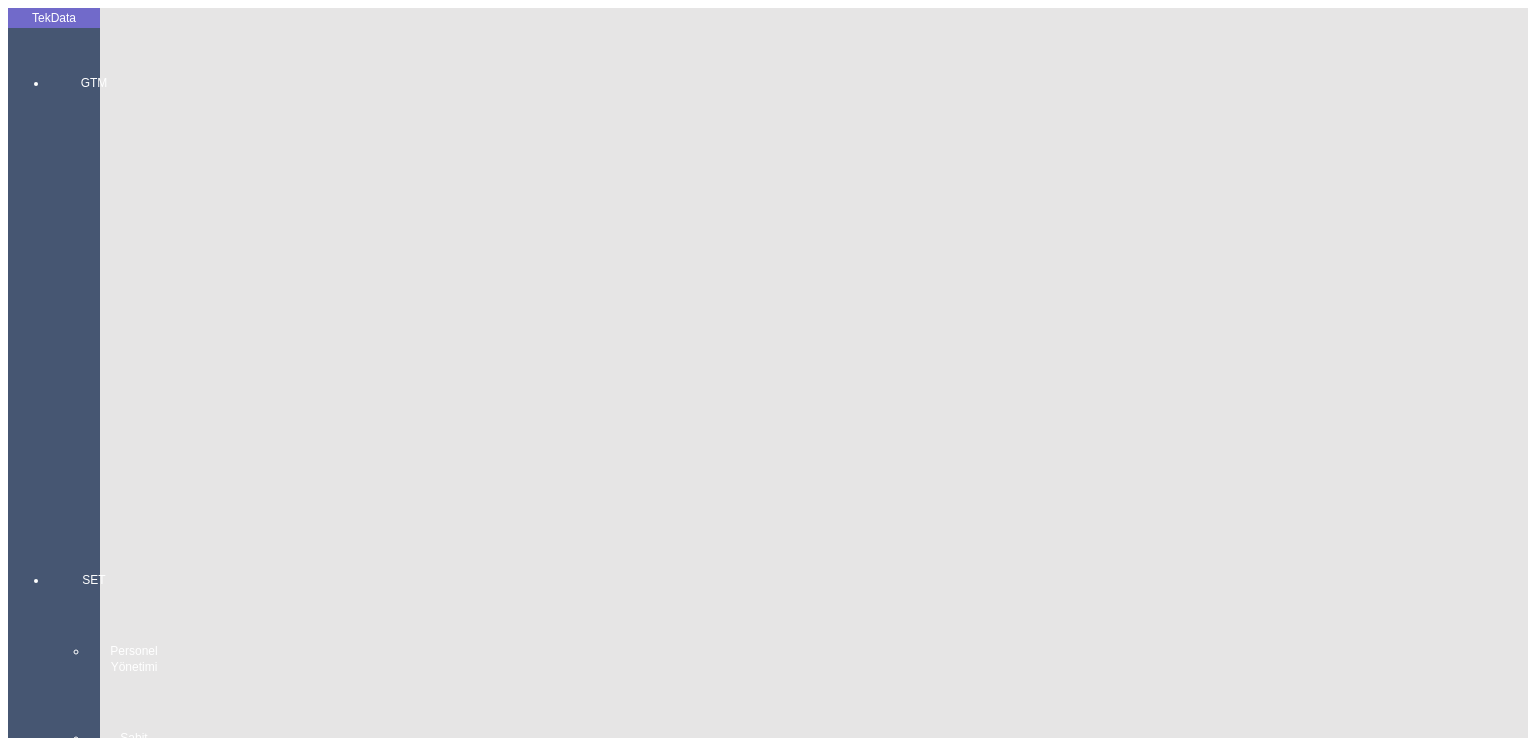 click on "Miktarı:  *" at bounding box center (109, 2725) 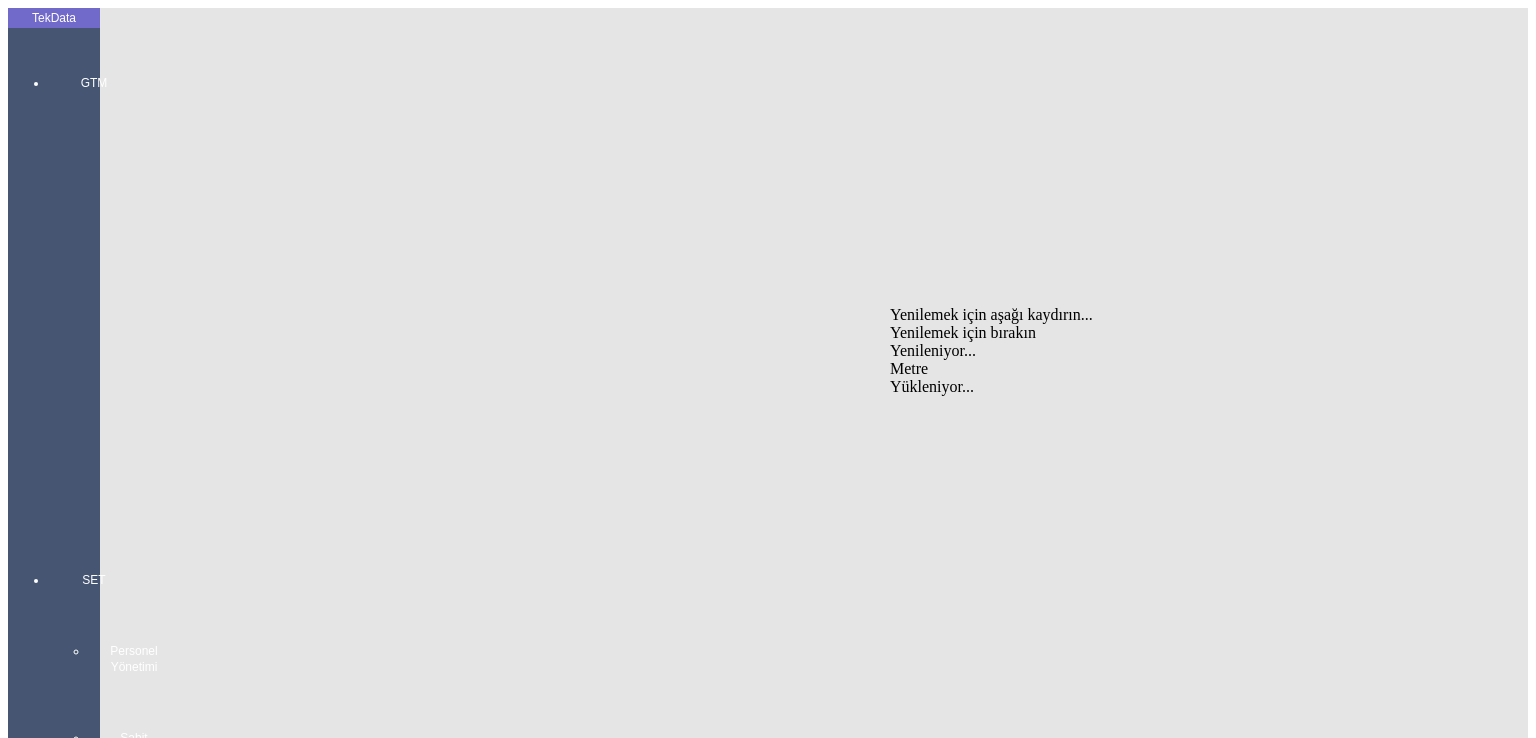 click on "Metre" at bounding box center (1186, 369) 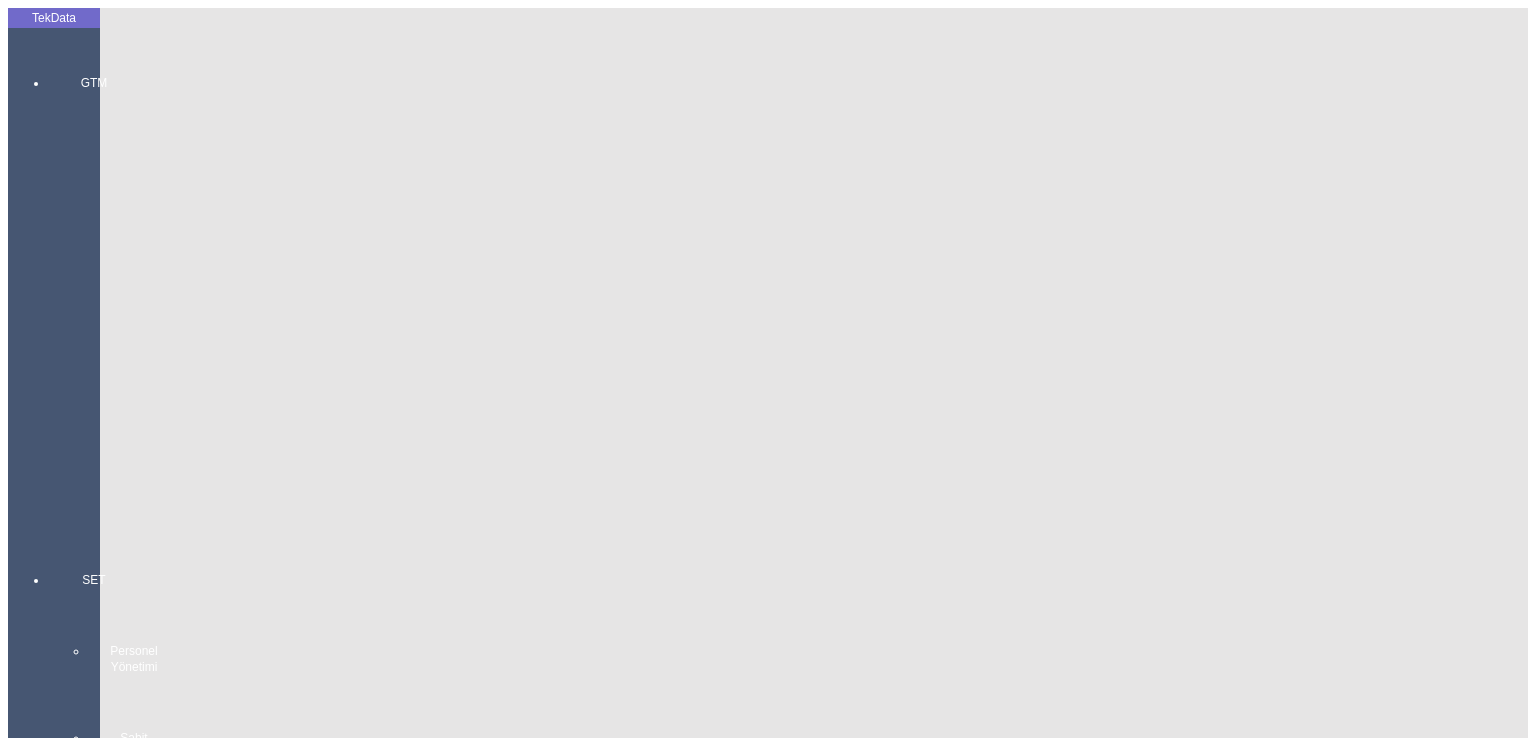 click on "Birim Fiyatı:" at bounding box center (109, 2764) 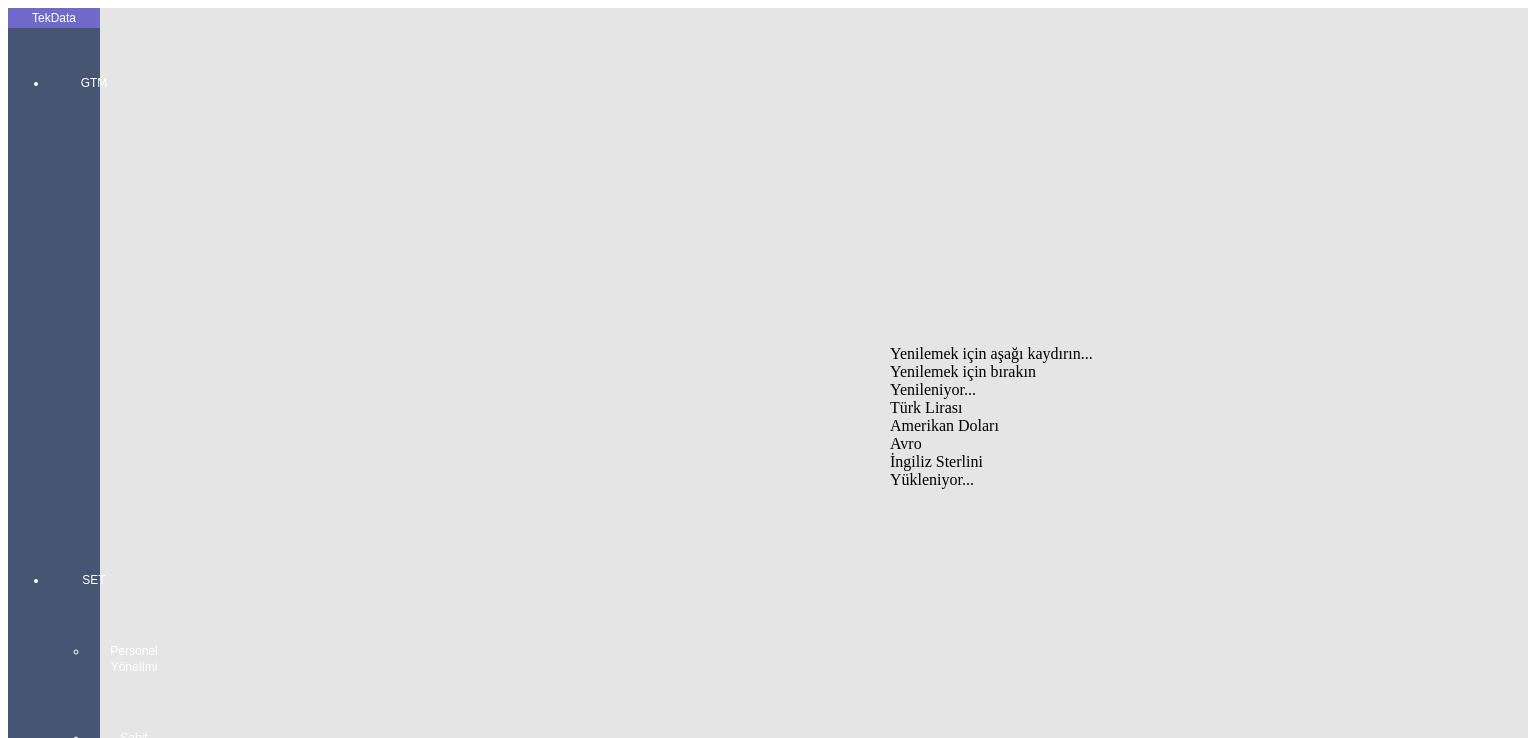 click on "Avro" at bounding box center (1186, 444) 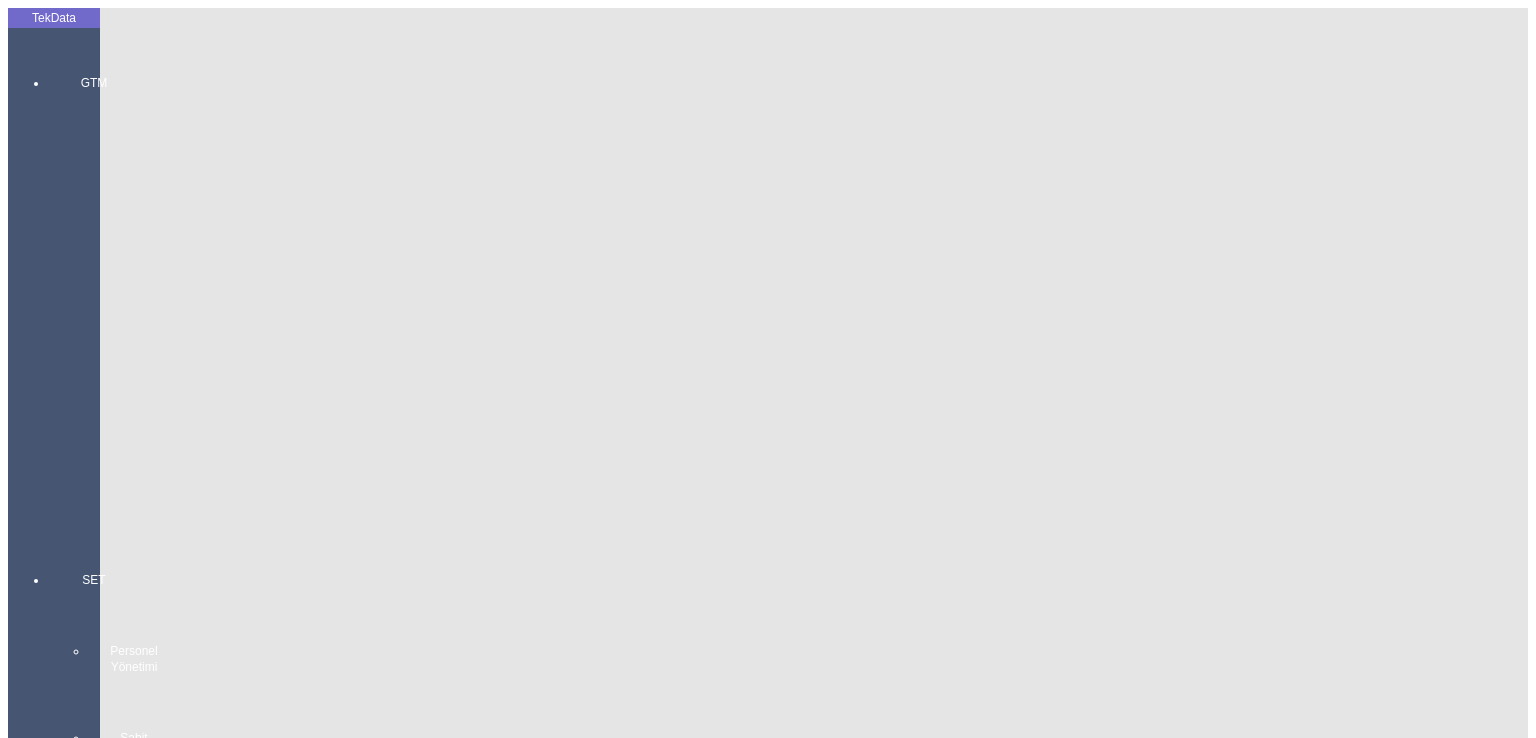 click on "En:" at bounding box center (109, 2823) 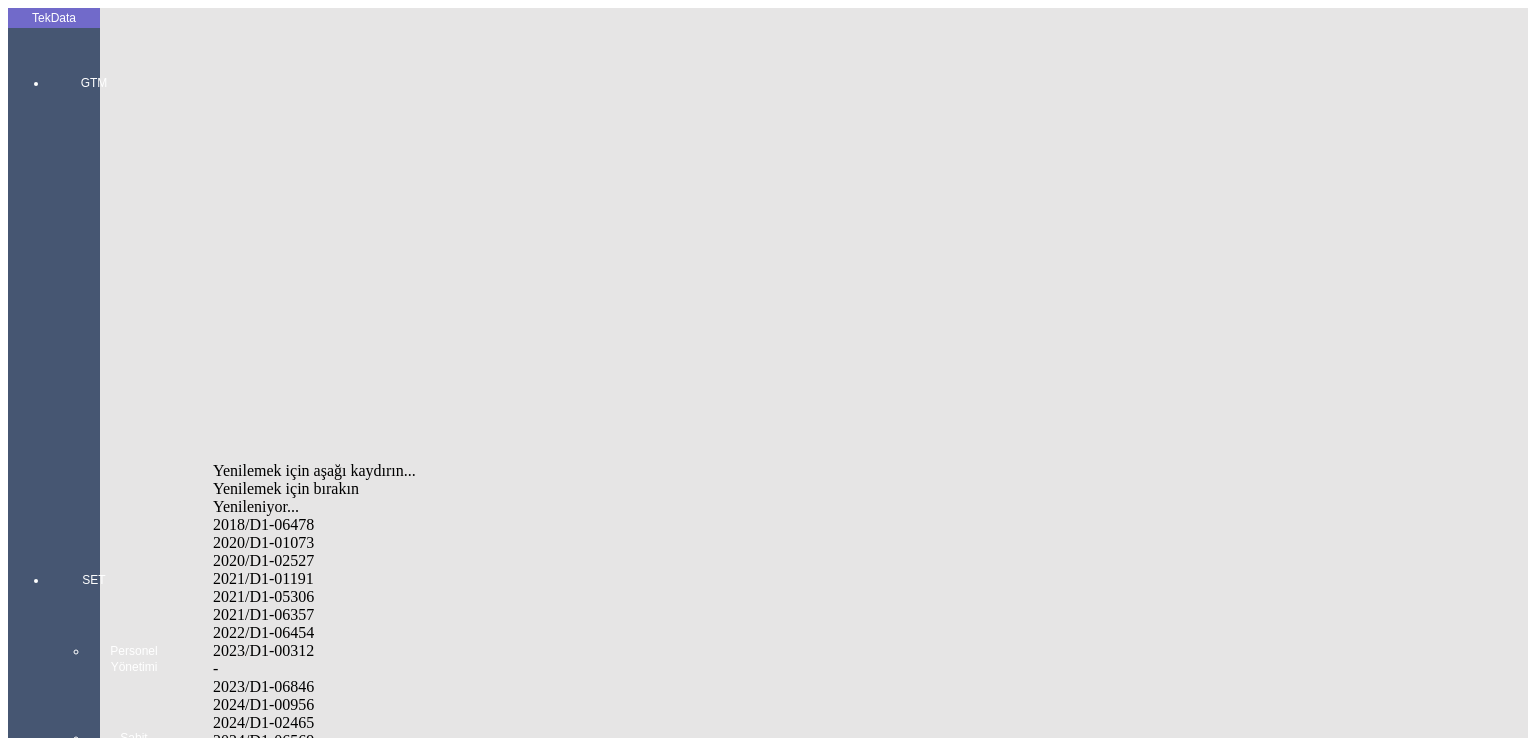click on "2024/D1-02465" at bounding box center [502, 723] 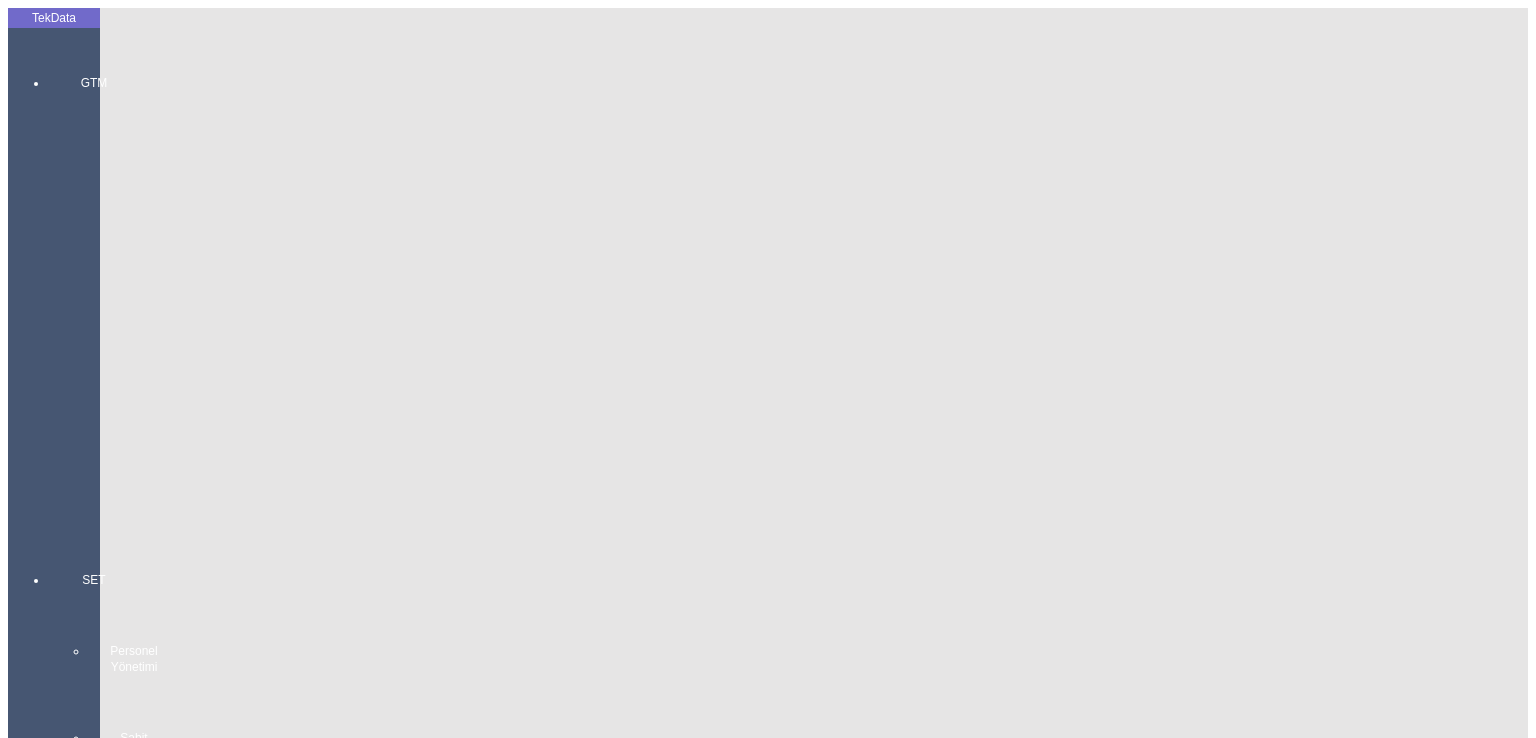 click on "Kaydet" at bounding box center [44, 3260] 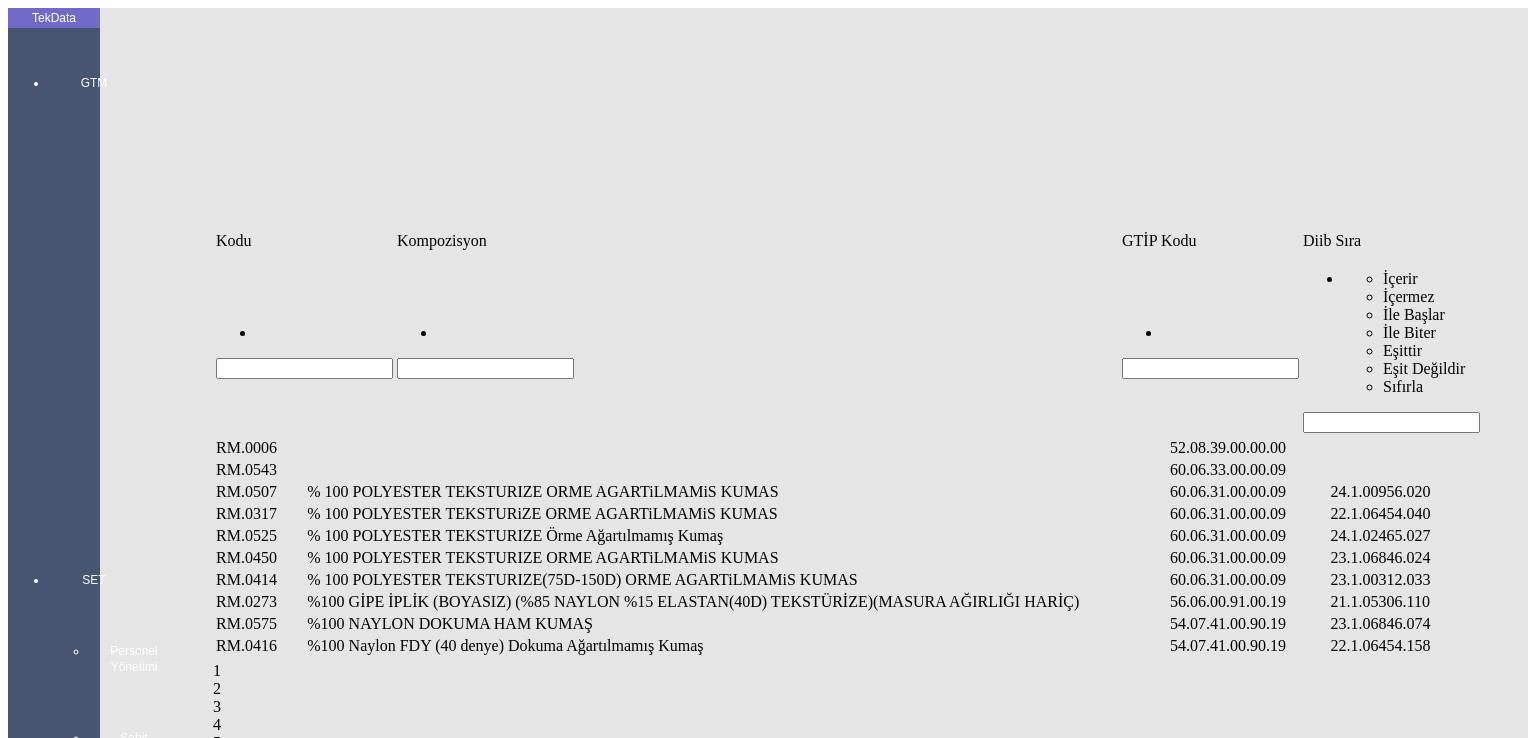 click at bounding box center [1391, 422] 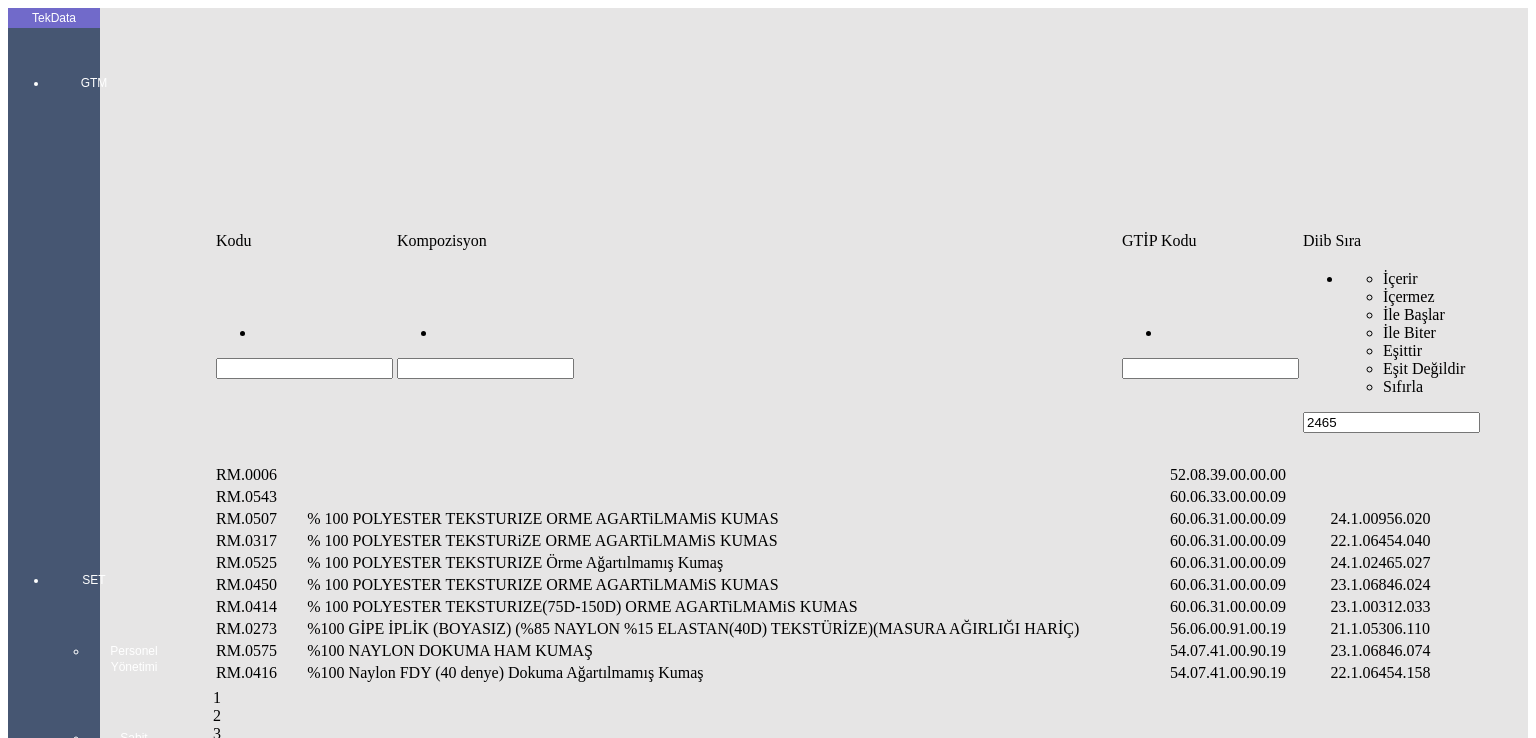 type on "2465" 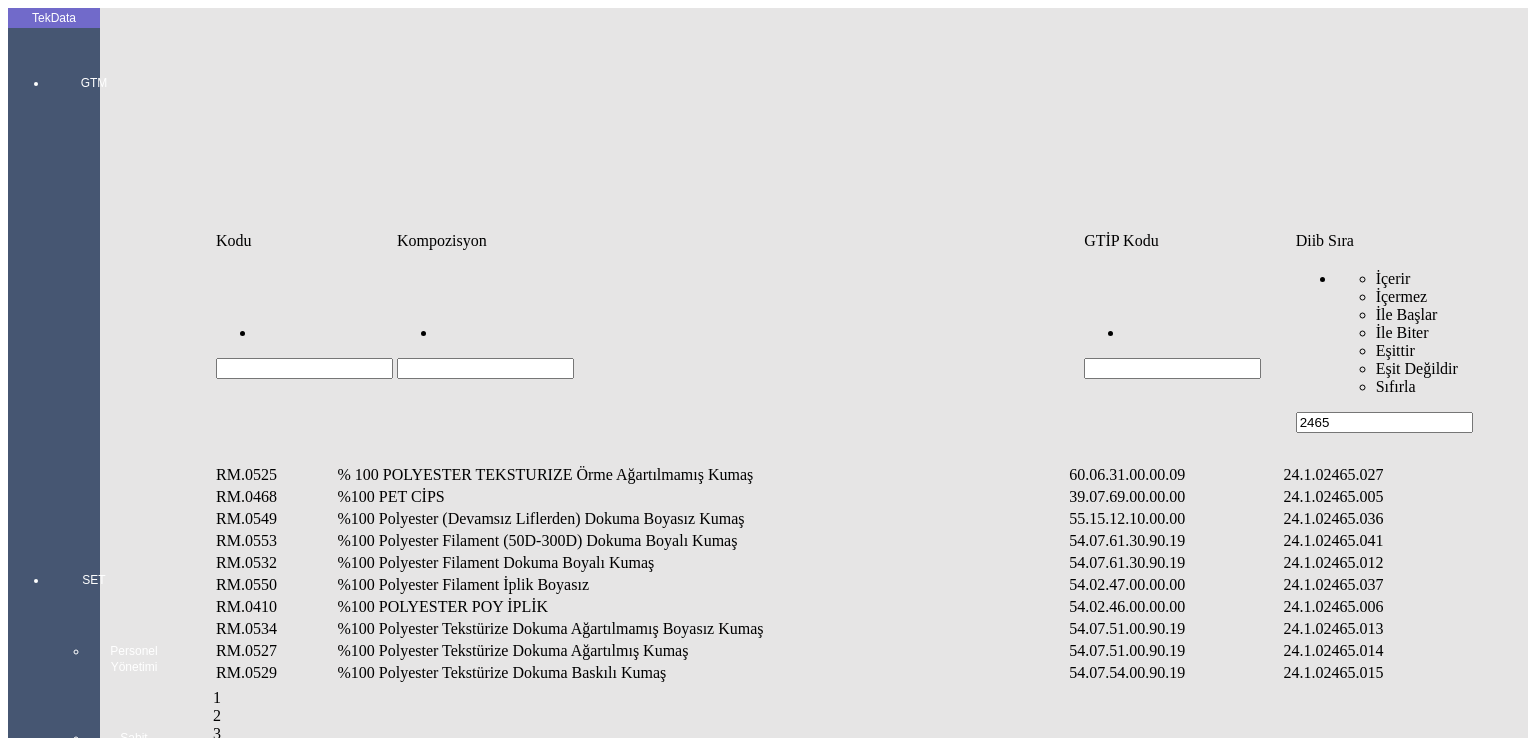 click on "%100 Polyester Filament Dokuma Boyalı Kumaş" at bounding box center [701, 563] 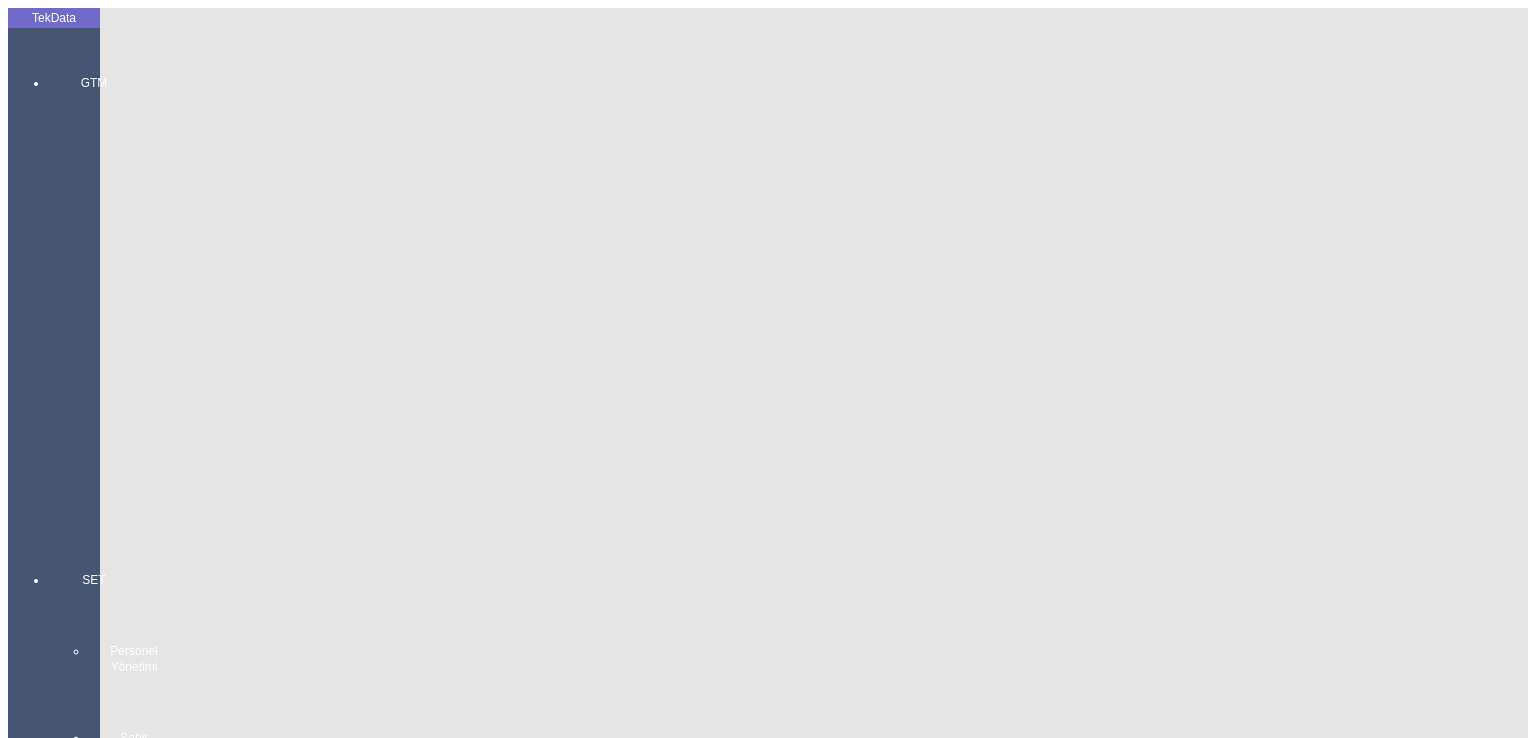 click on "Miktarı:  *" at bounding box center (109, 2765) 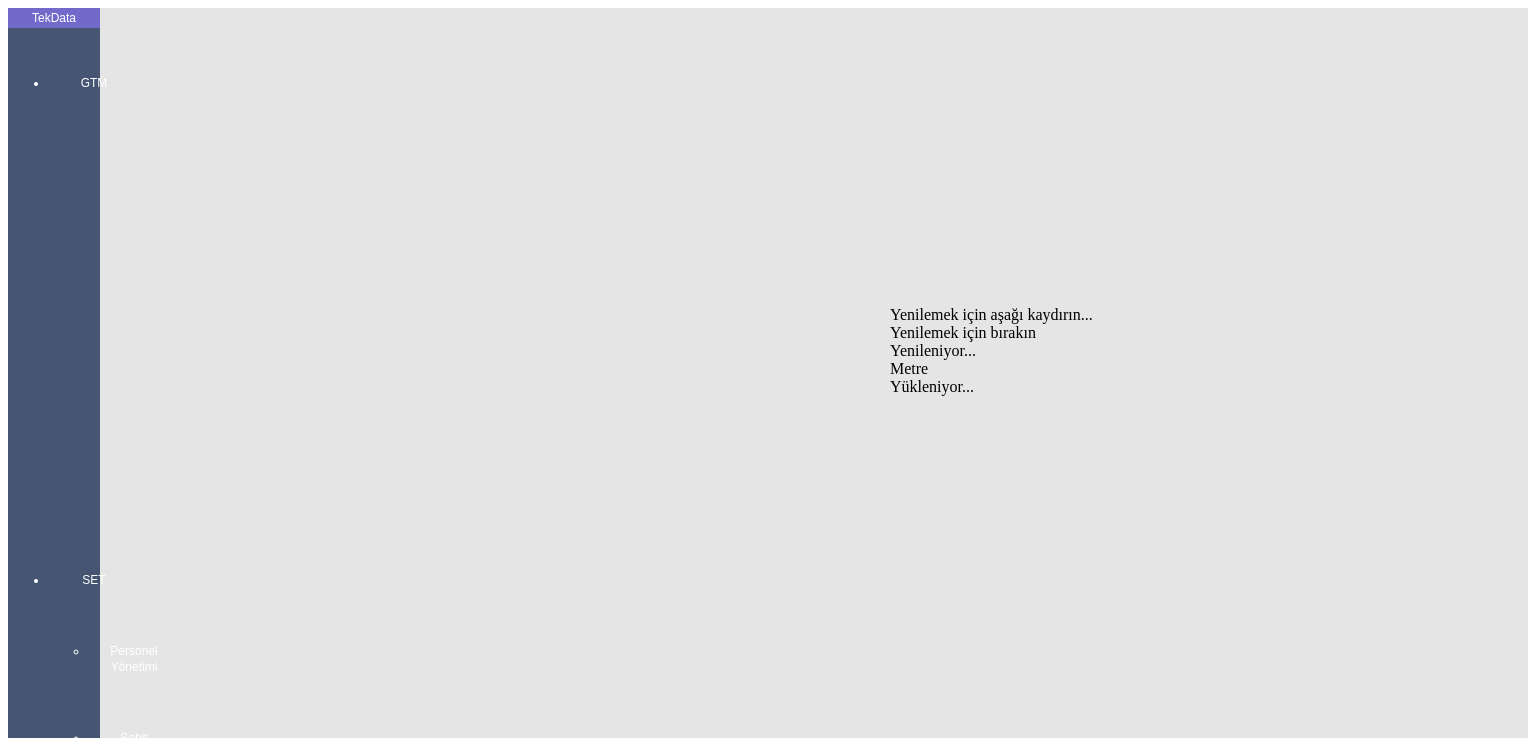 click on "Metre" at bounding box center (1186, 369) 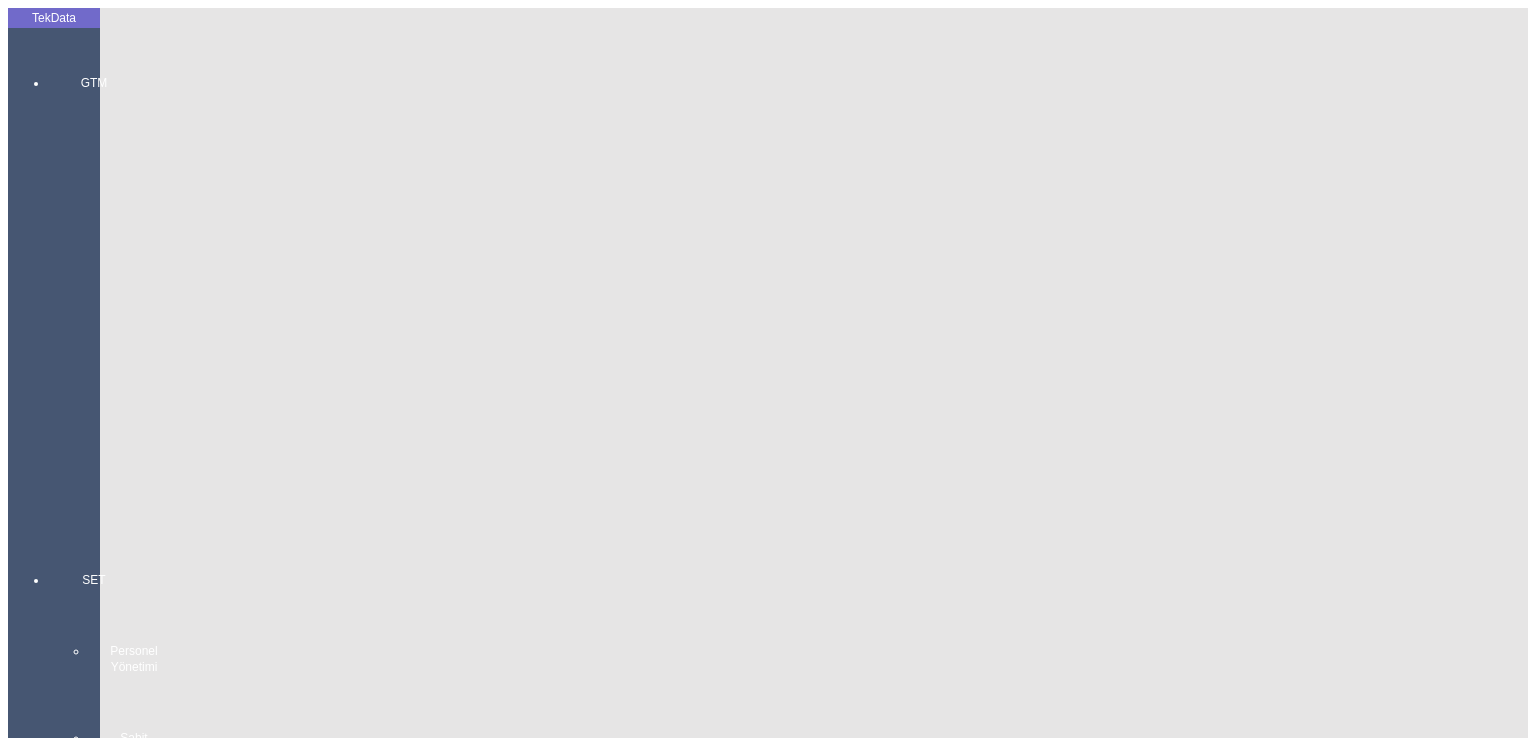click on "Birim Fiyatı:" at bounding box center (109, 2824) 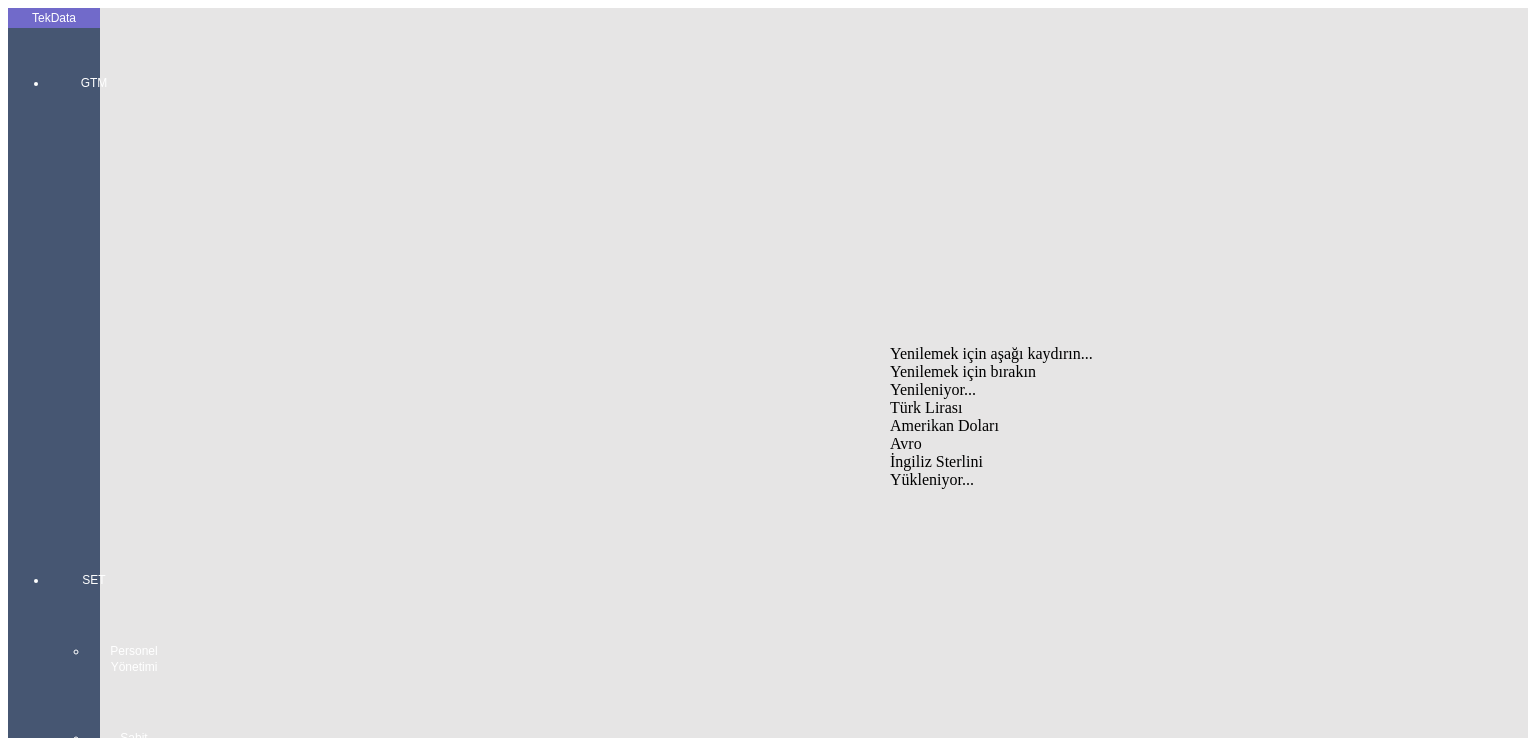 click on "Avro" at bounding box center [1186, 444] 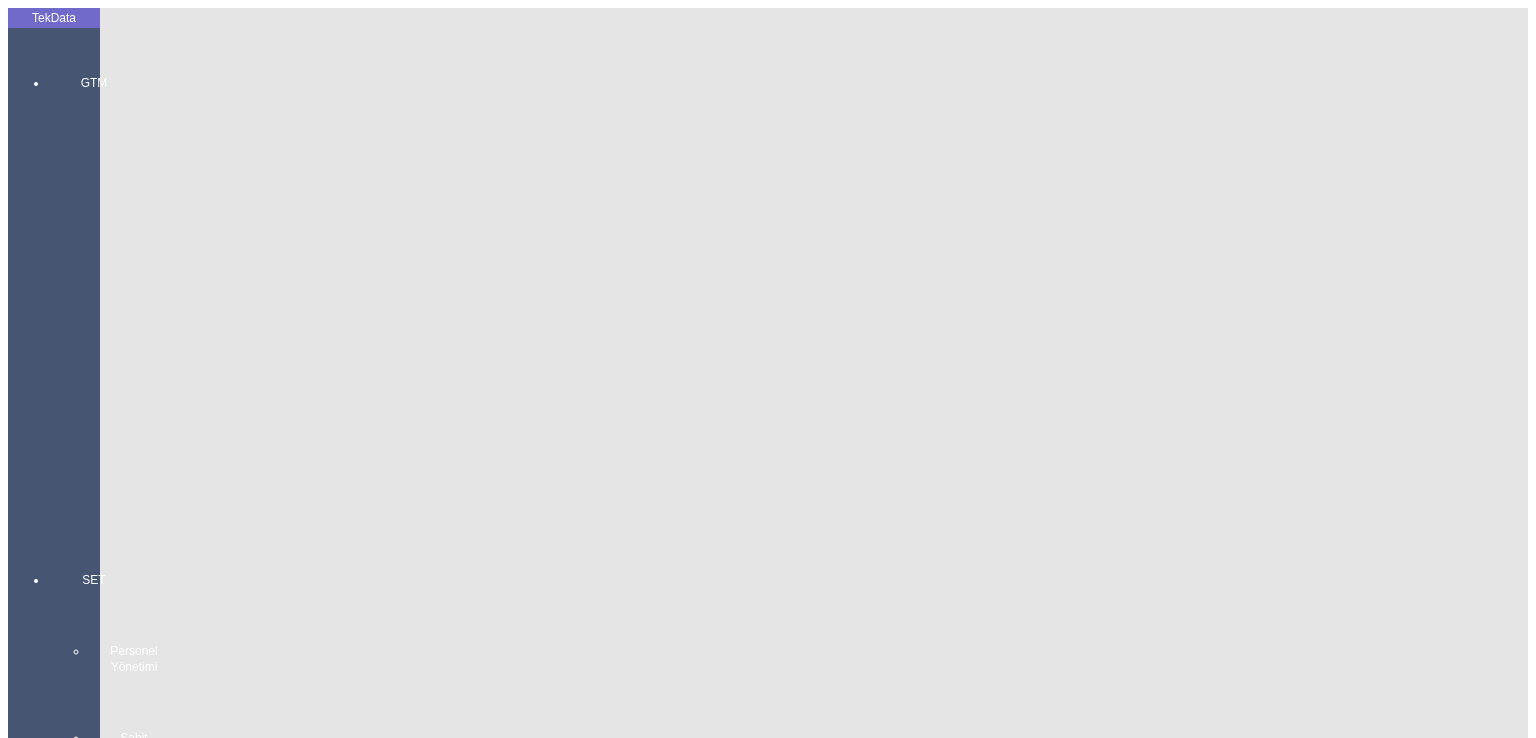 click on "En:" at bounding box center [109, 2943] 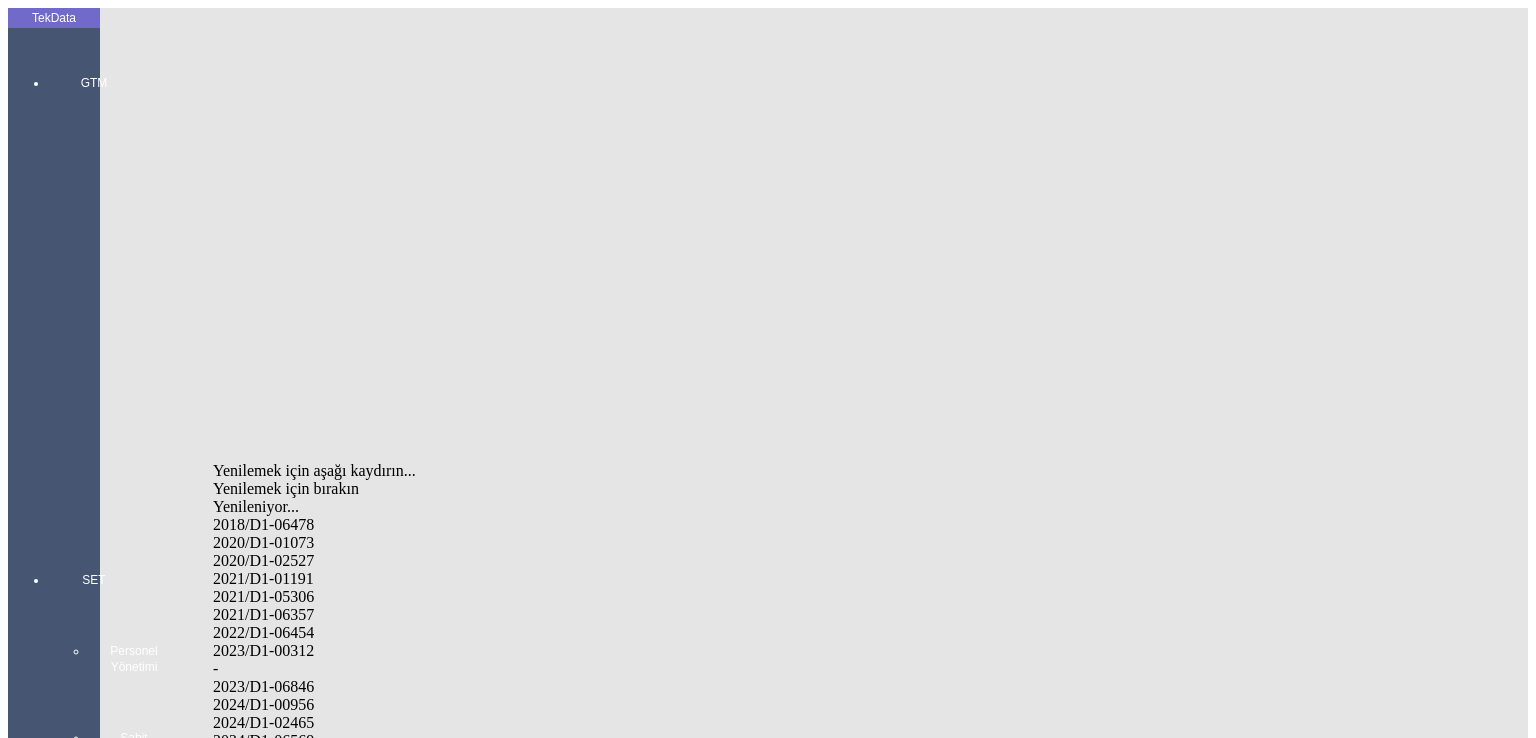 drag, startPoint x: 328, startPoint y: 689, endPoint x: 497, endPoint y: 675, distance: 169.57889 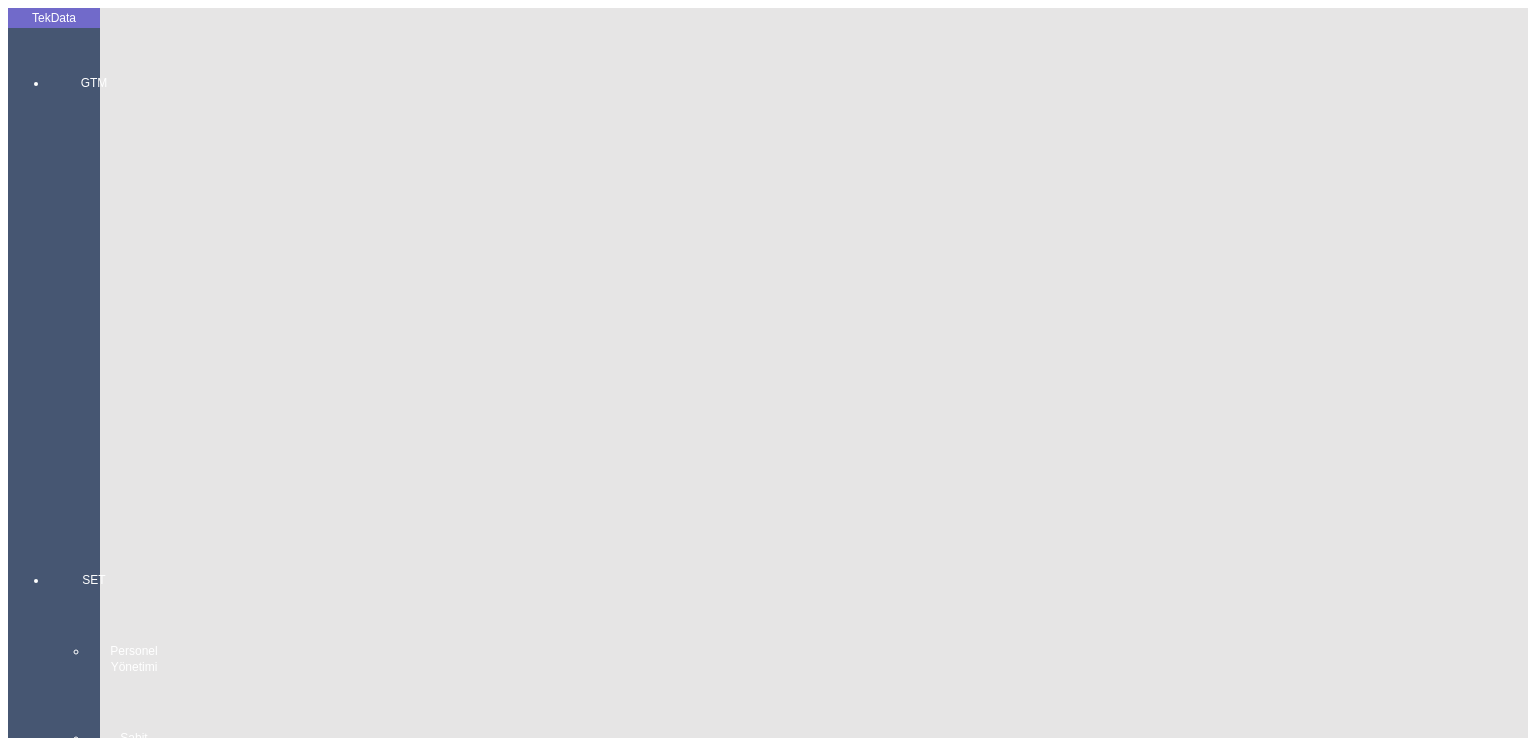click on "Kaydet" at bounding box center [44, 3300] 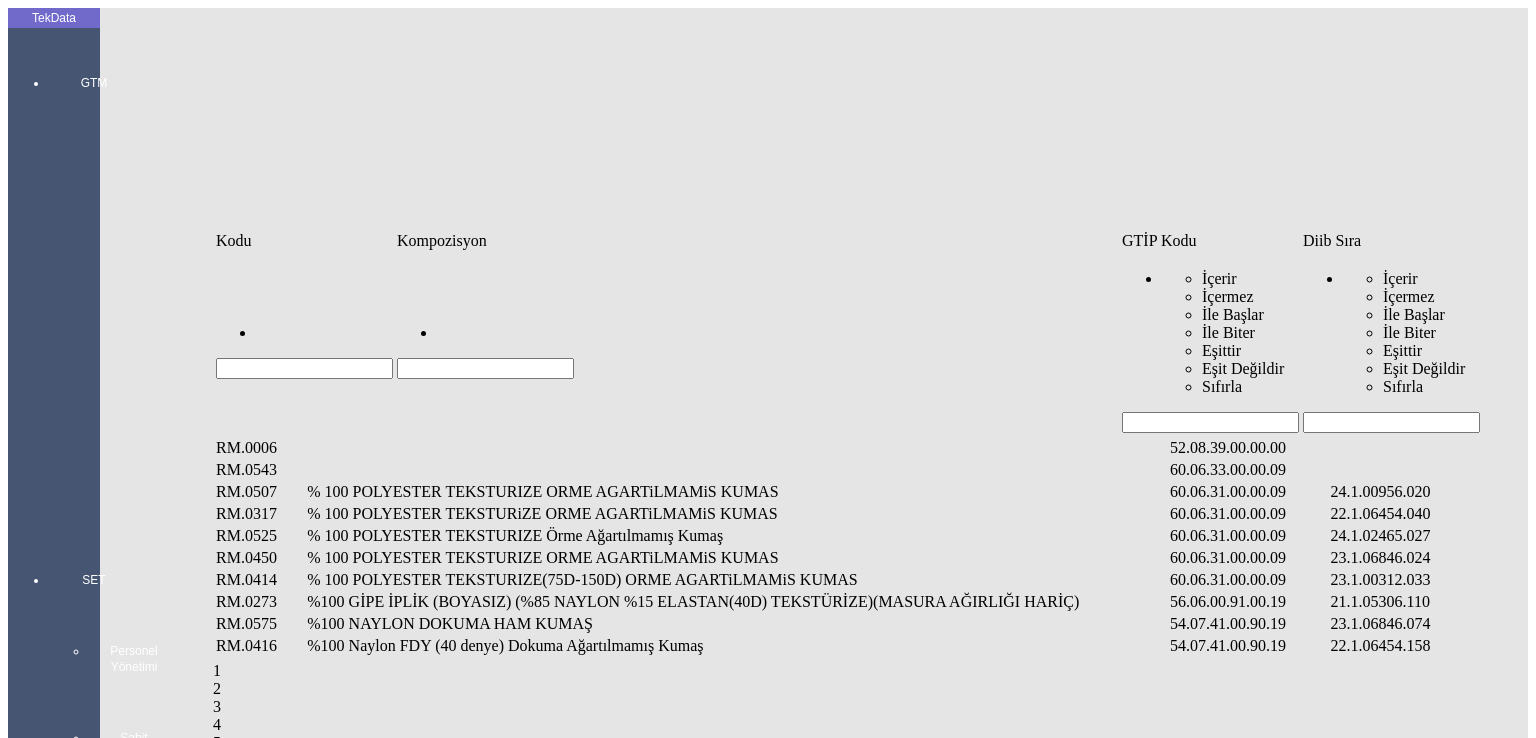 click at bounding box center [1391, 422] 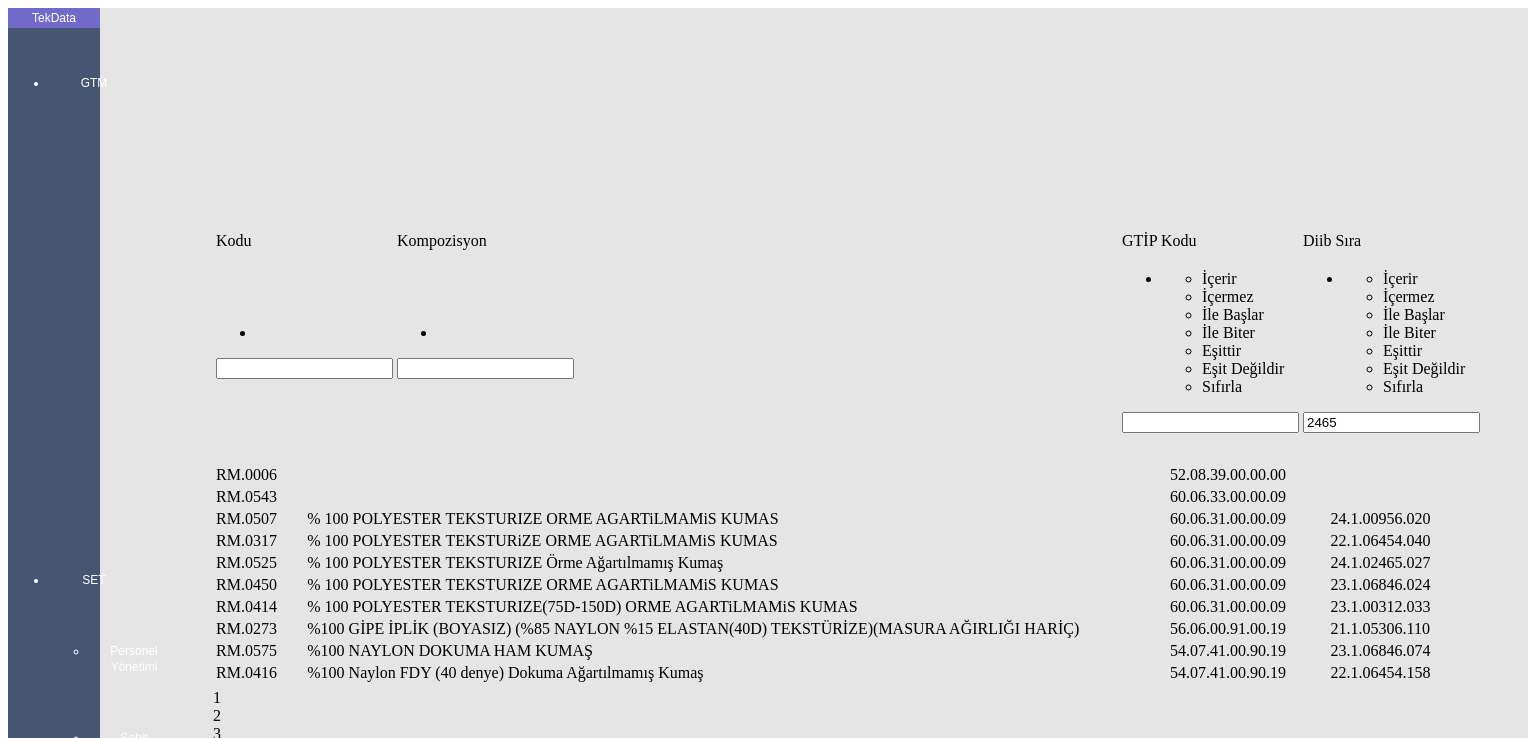 type on "2465" 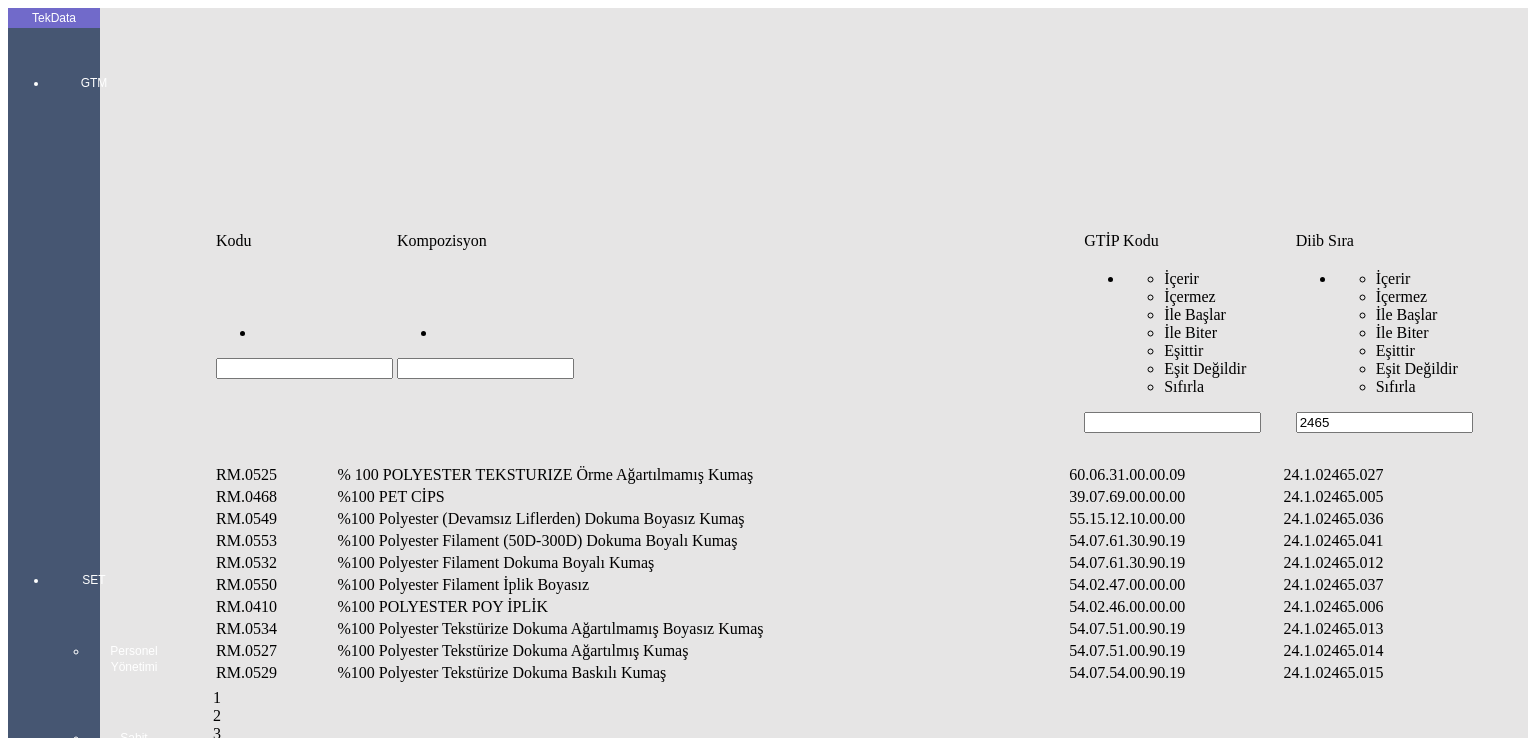 click at bounding box center (485, 368) 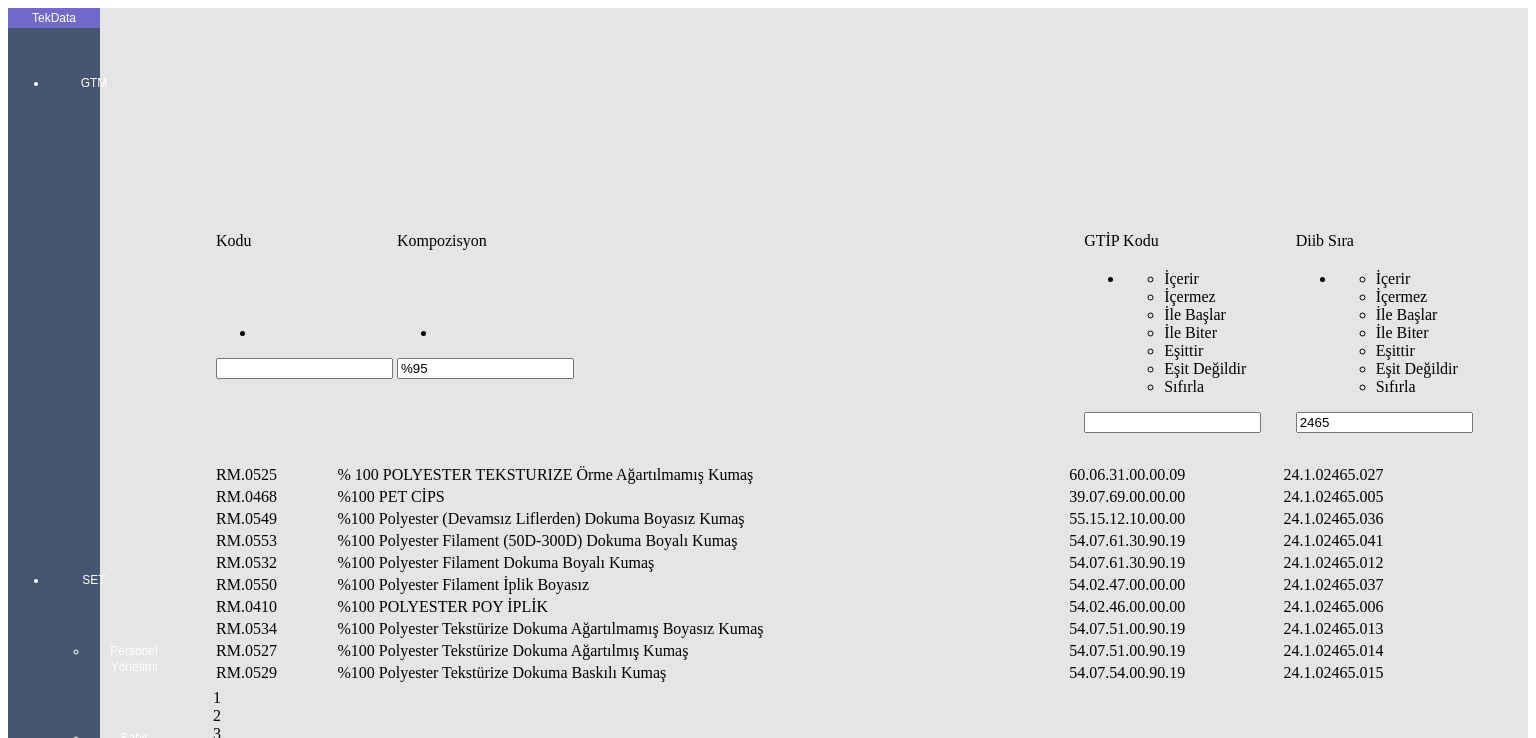 type on "%95" 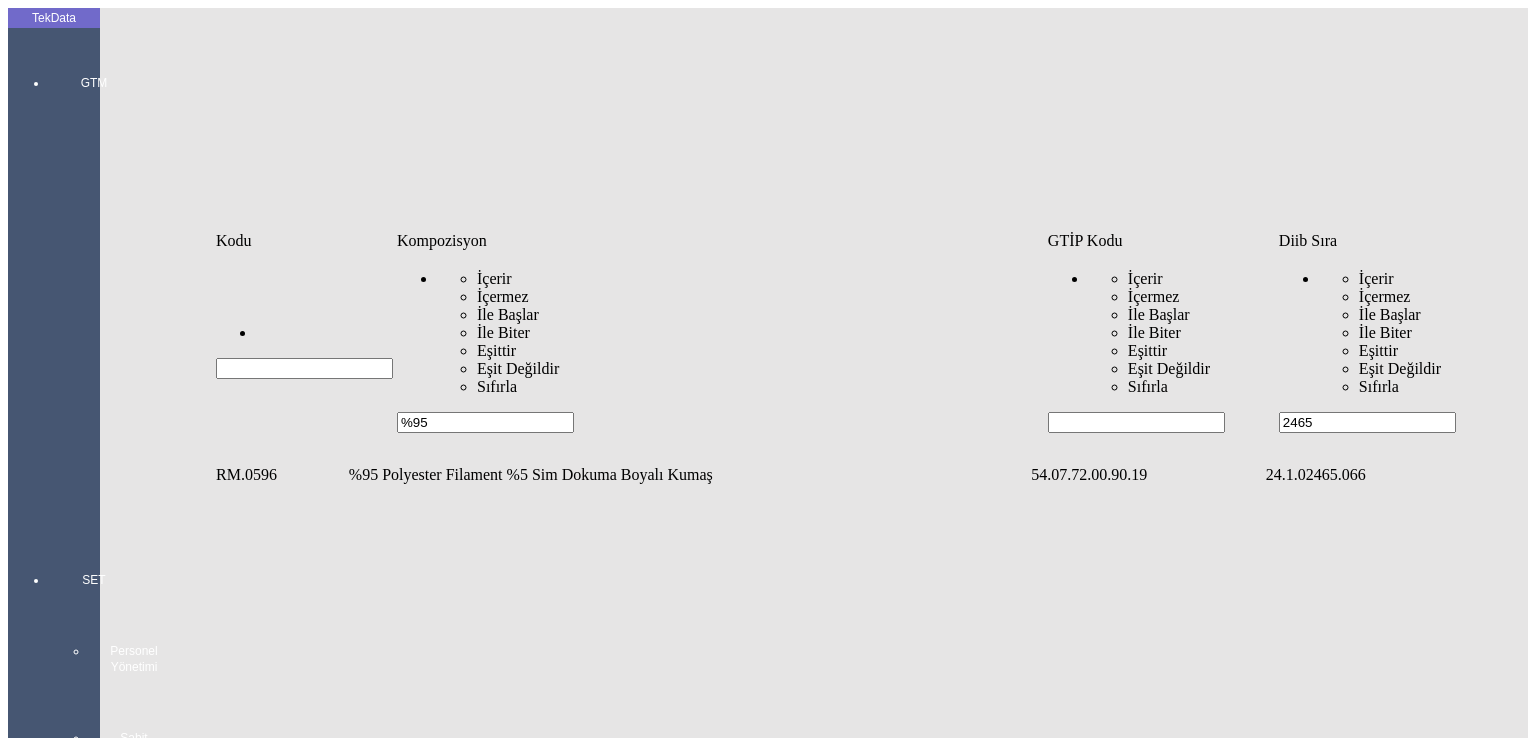 click on "%95 Polyester Filament %5 Sim Dokuma Boyalı Kumaş" at bounding box center (688, 475) 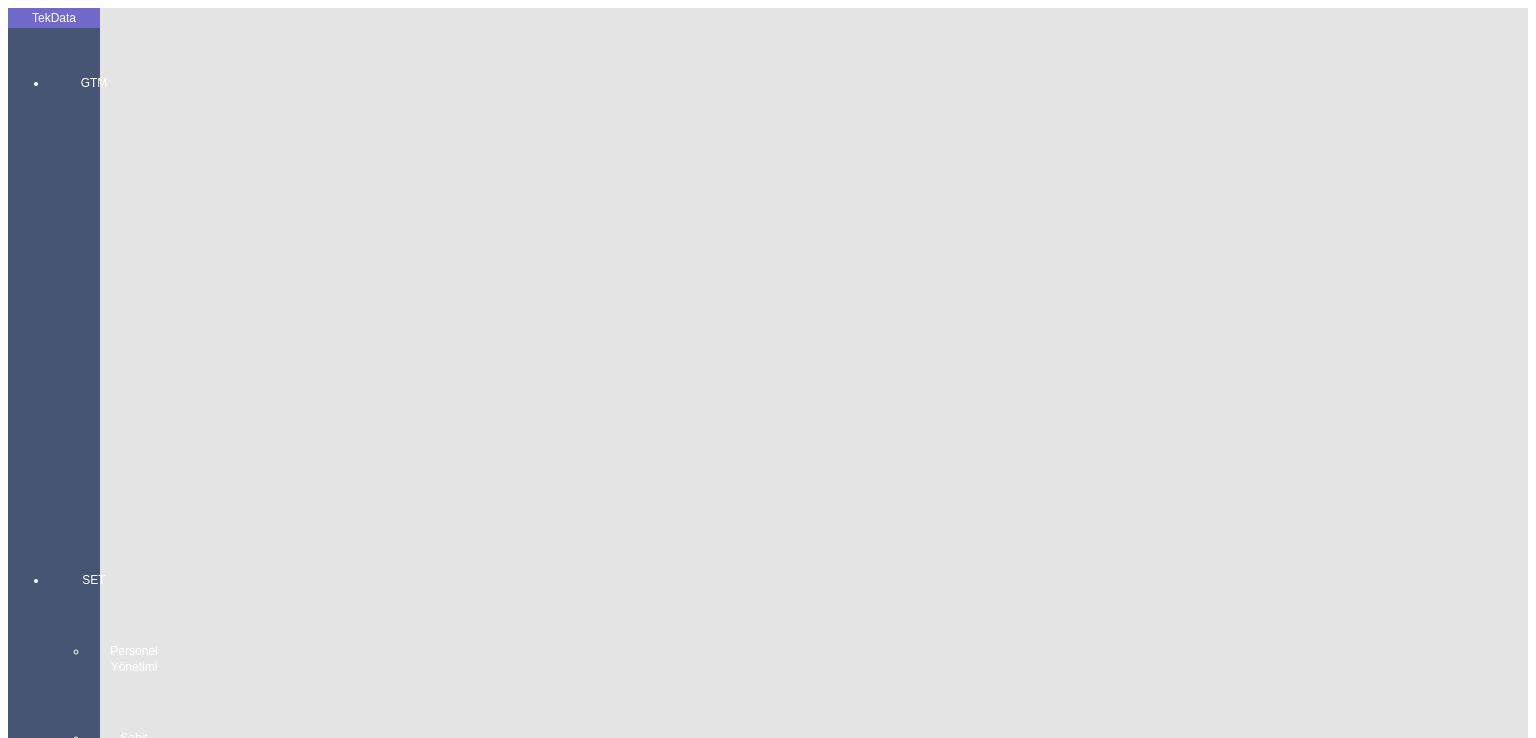 click on "Miktarı:  *" at bounding box center [109, 2805] 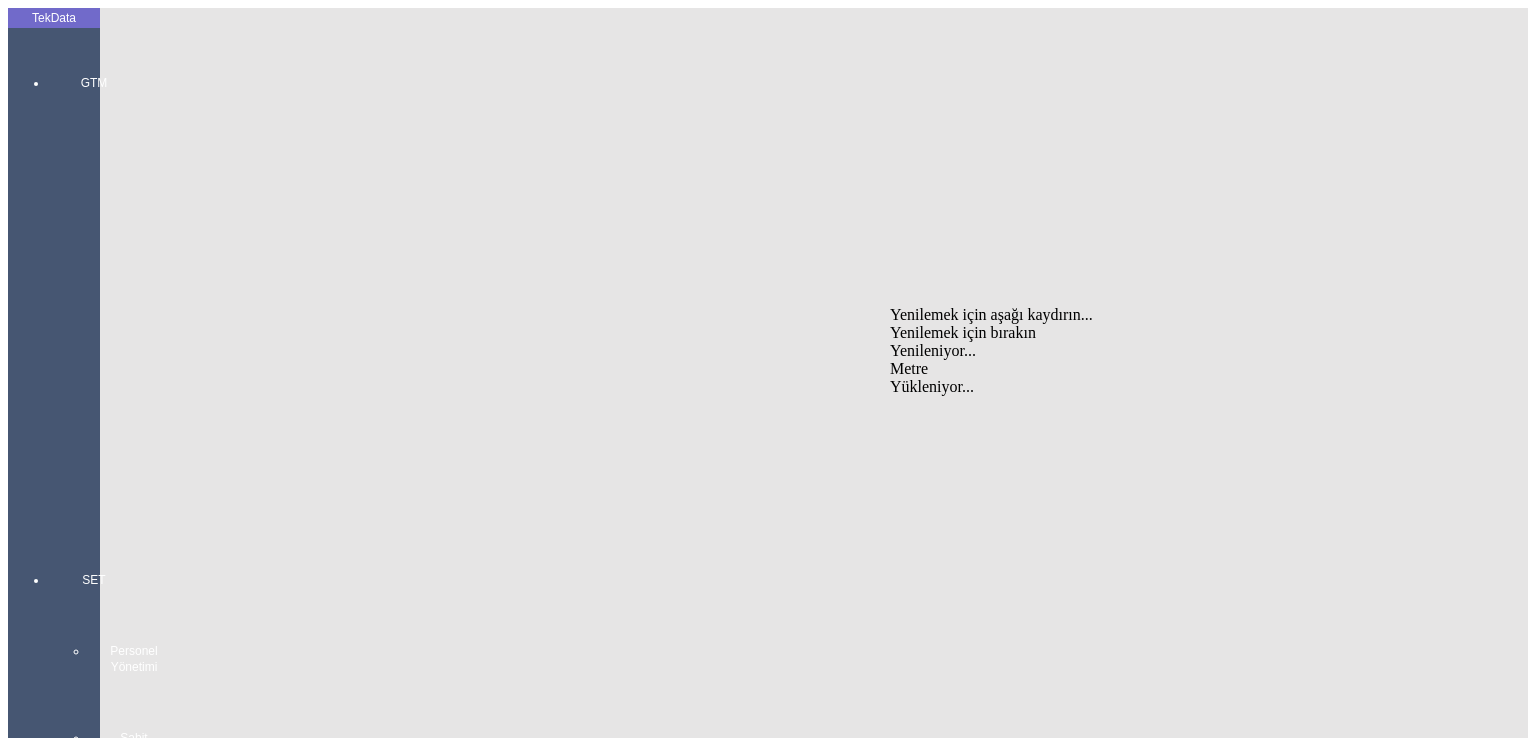 click on "Metre" at bounding box center (1186, 369) 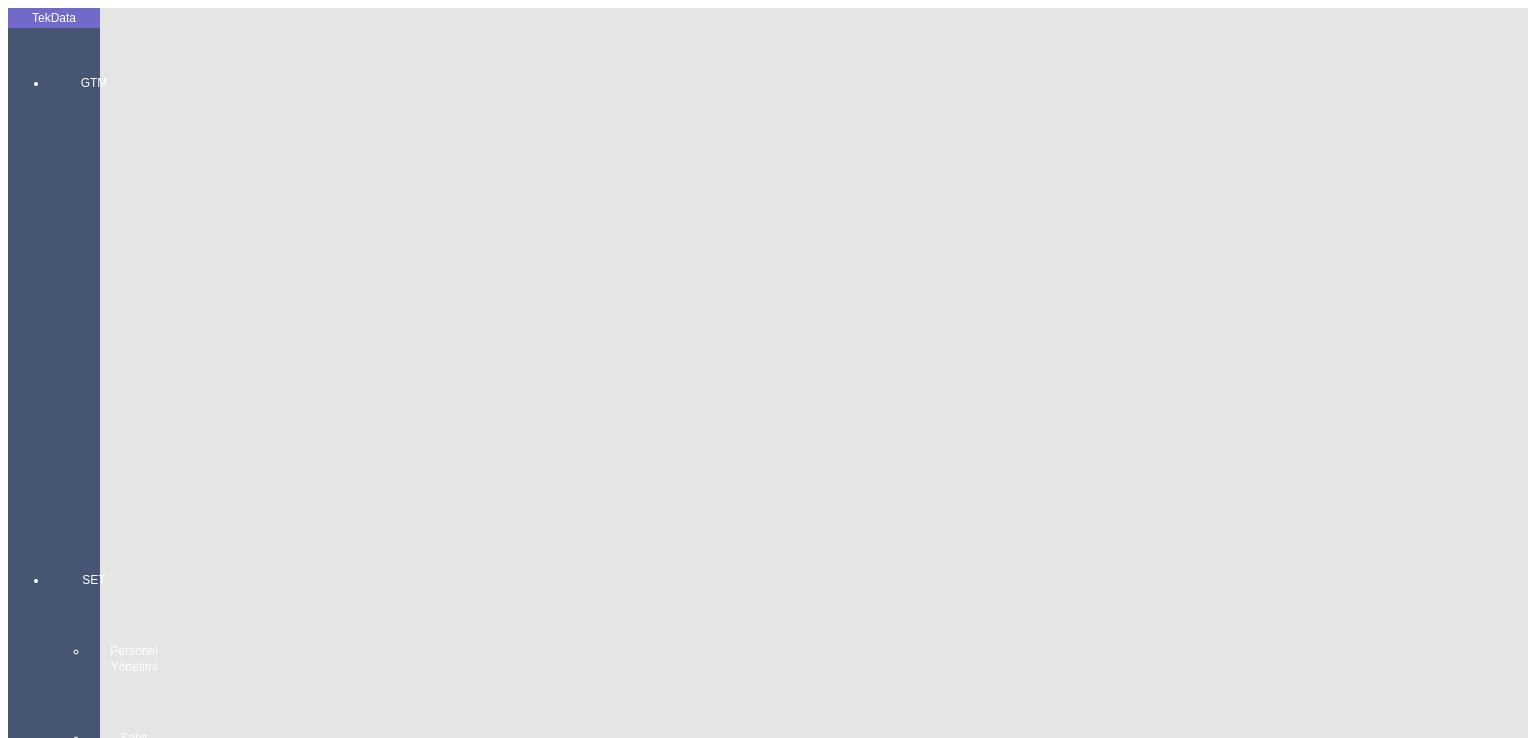 click on "En:" at bounding box center (109, 2883) 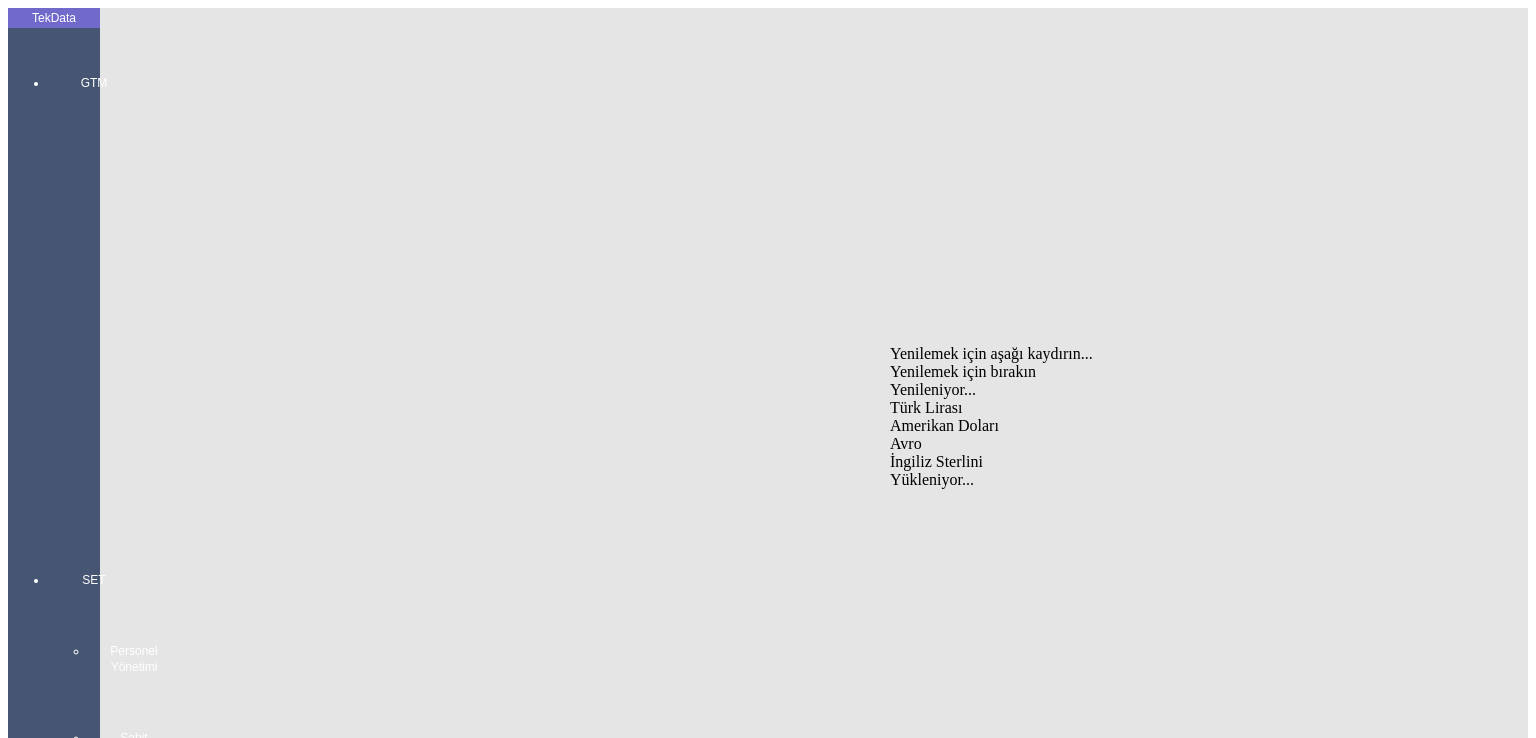 click on "Avro" at bounding box center (1186, 444) 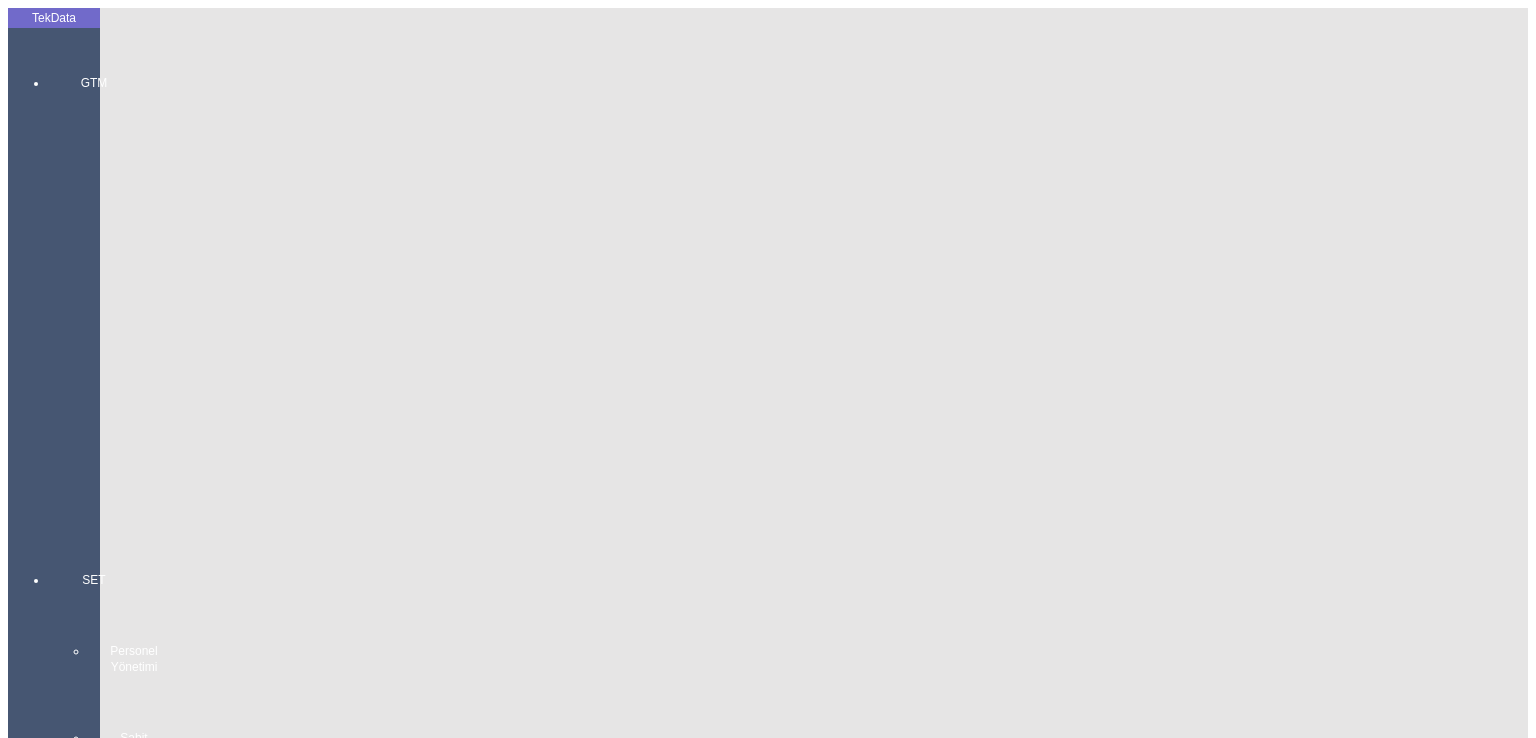 click on "En:" at bounding box center [109, 2983] 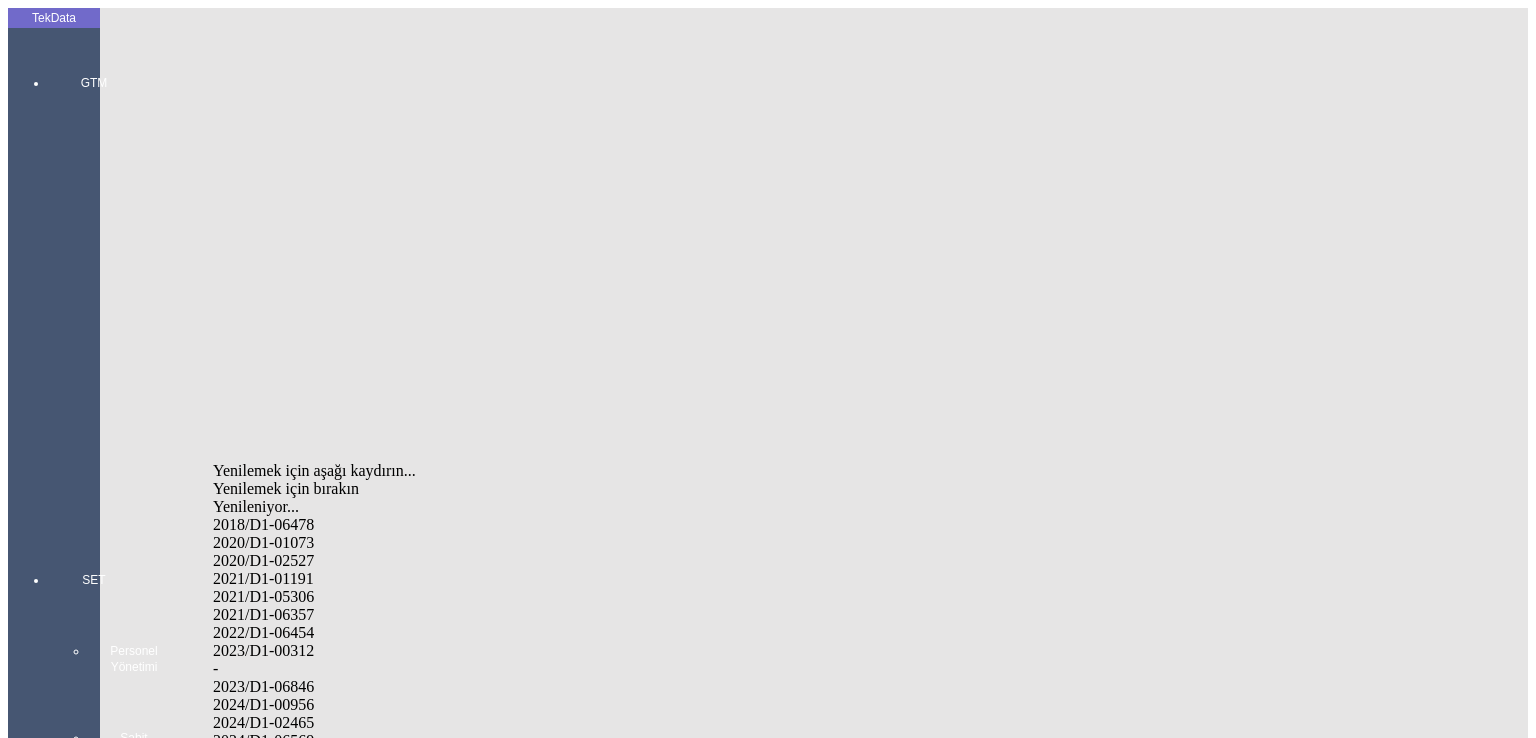 click on "2024/D1-02465" at bounding box center [502, 723] 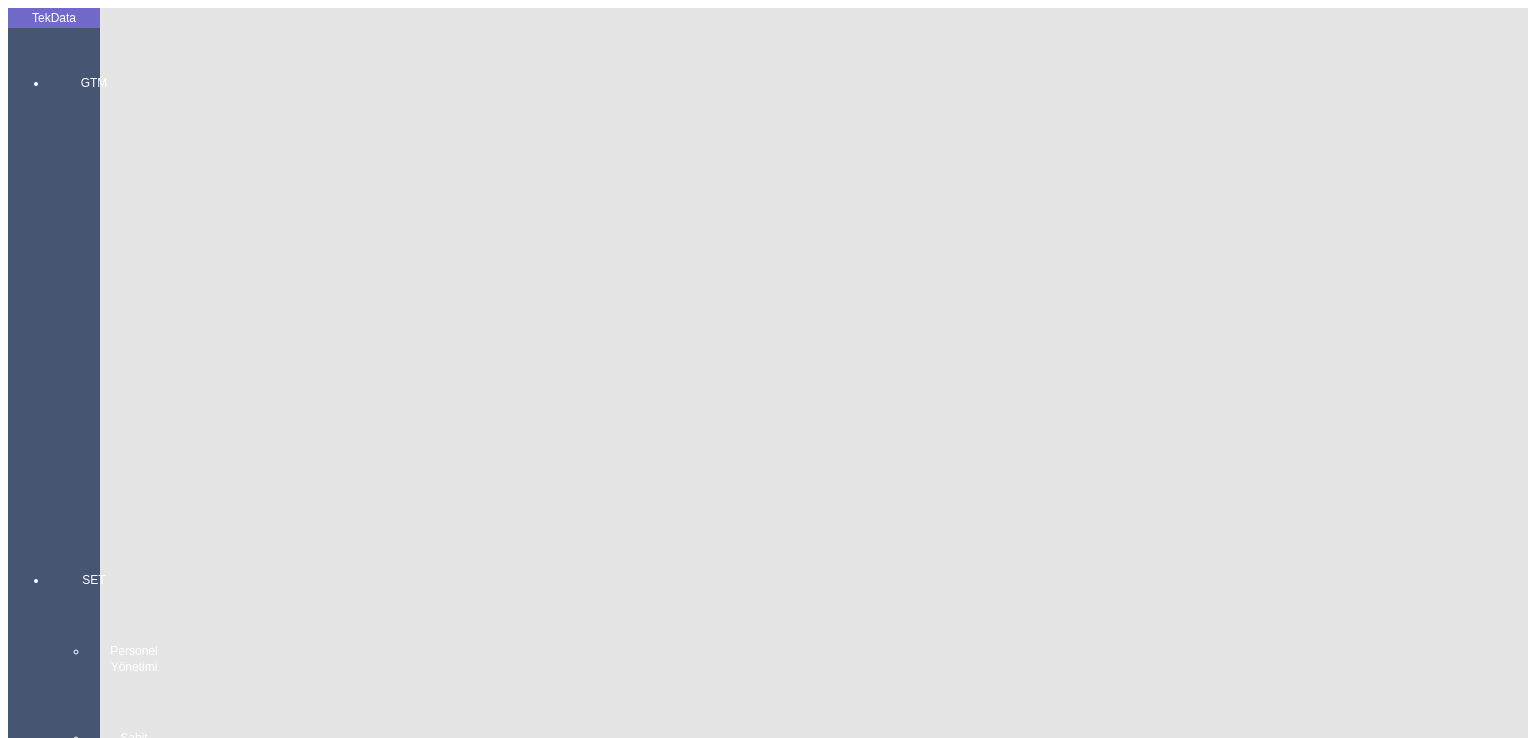 drag, startPoint x: 551, startPoint y: 562, endPoint x: 572, endPoint y: 556, distance: 21.84033 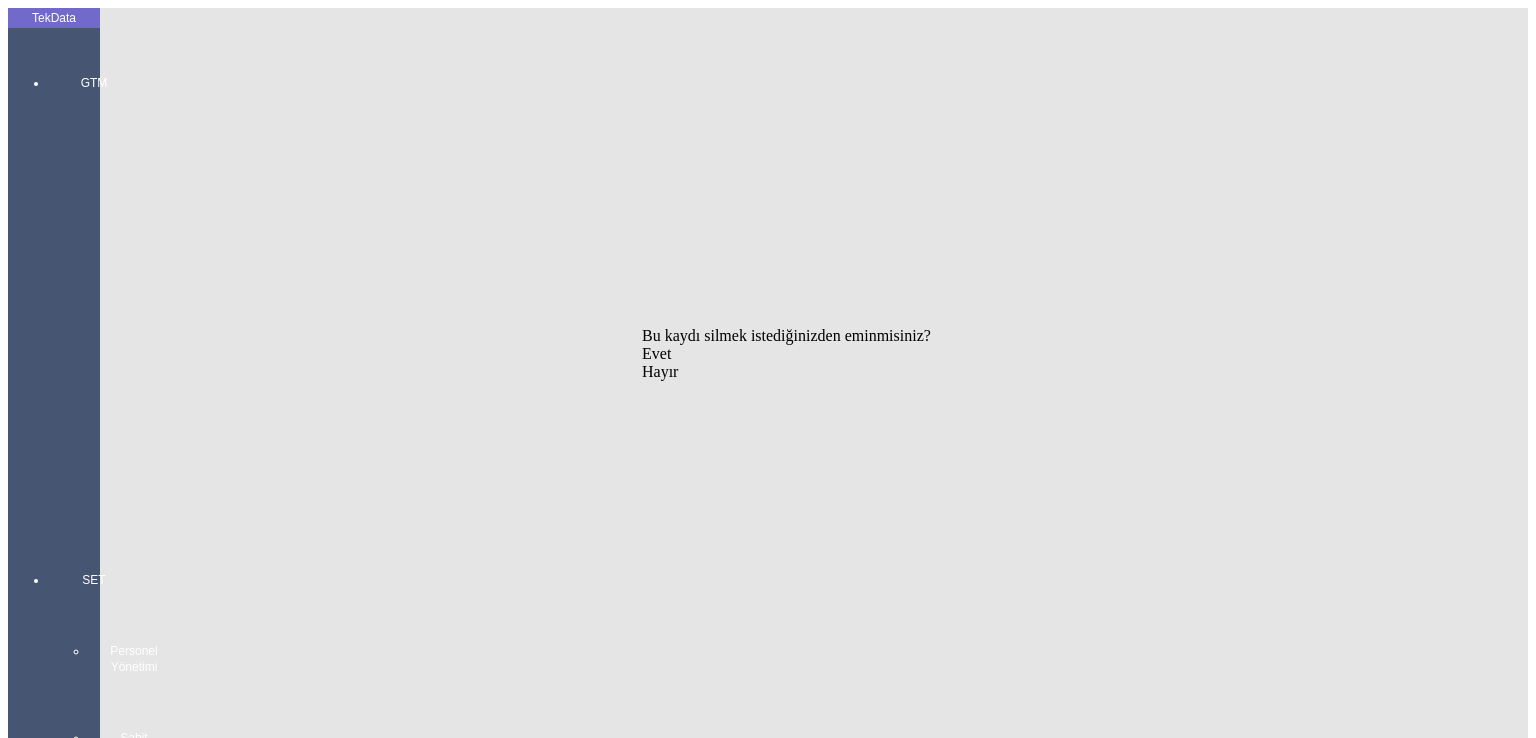 drag, startPoint x: 700, startPoint y: 377, endPoint x: 775, endPoint y: 384, distance: 75.32596 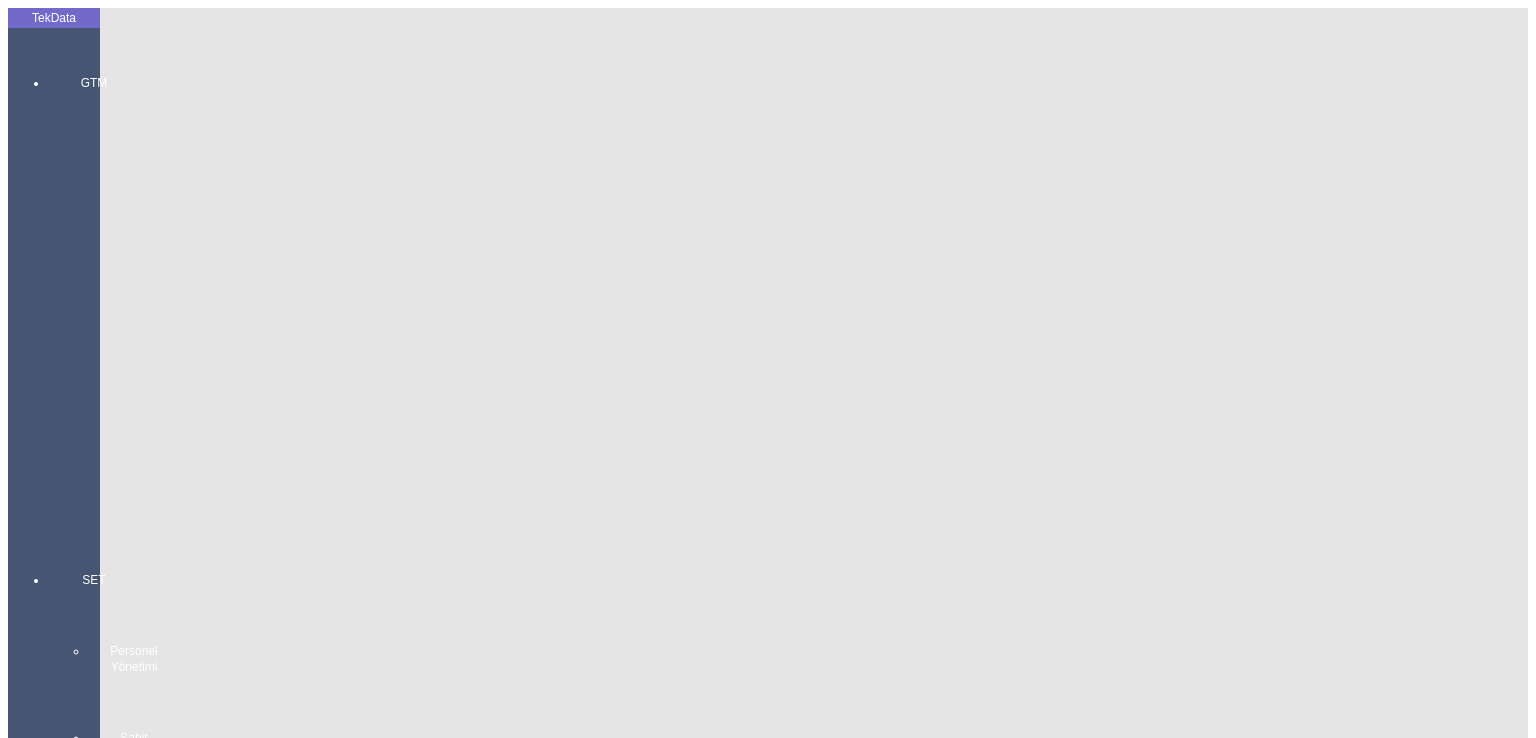 scroll, scrollTop: 0, scrollLeft: 99, axis: horizontal 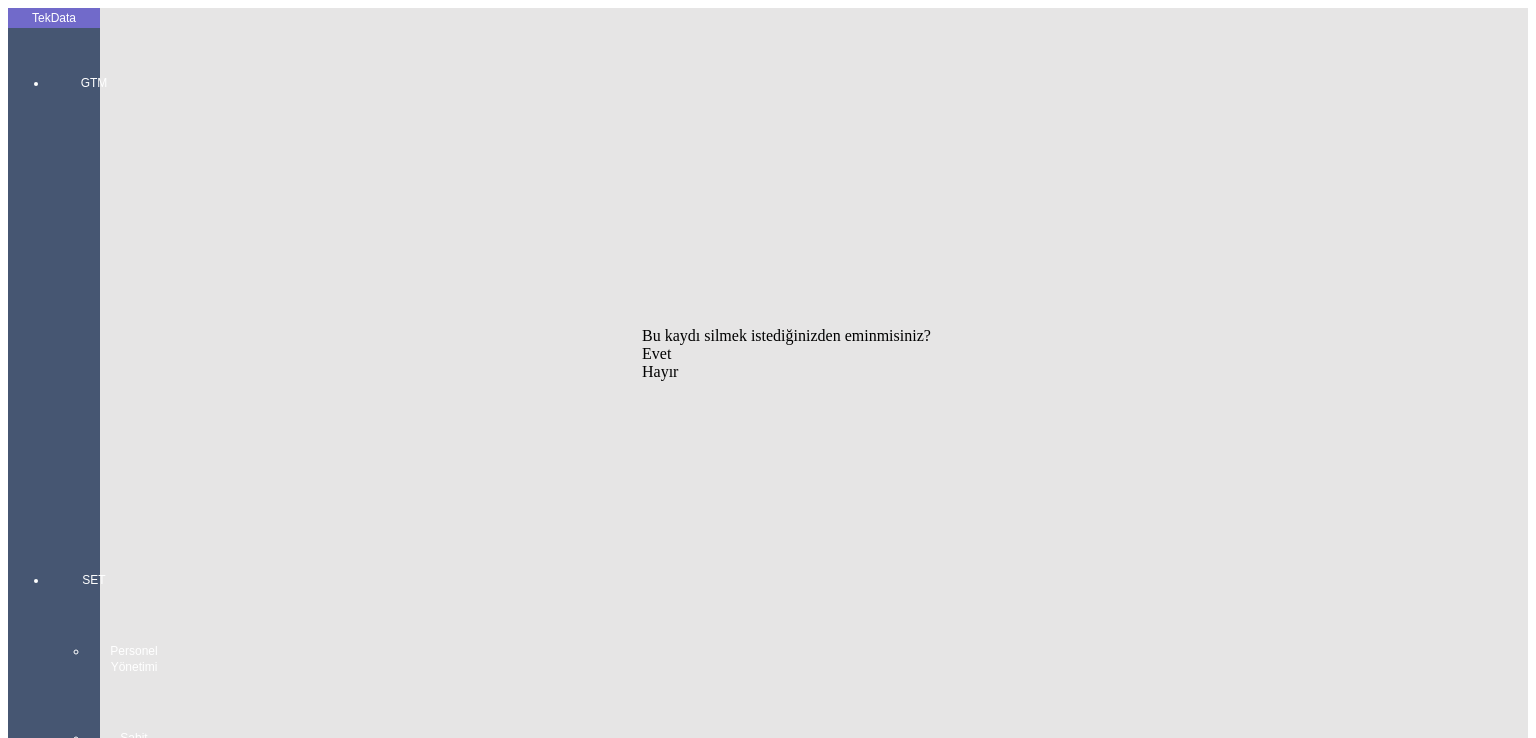 drag, startPoint x: 700, startPoint y: 384, endPoint x: 741, endPoint y: 392, distance: 41.773197 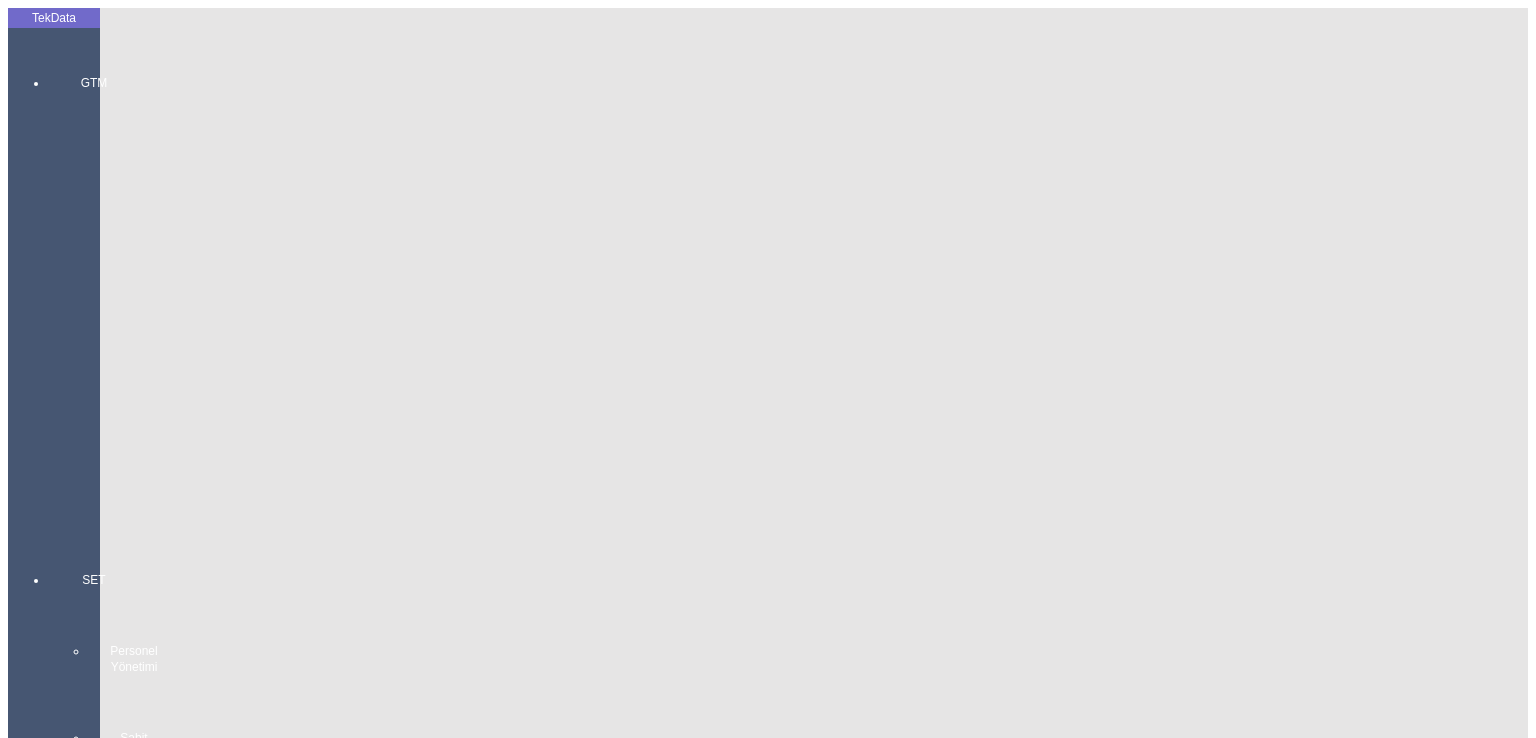 scroll, scrollTop: 0, scrollLeft: 99, axis: horizontal 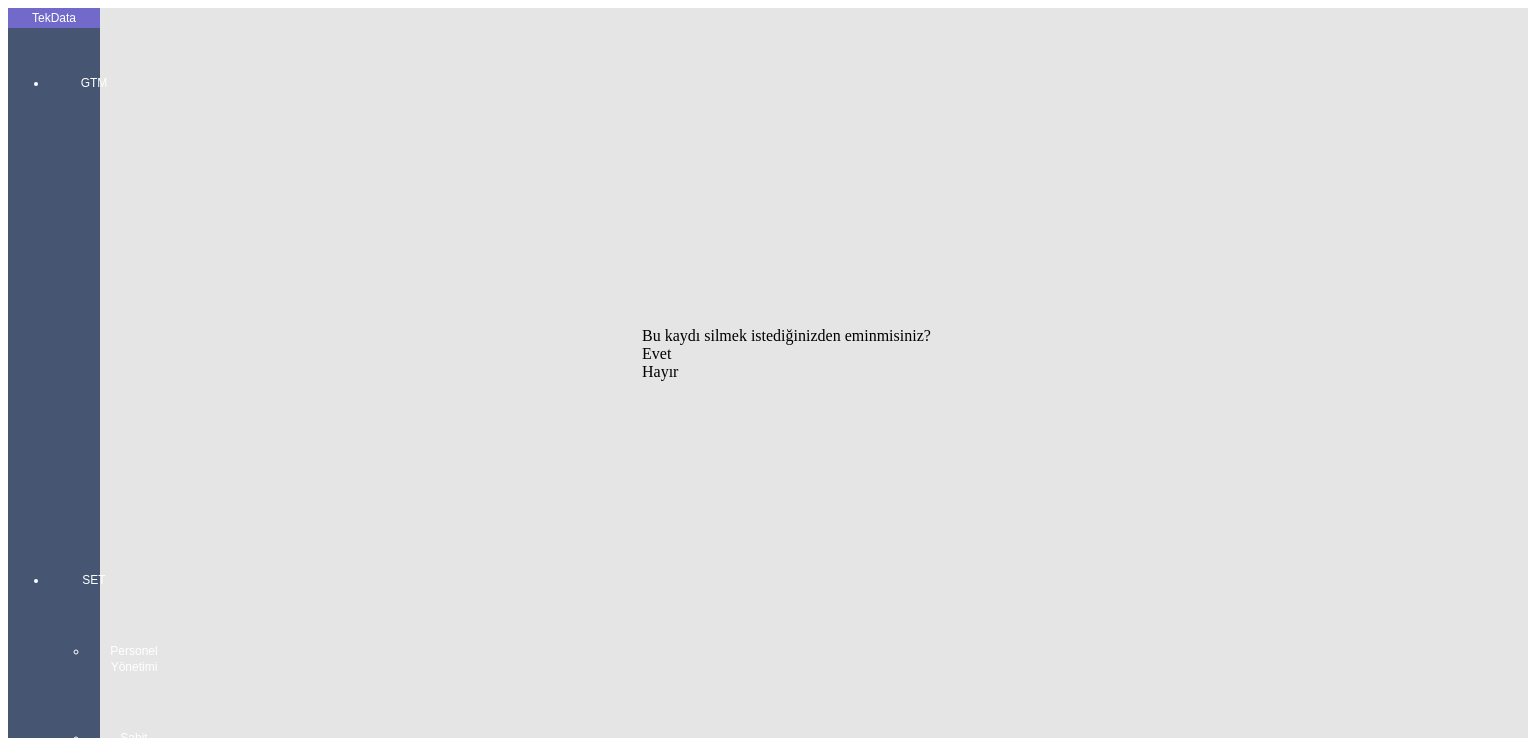 click on "Evet" at bounding box center [656, 353] 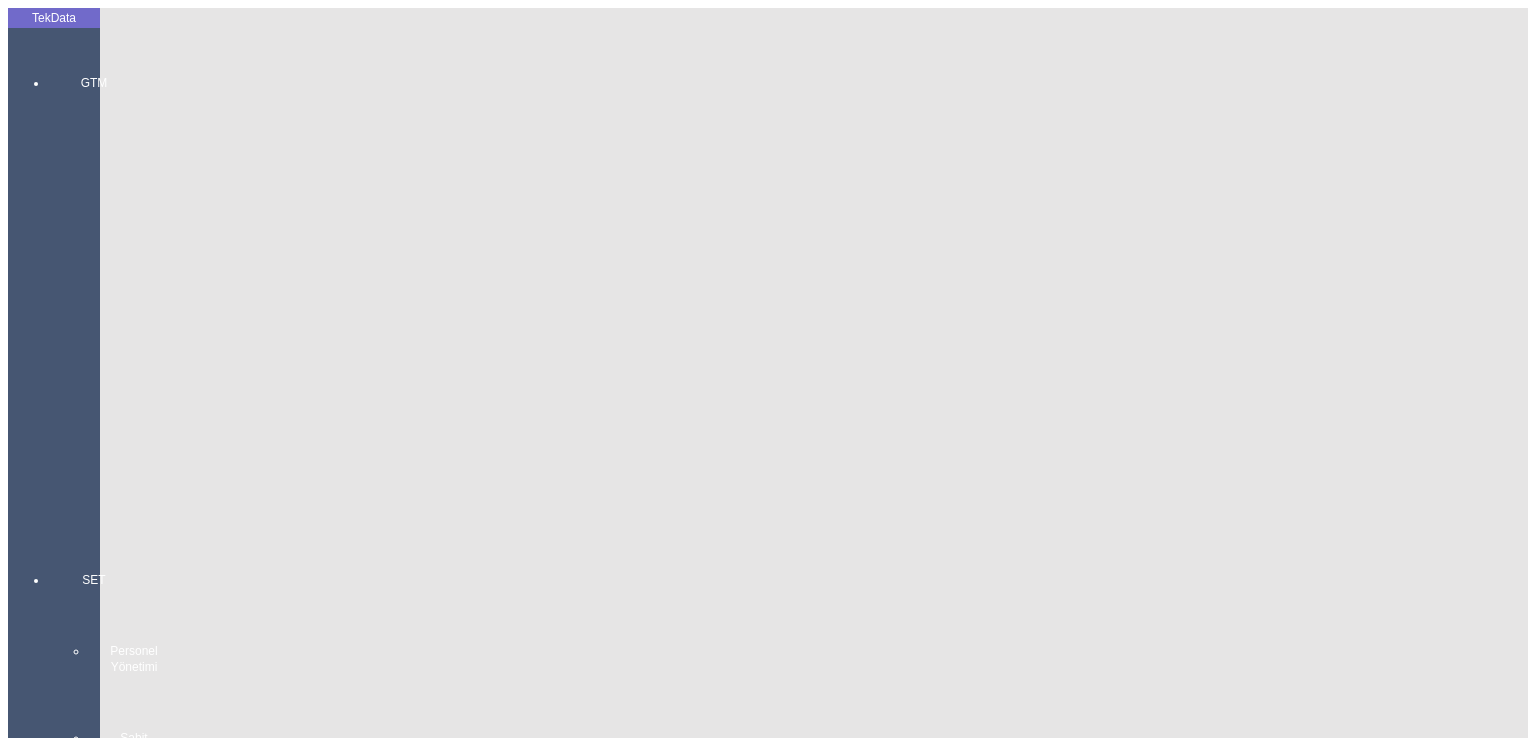 scroll, scrollTop: 0, scrollLeft: 50, axis: horizontal 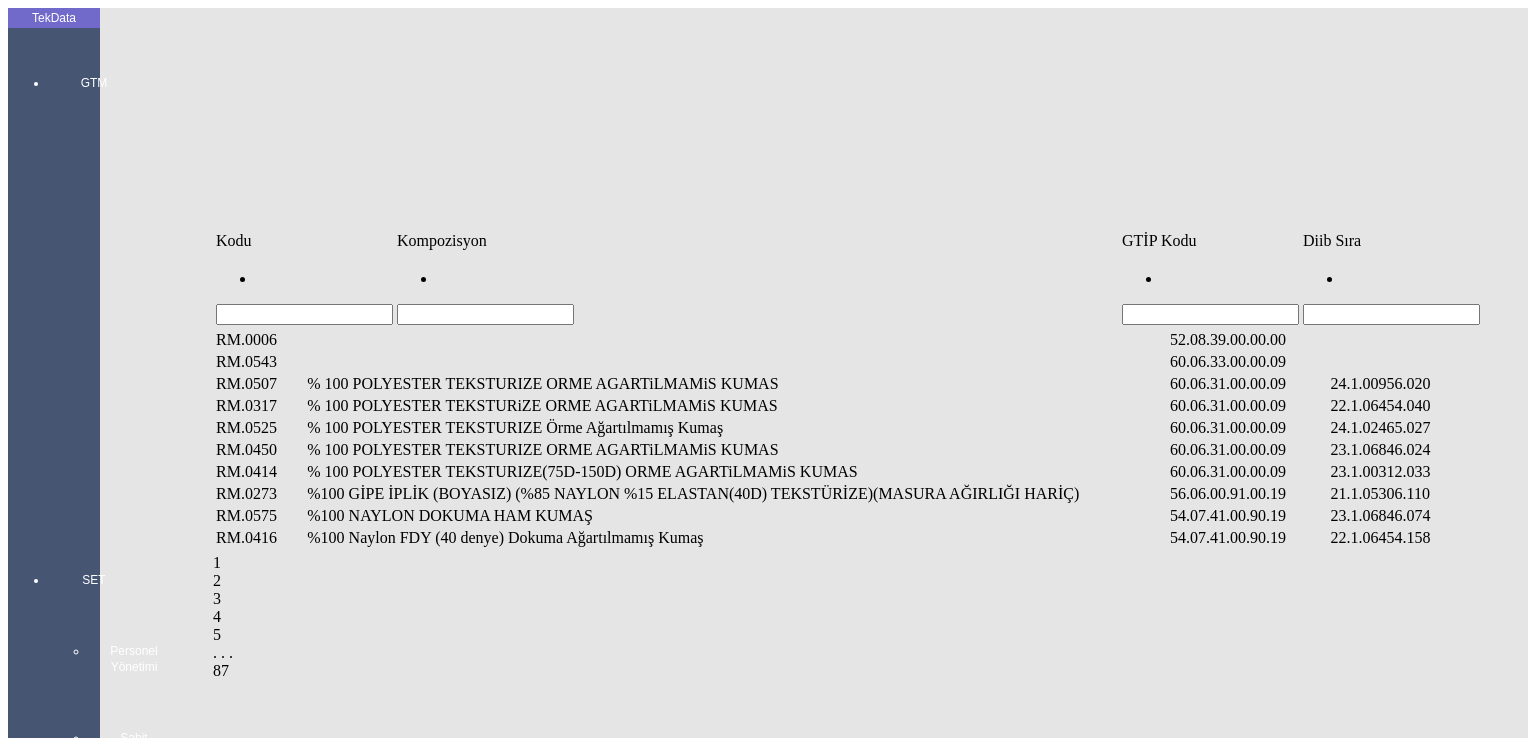 click at bounding box center (1391, 314) 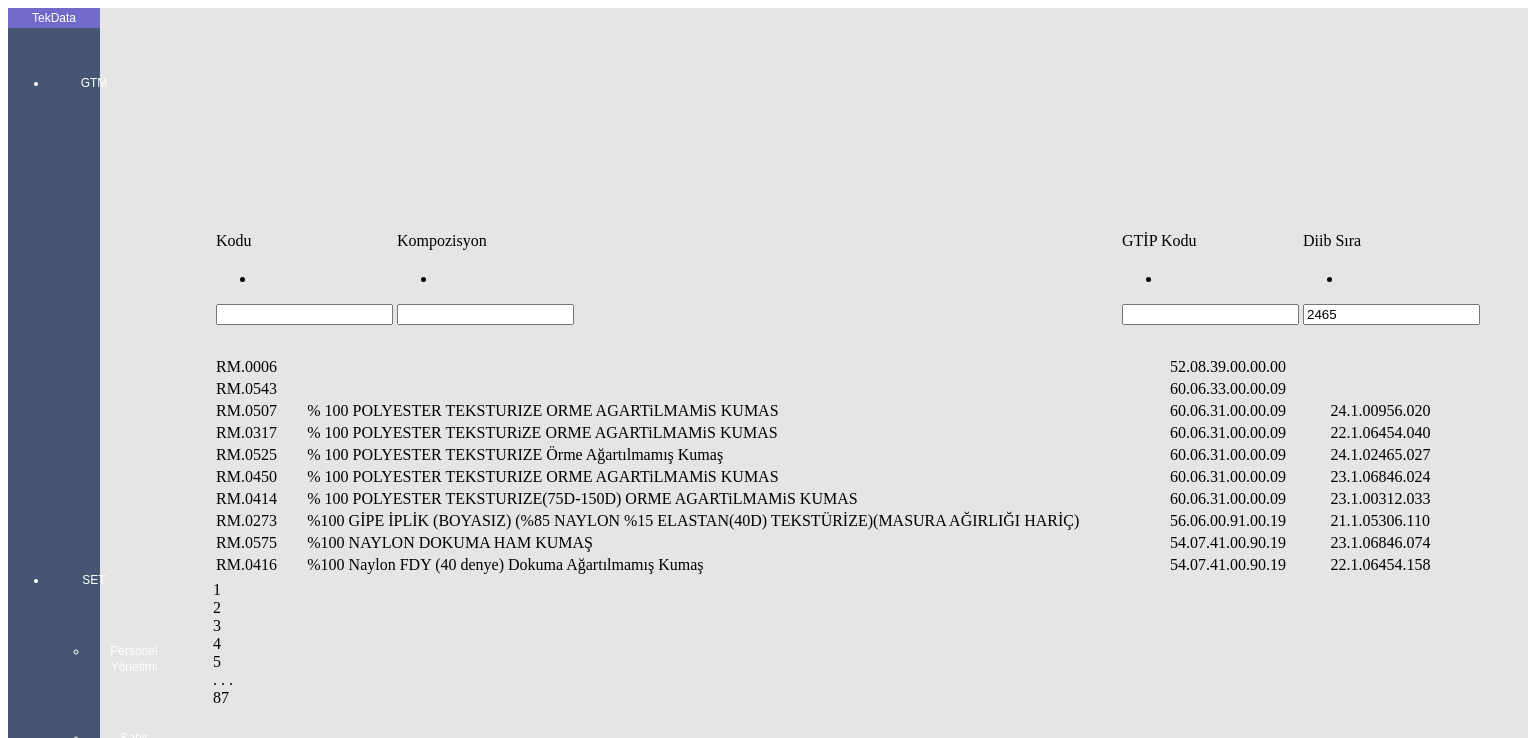 type on "2465" 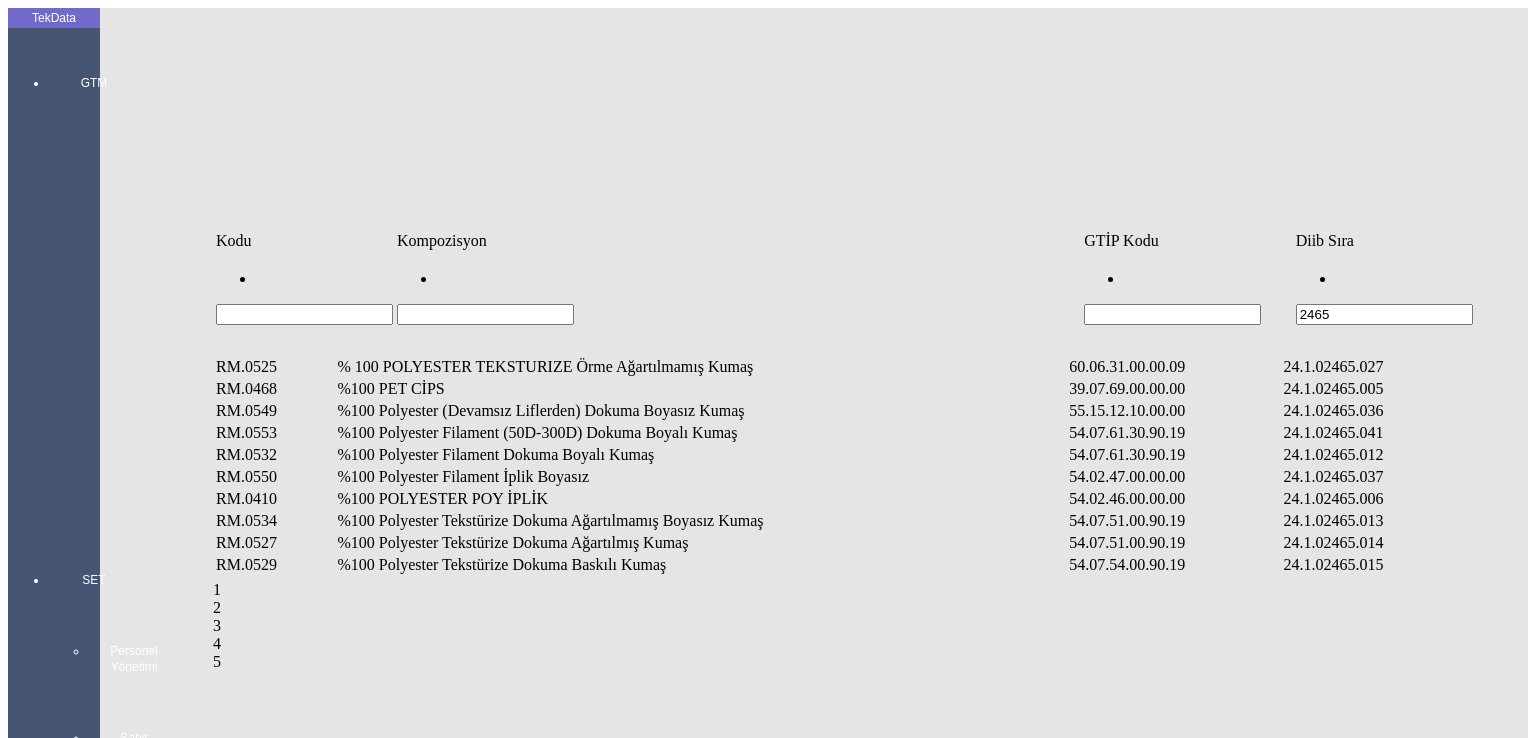 click on "%100 Polyester Filament Dokuma Boyalı Kumaş" at bounding box center (701, 455) 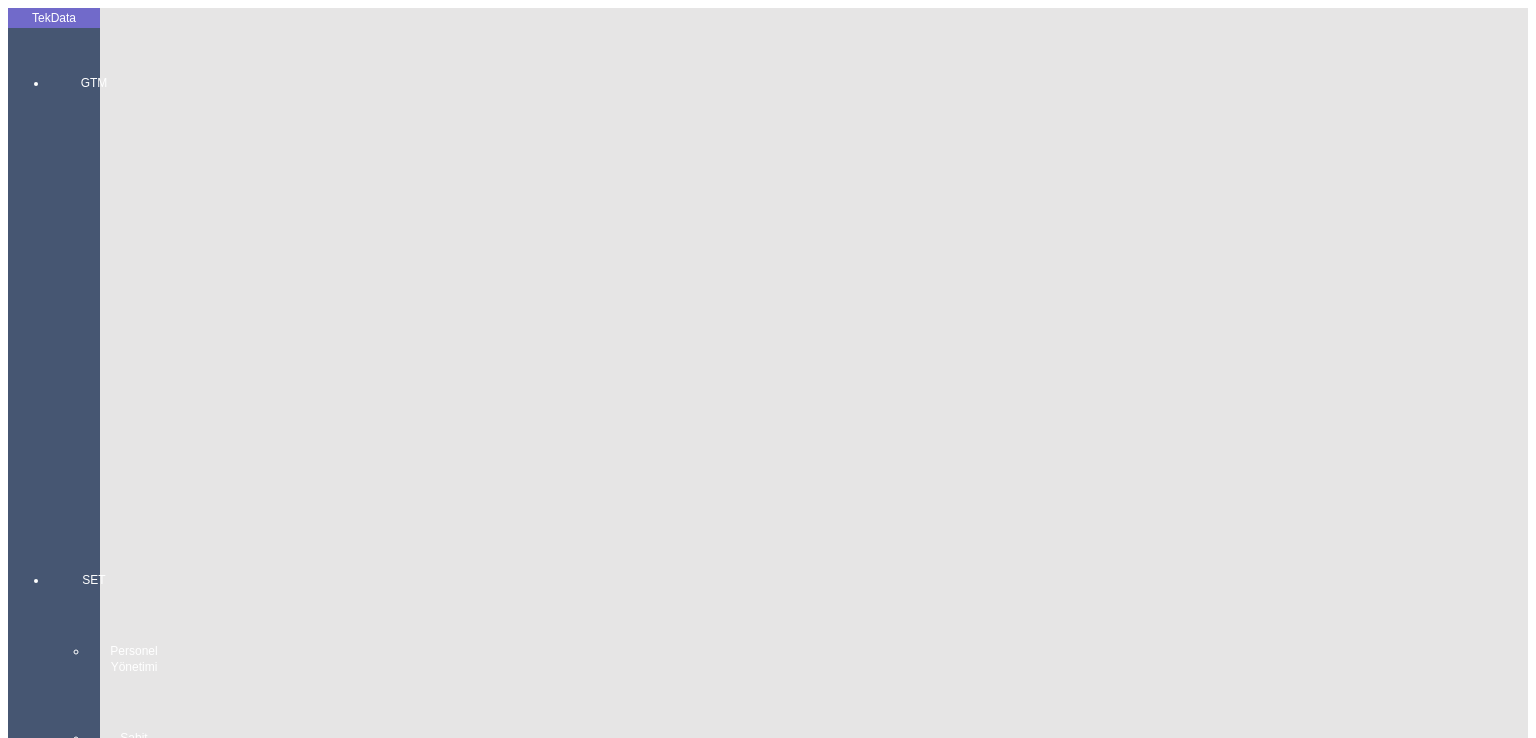 click on "Miktarı:  *" at bounding box center [109, 2725] 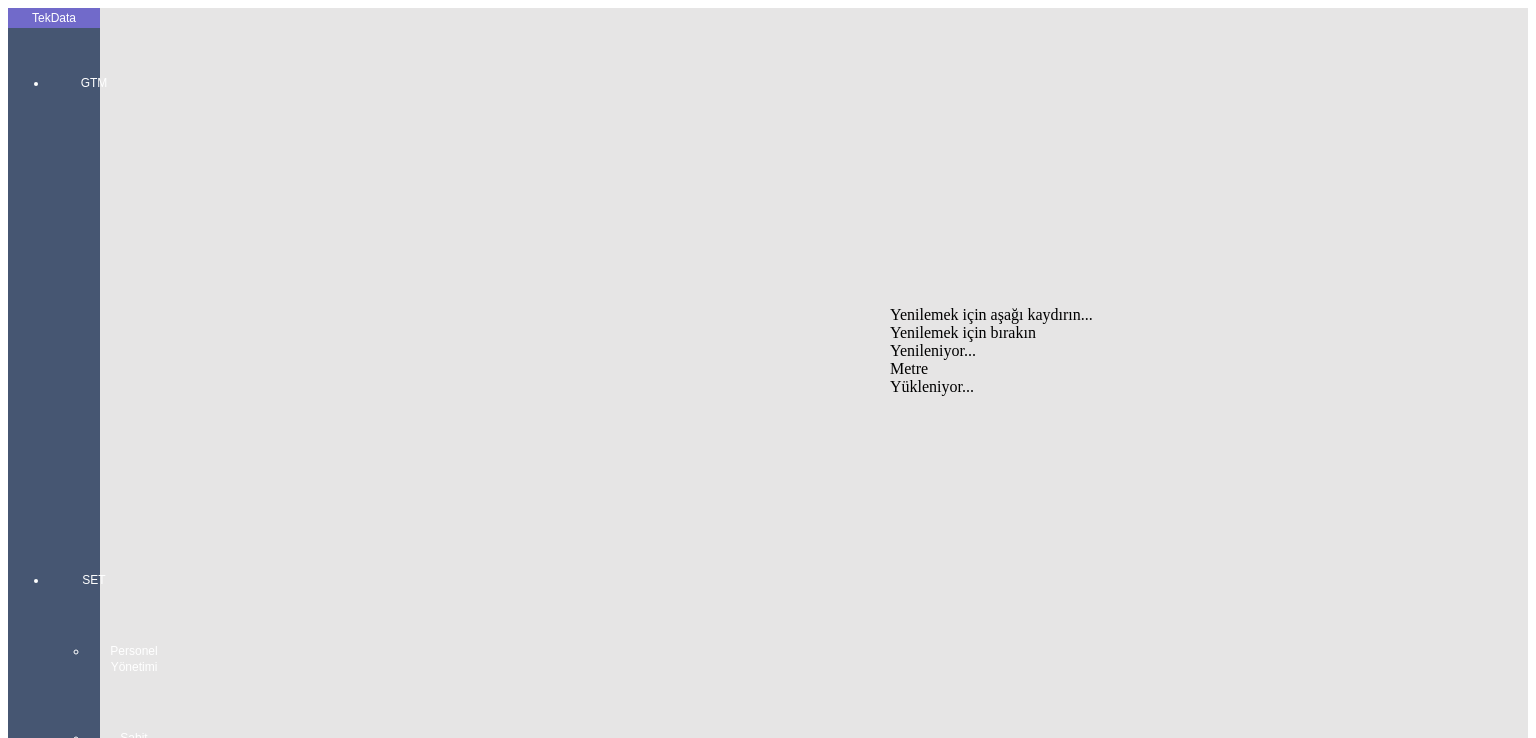 drag, startPoint x: 929, startPoint y: 317, endPoint x: 771, endPoint y: 341, distance: 159.8124 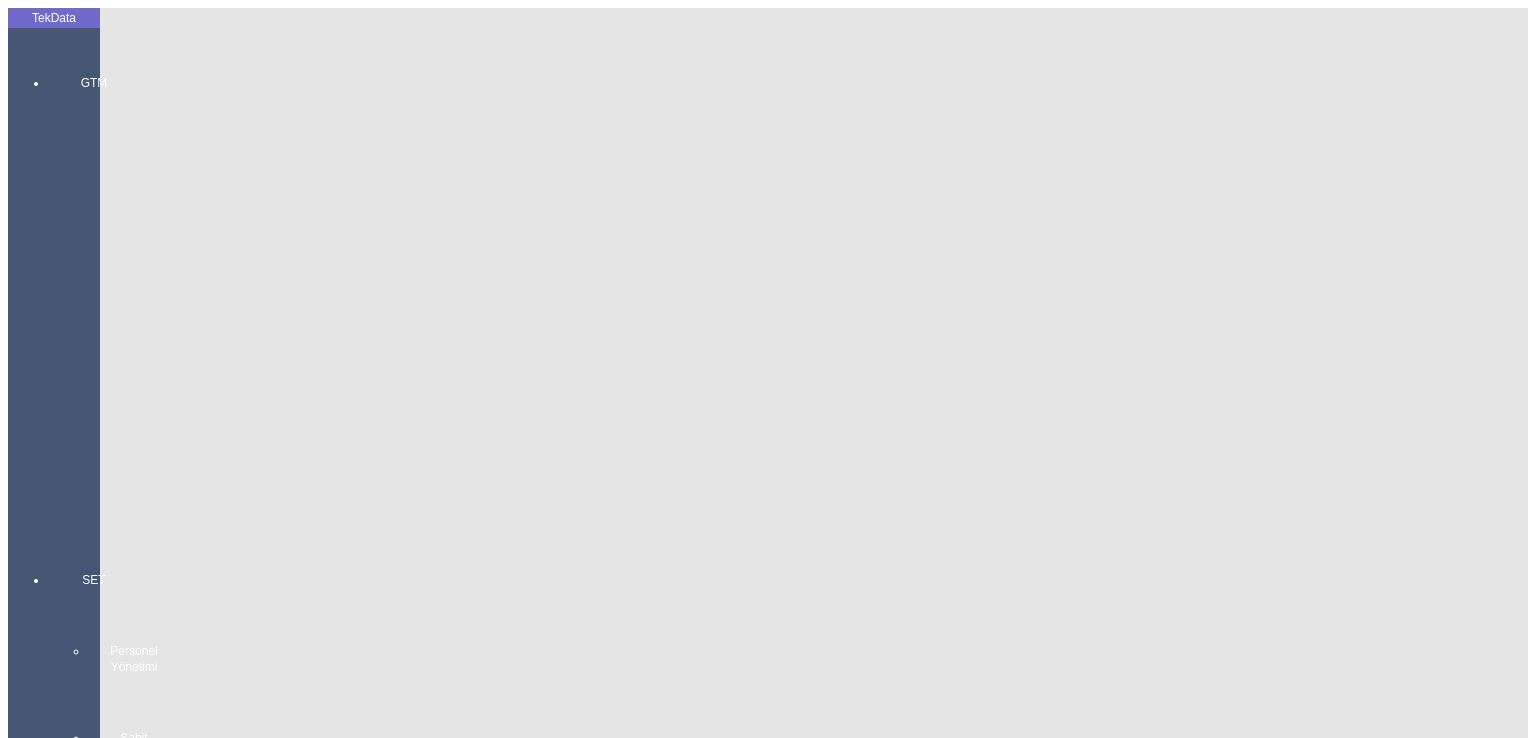 click on "En:" at bounding box center (109, 2794) 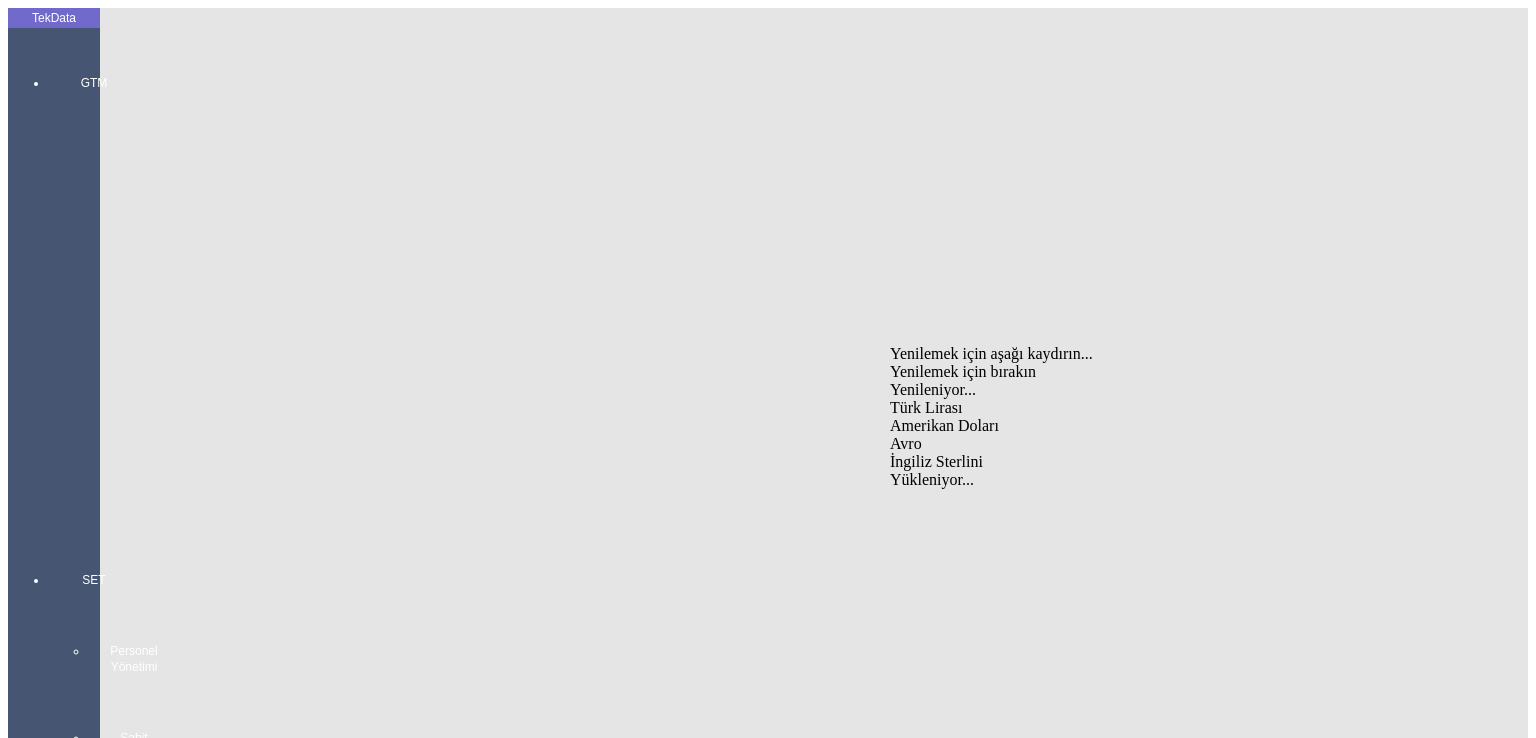 click on "Avro" at bounding box center [1186, 444] 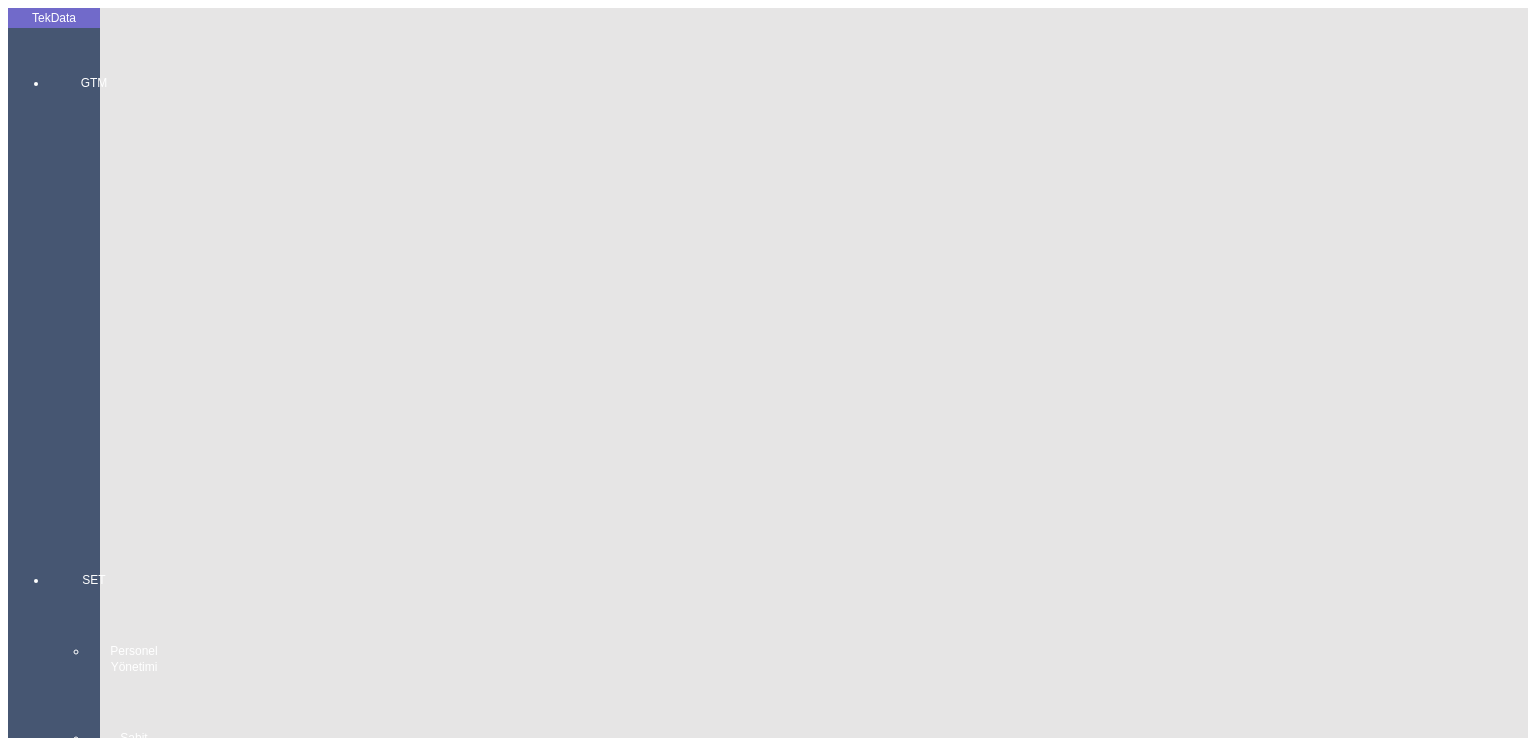 click on "En:" at bounding box center [213, 2814] 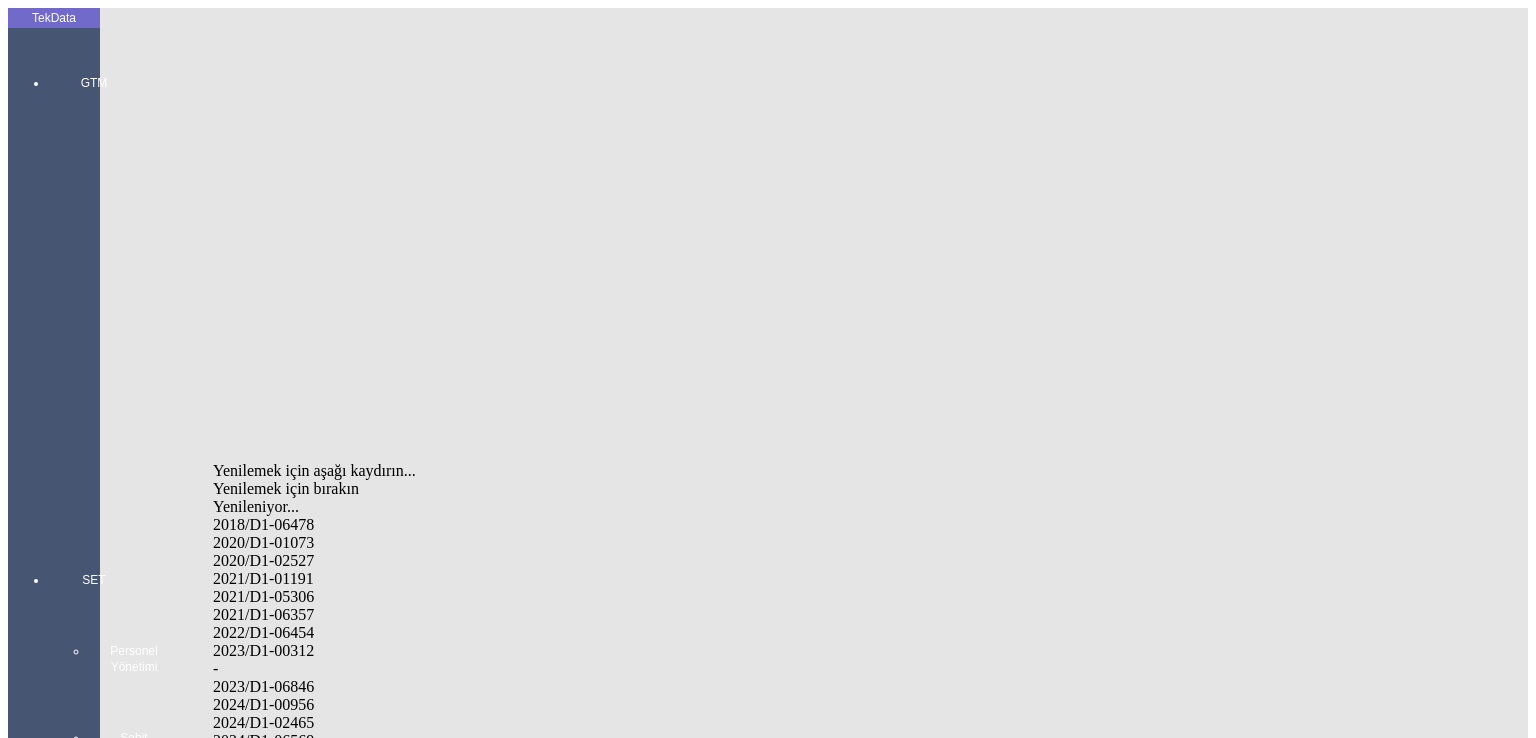 click on "2024/D1-02465" at bounding box center [502, 723] 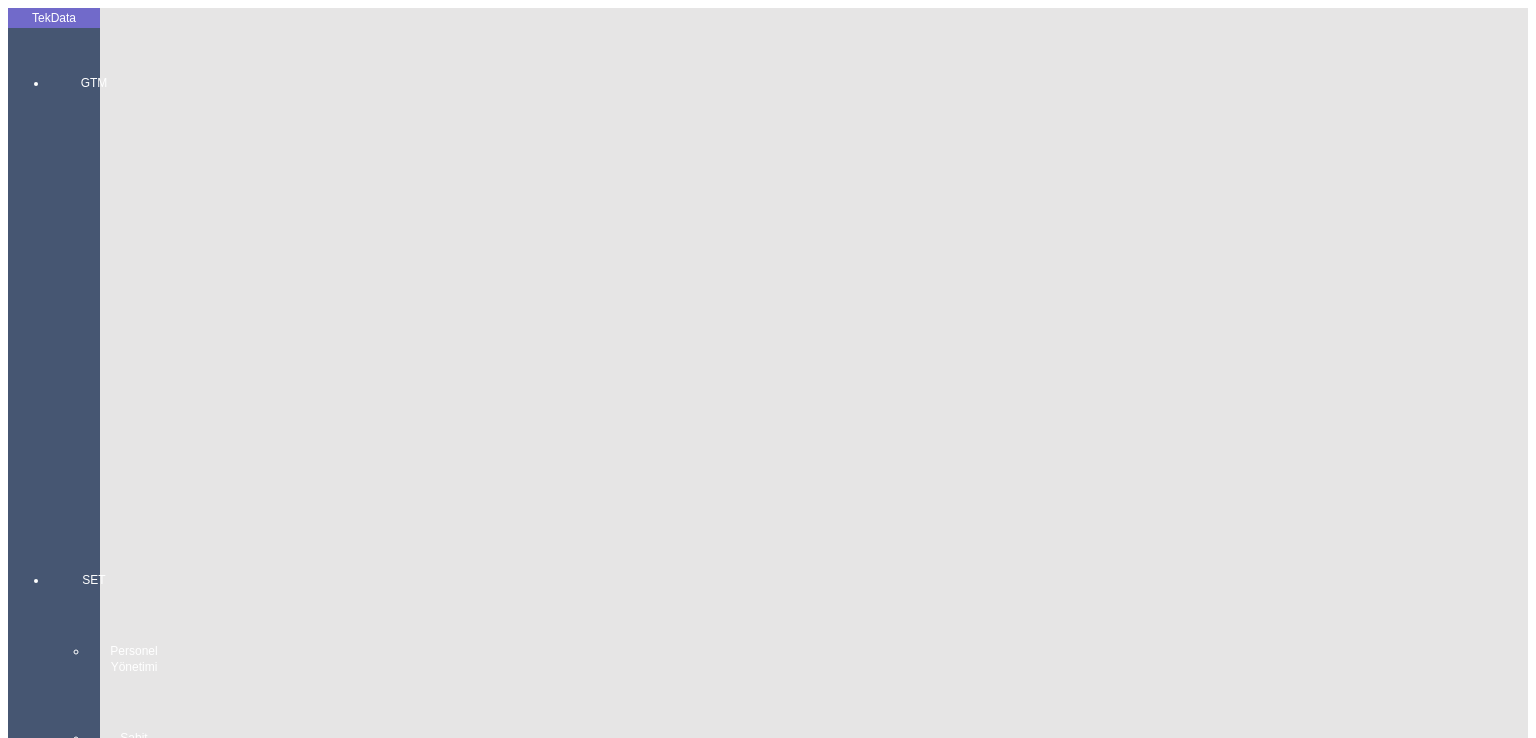 click on "Kaydet" at bounding box center [44, 3260] 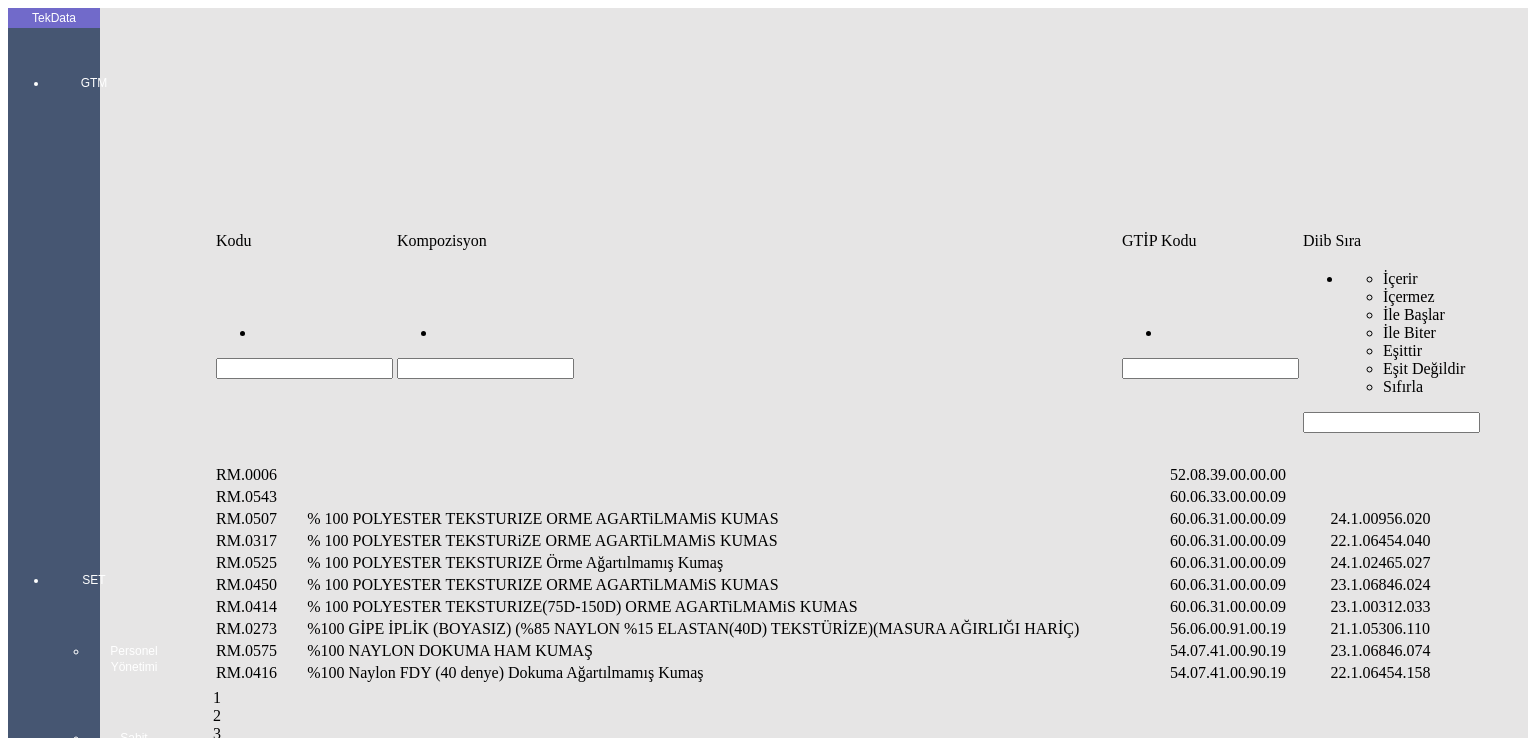 click at bounding box center (1391, 422) 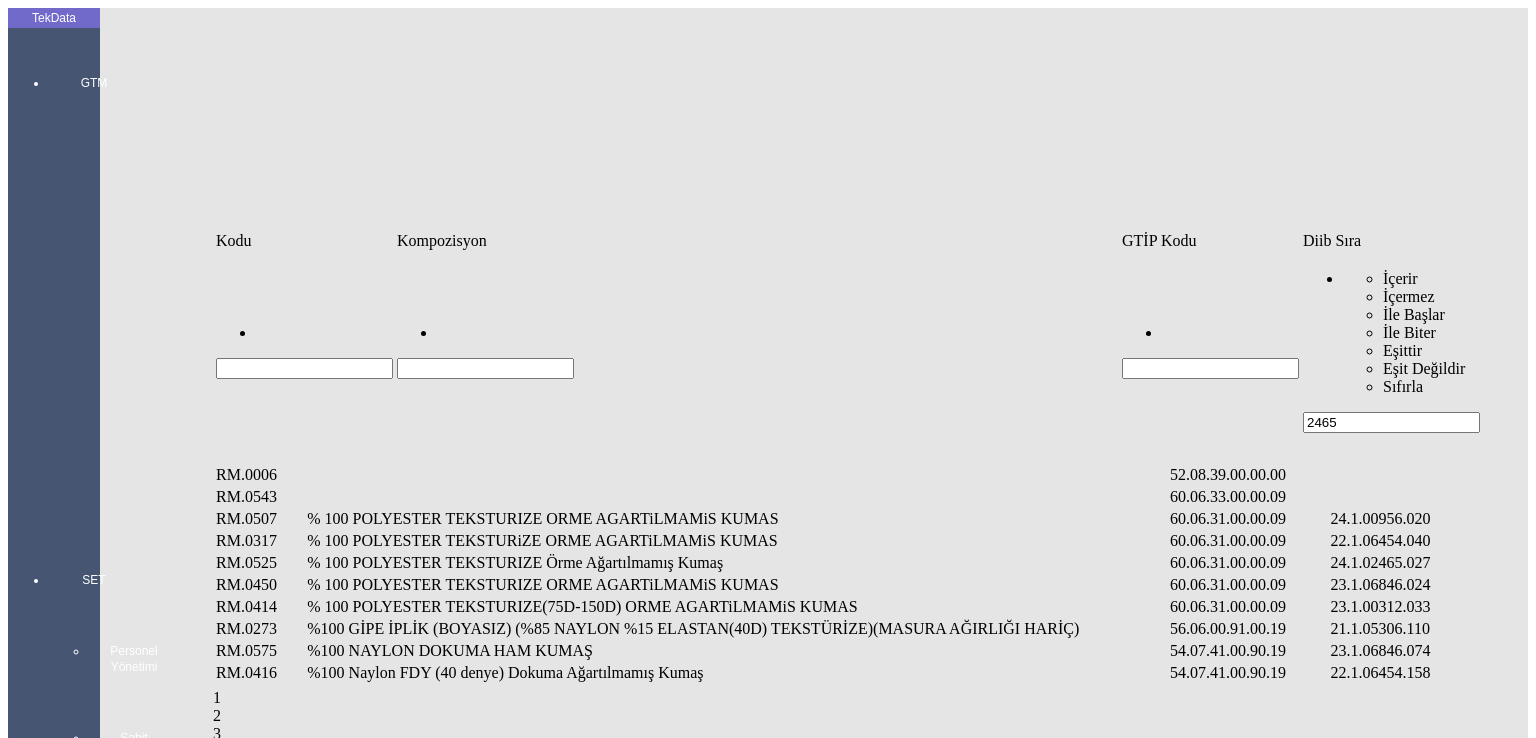 type on "2465" 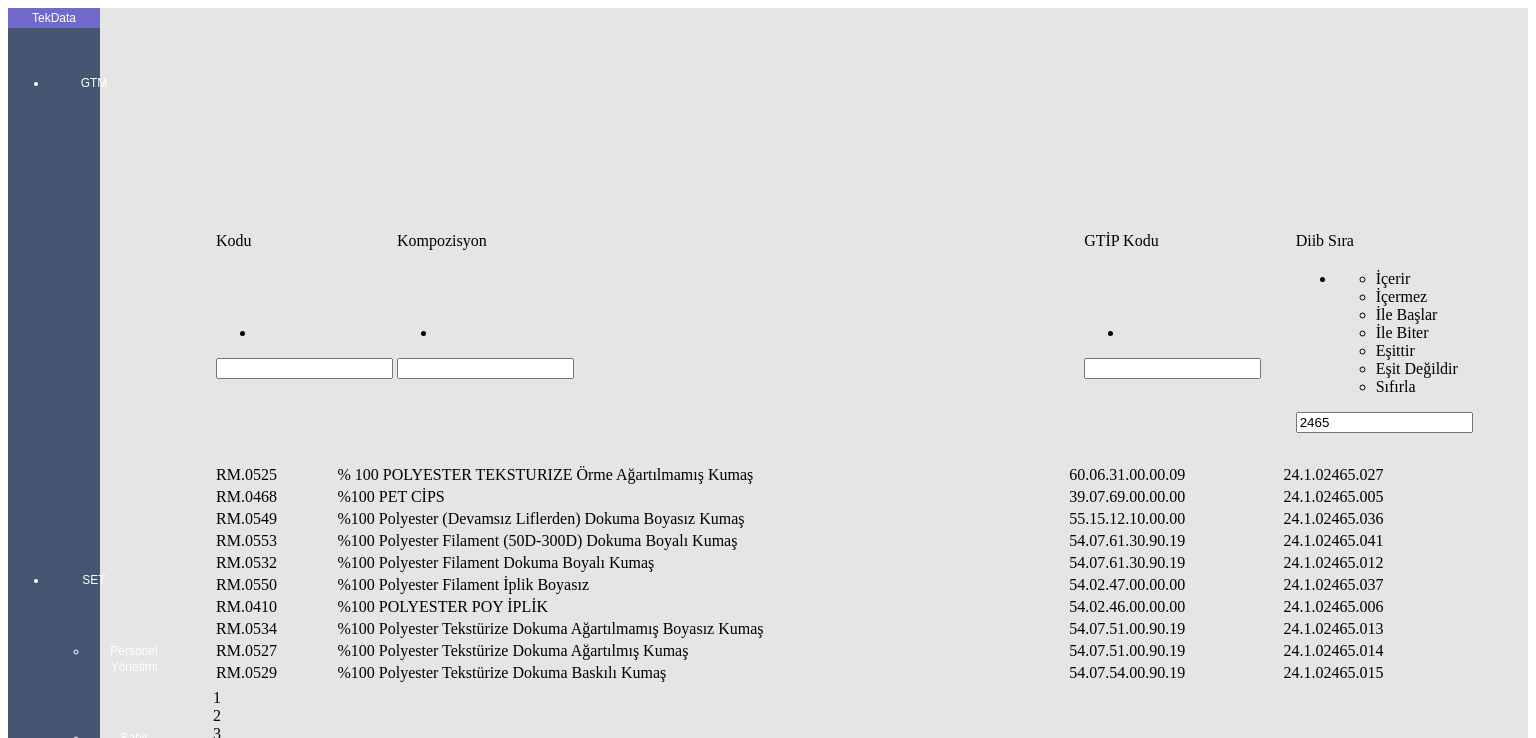 click on "%100 Polyester Filament Dokuma Boyalı Kumaş" at bounding box center (701, 563) 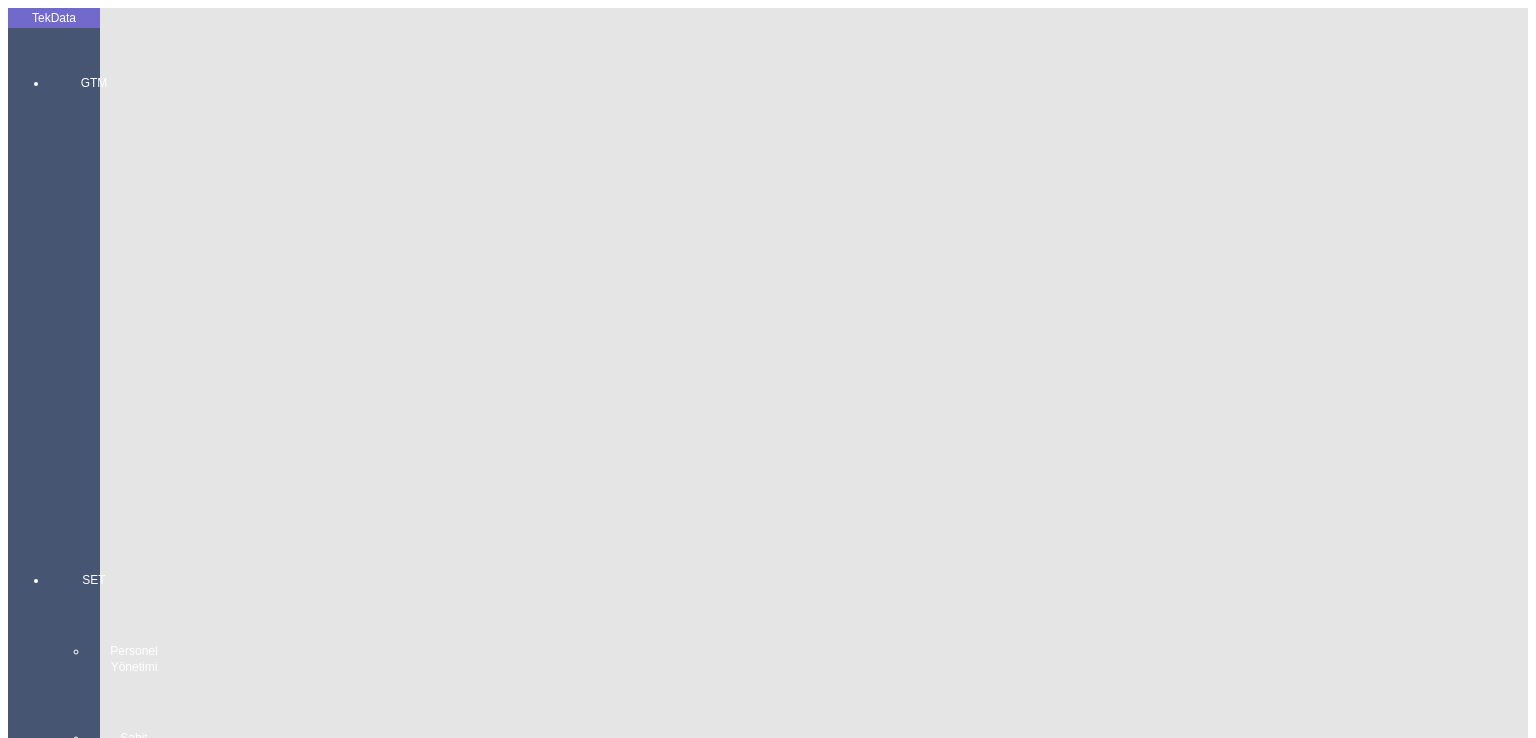 scroll, scrollTop: 0, scrollLeft: 50, axis: horizontal 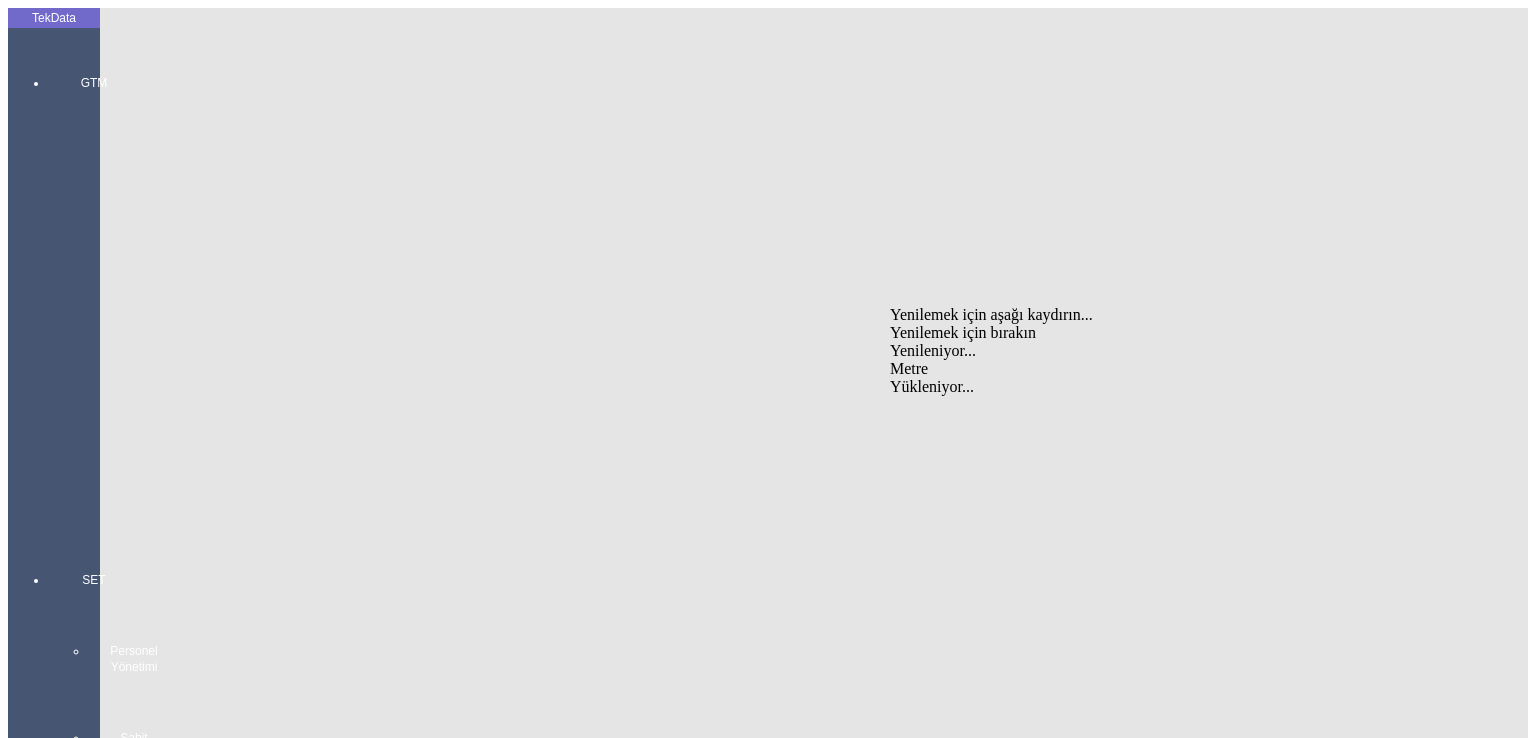 click on "Metre" at bounding box center (1186, 369) 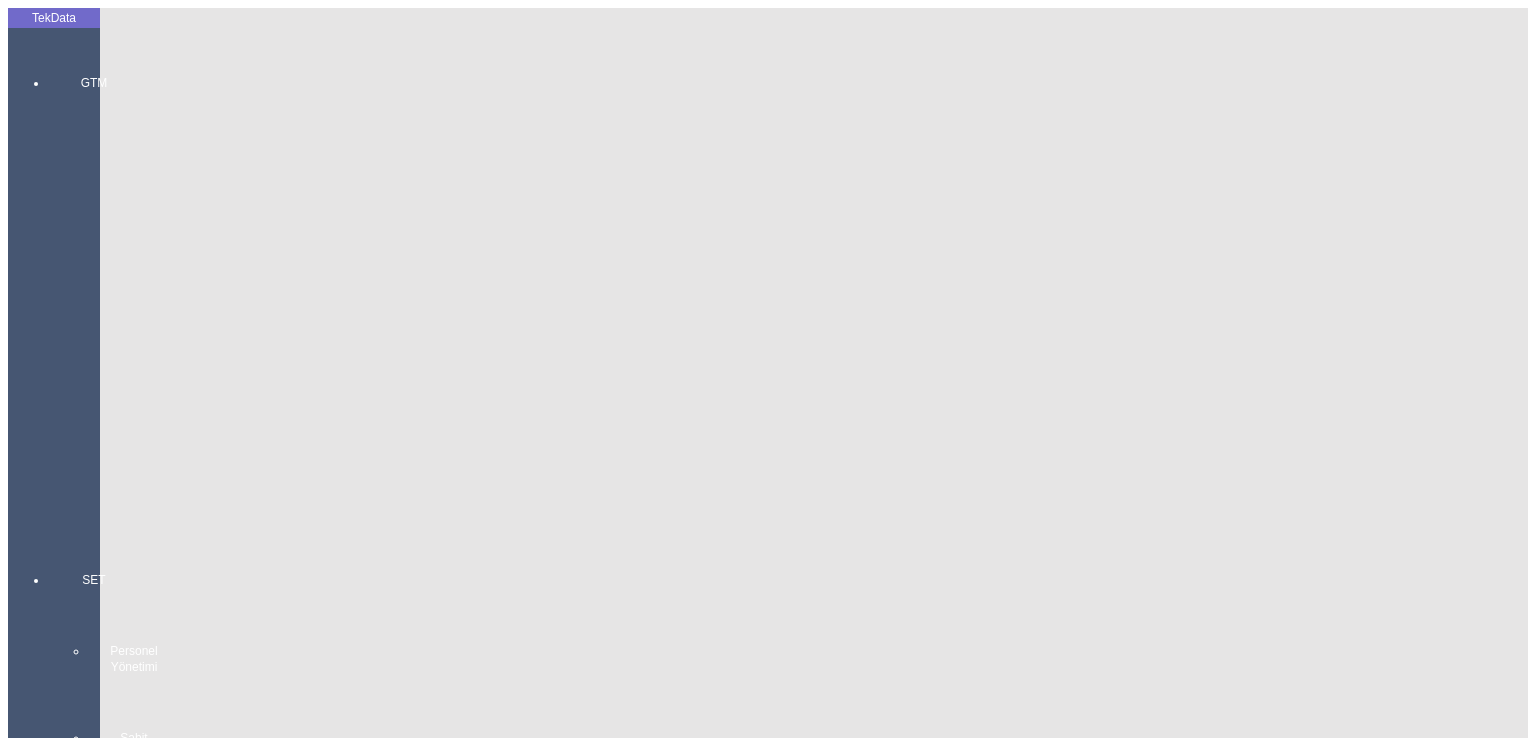 click on "Birim Fiyatı:" at bounding box center (109, 2824) 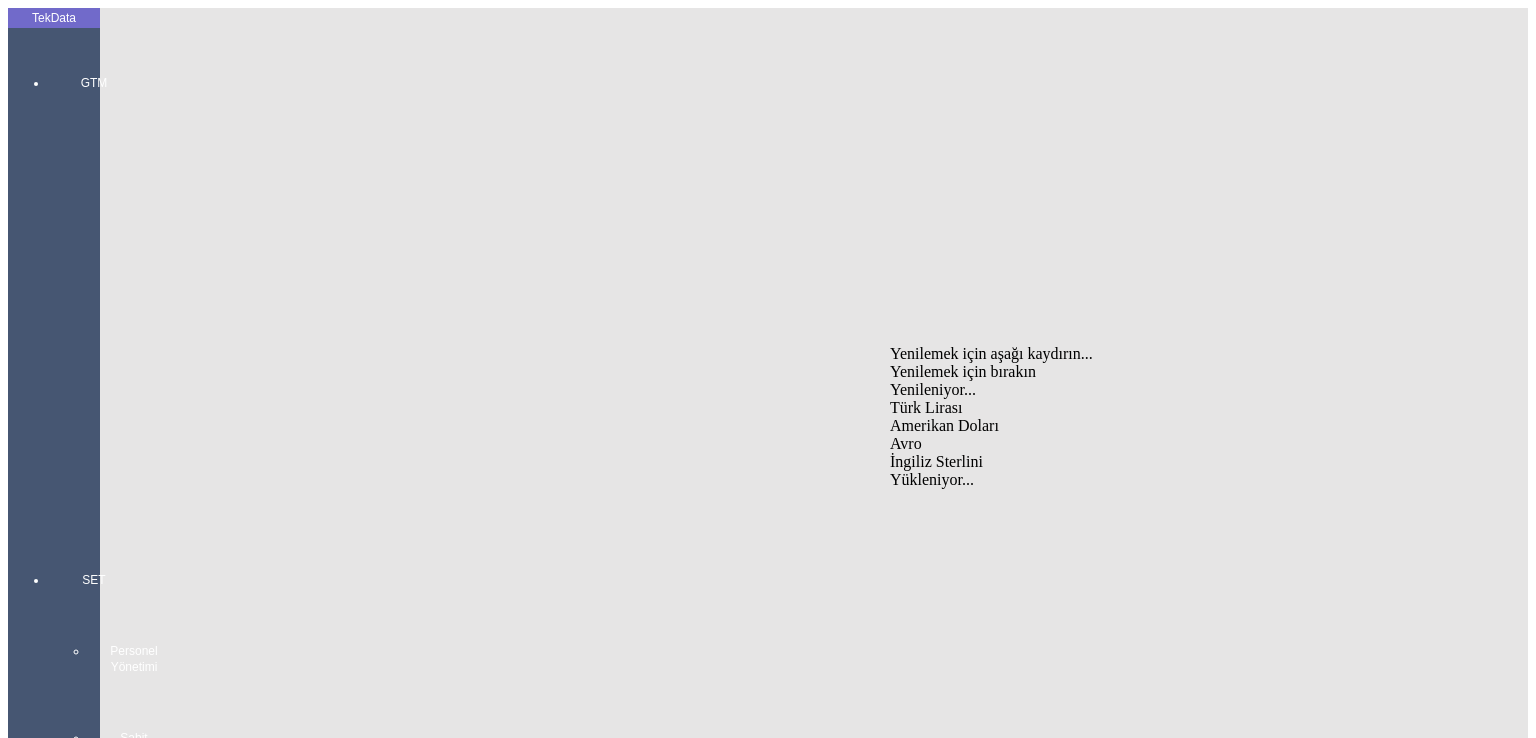 click on "Avro" at bounding box center (1186, 444) 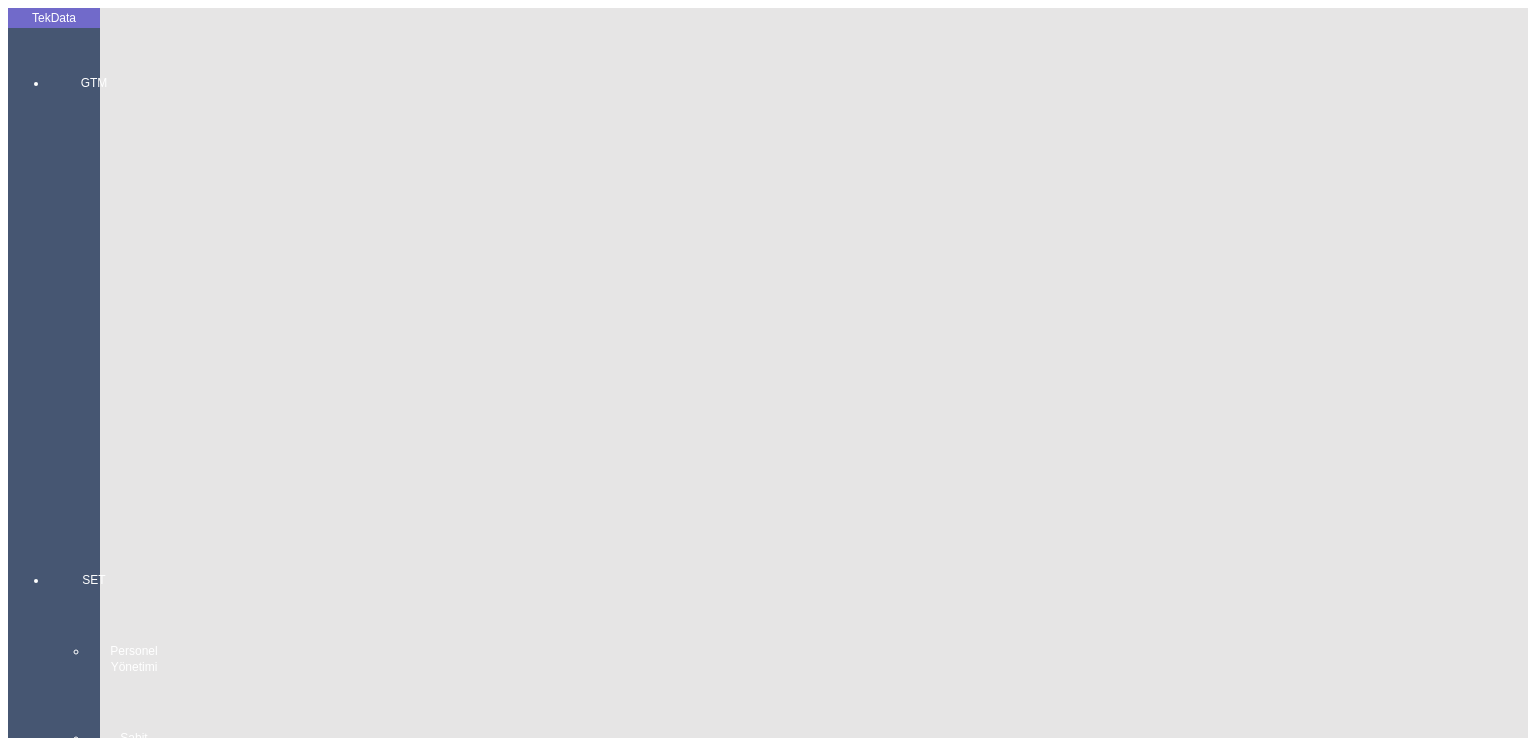click on "En:" at bounding box center (109, 2943) 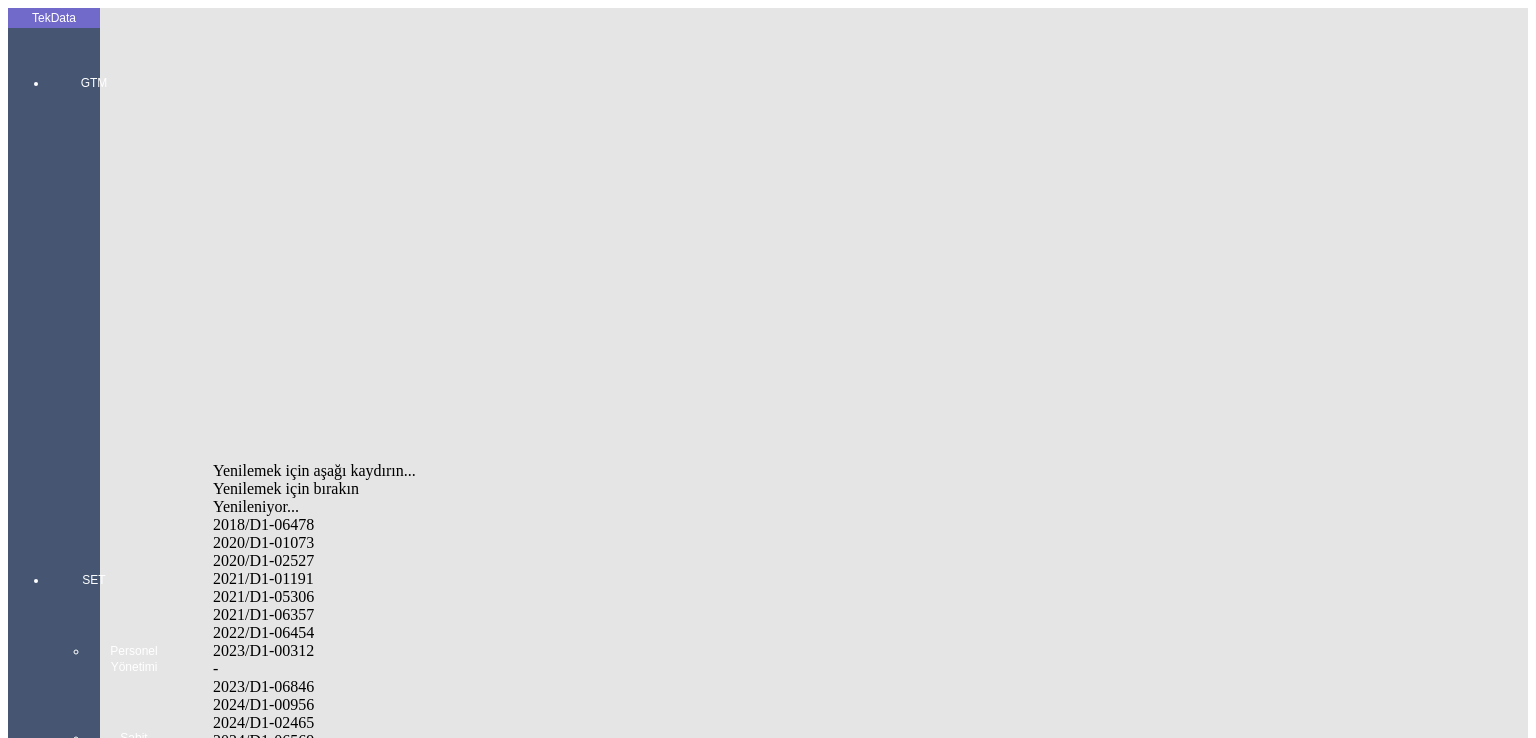 drag, startPoint x: 296, startPoint y: 693, endPoint x: 572, endPoint y: 651, distance: 279.17737 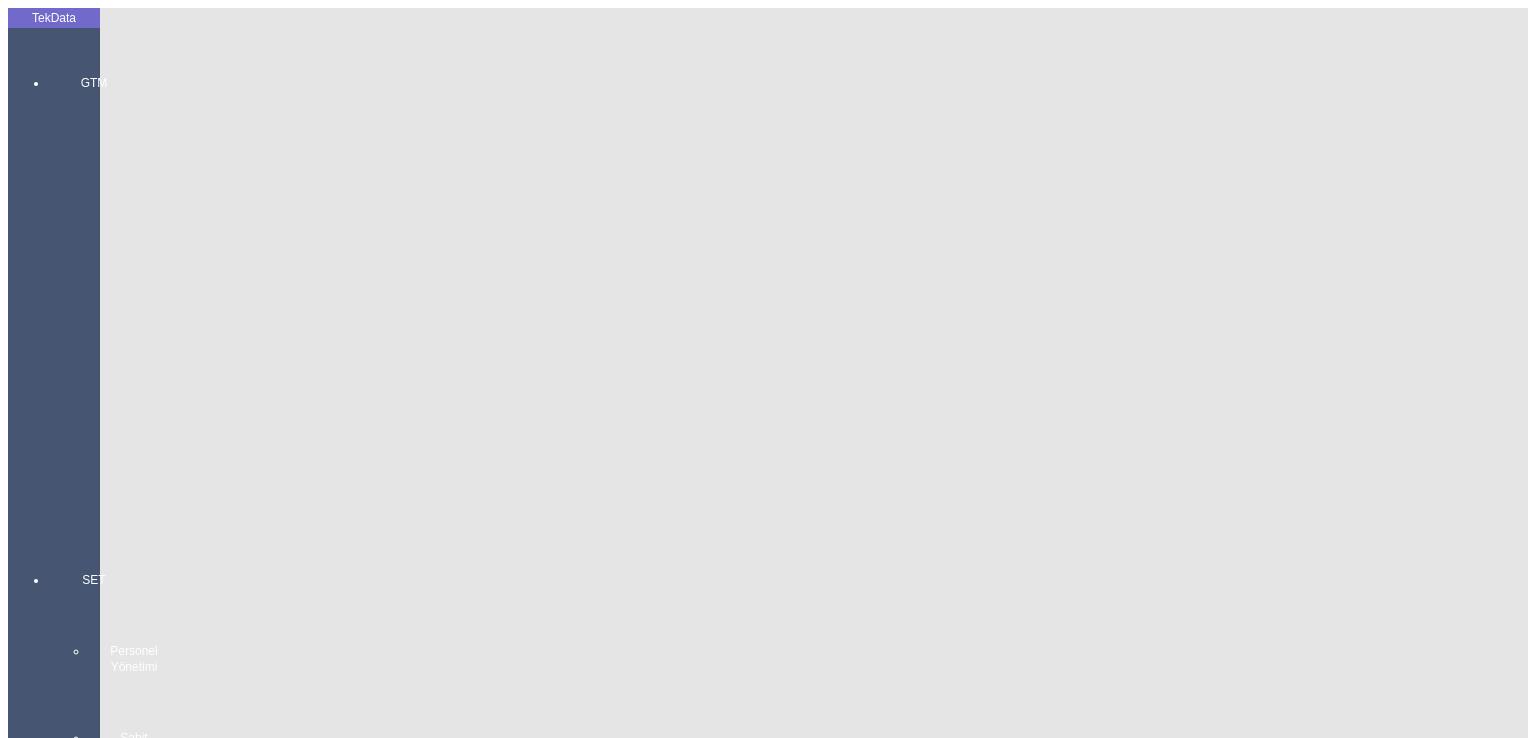 drag, startPoint x: 1384, startPoint y: 479, endPoint x: 1148, endPoint y: 487, distance: 236.13556 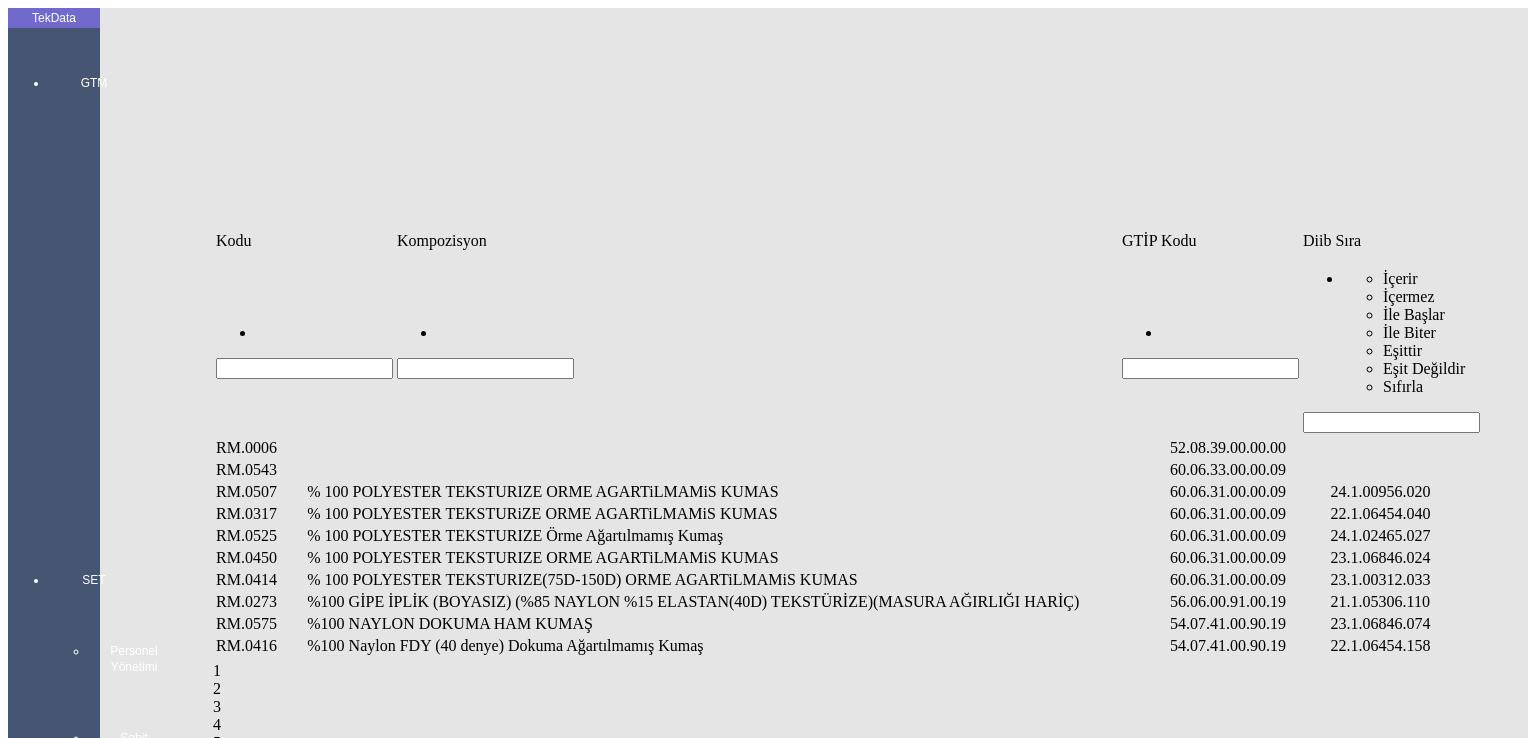 click at bounding box center (1391, 422) 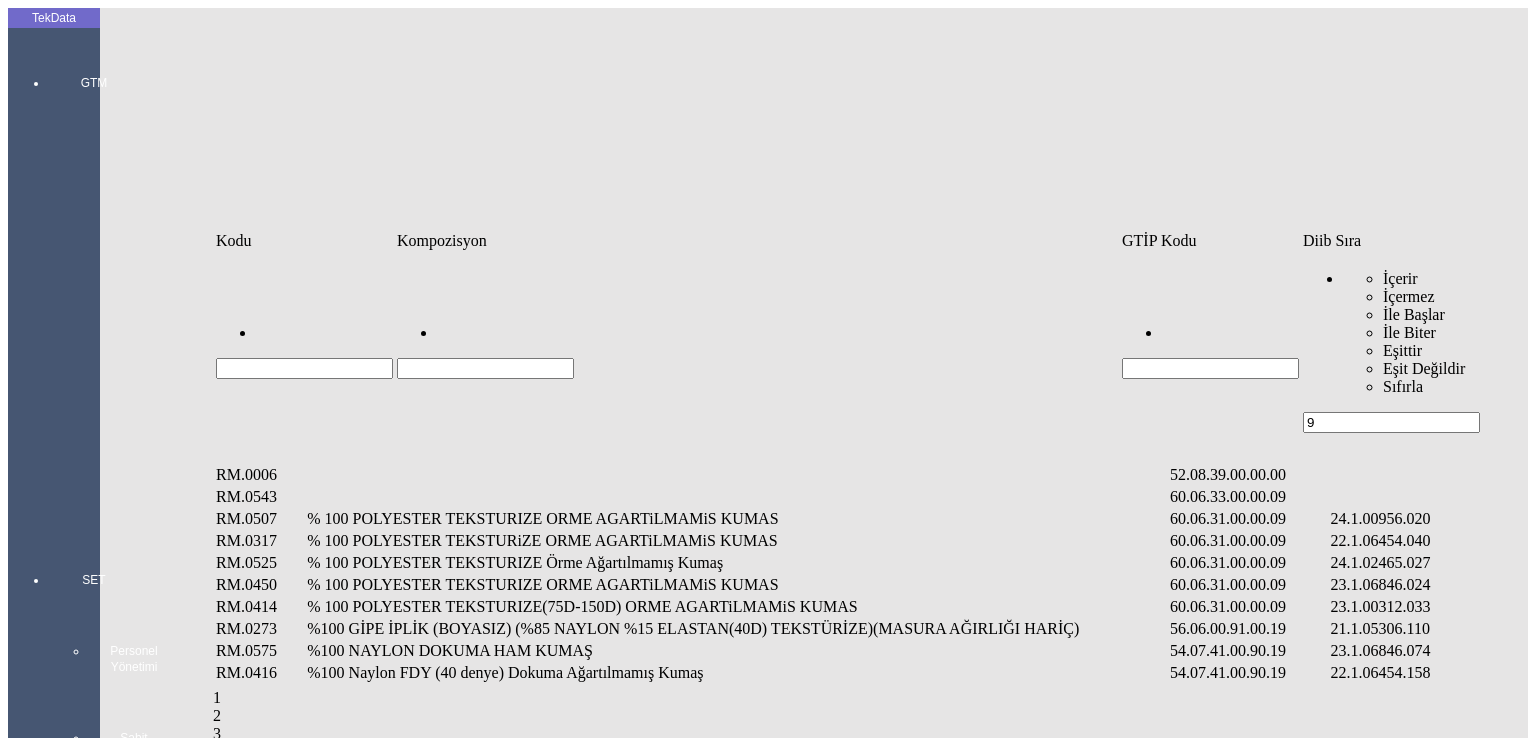type on "9" 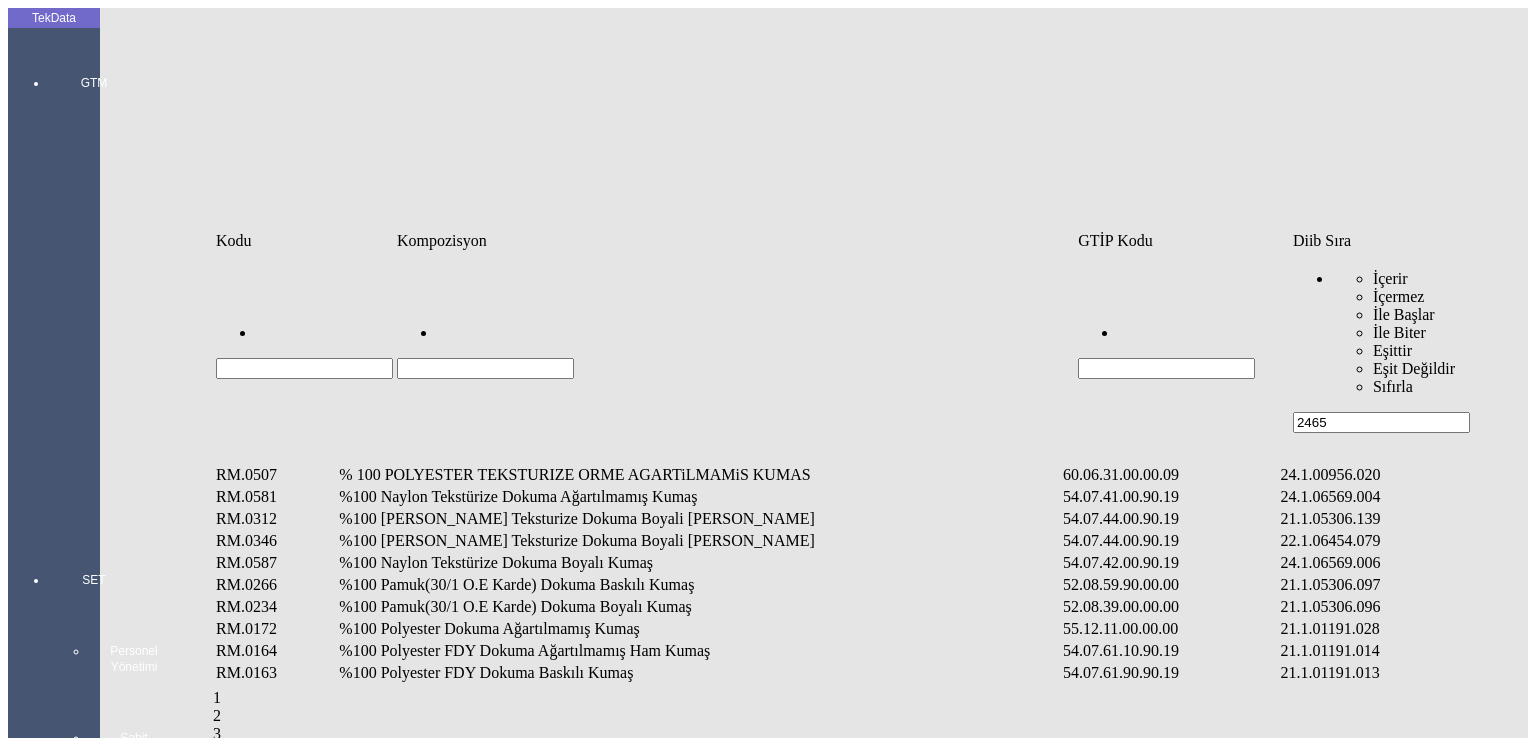 type on "2465" 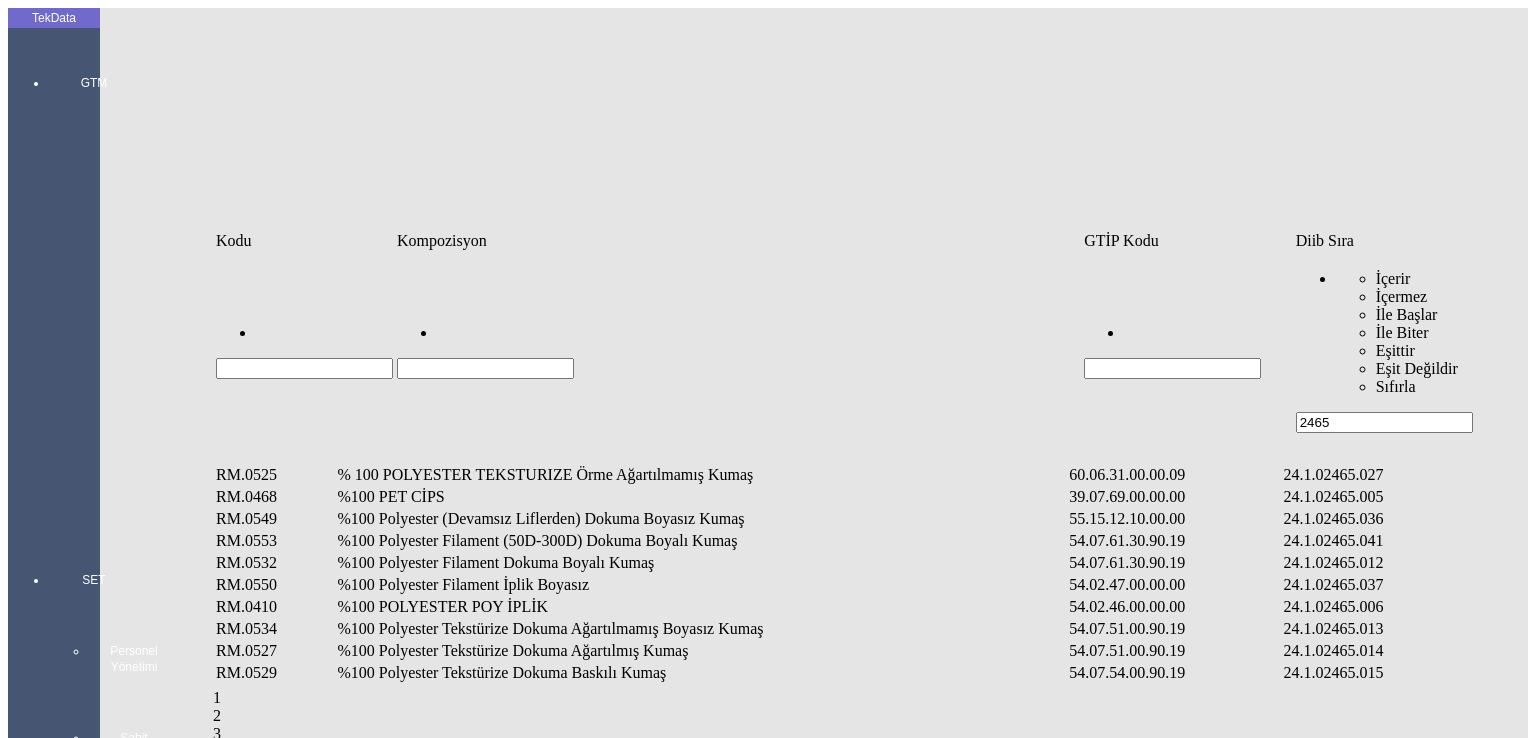 click at bounding box center (485, 368) 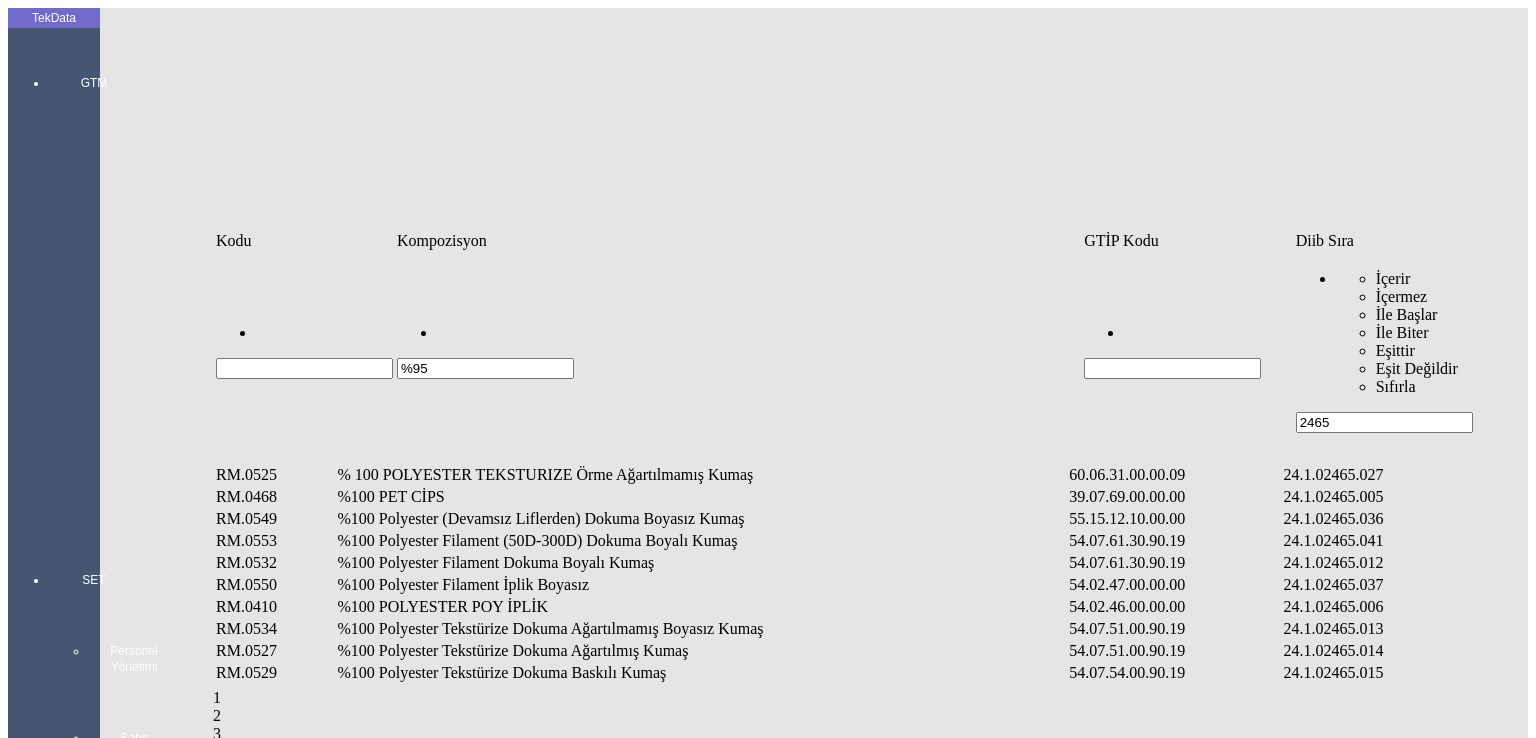 type on "%95" 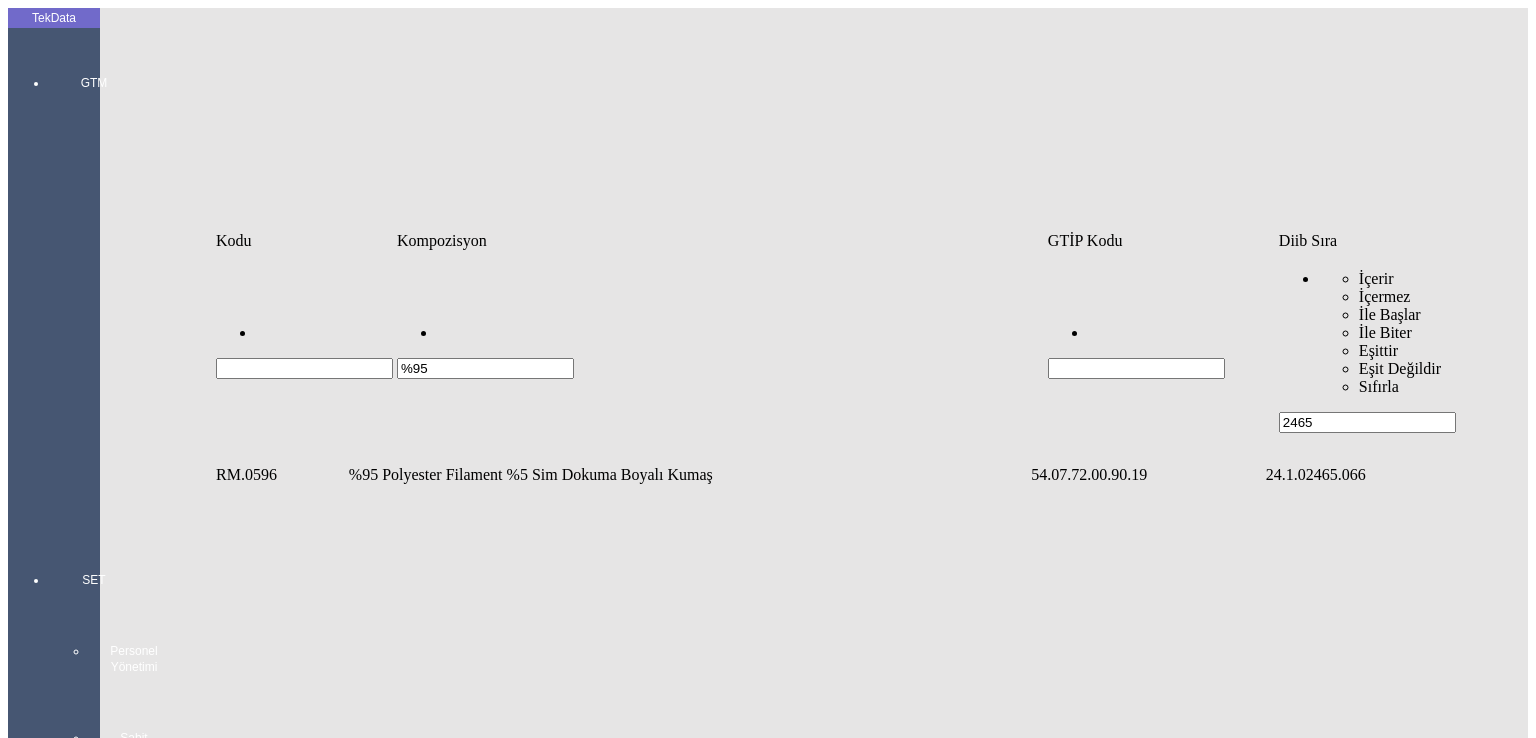 click on "%95 Polyester Filament %5 Sim Dokuma Boyalı Kumaş" at bounding box center [688, 475] 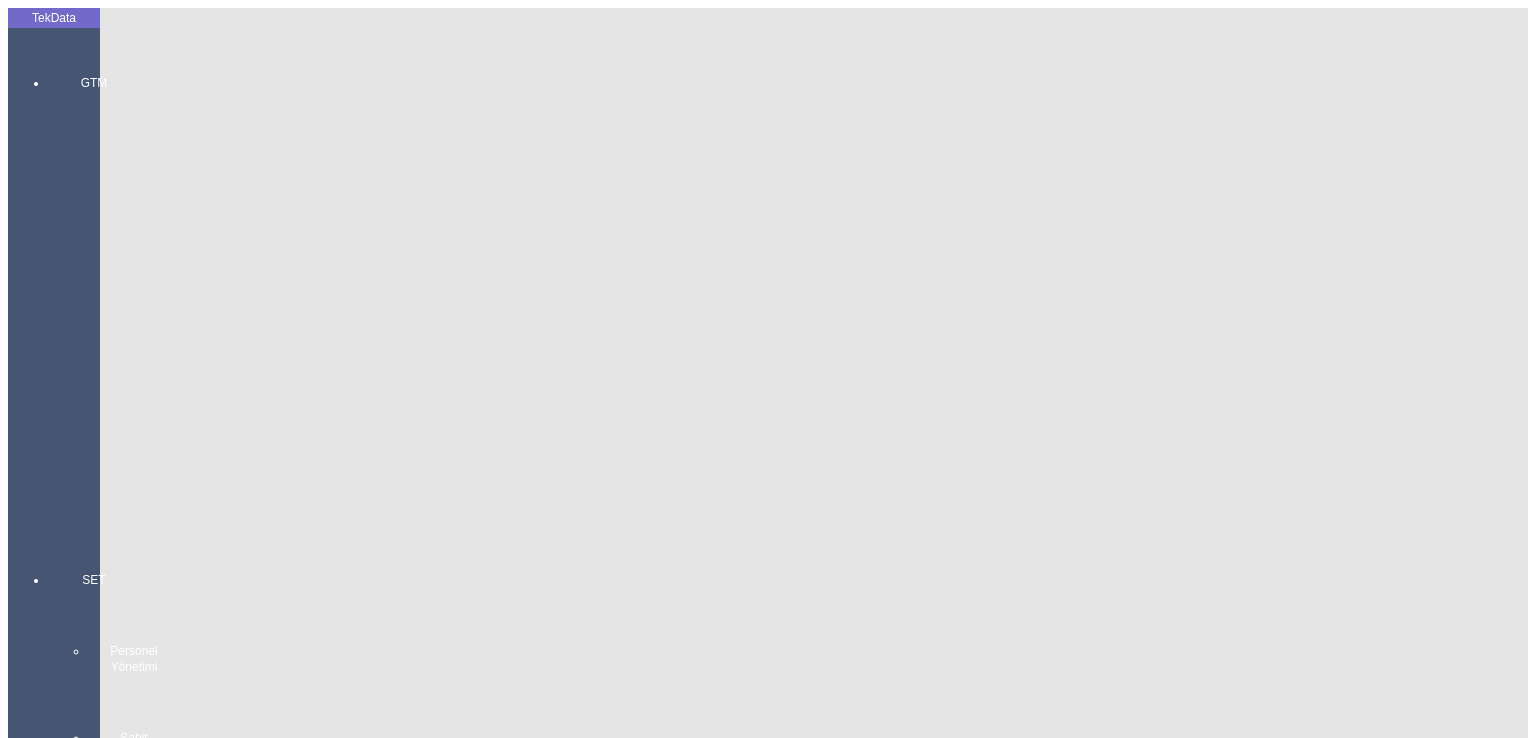 click on "Miktarı:  *" at bounding box center [109, 2805] 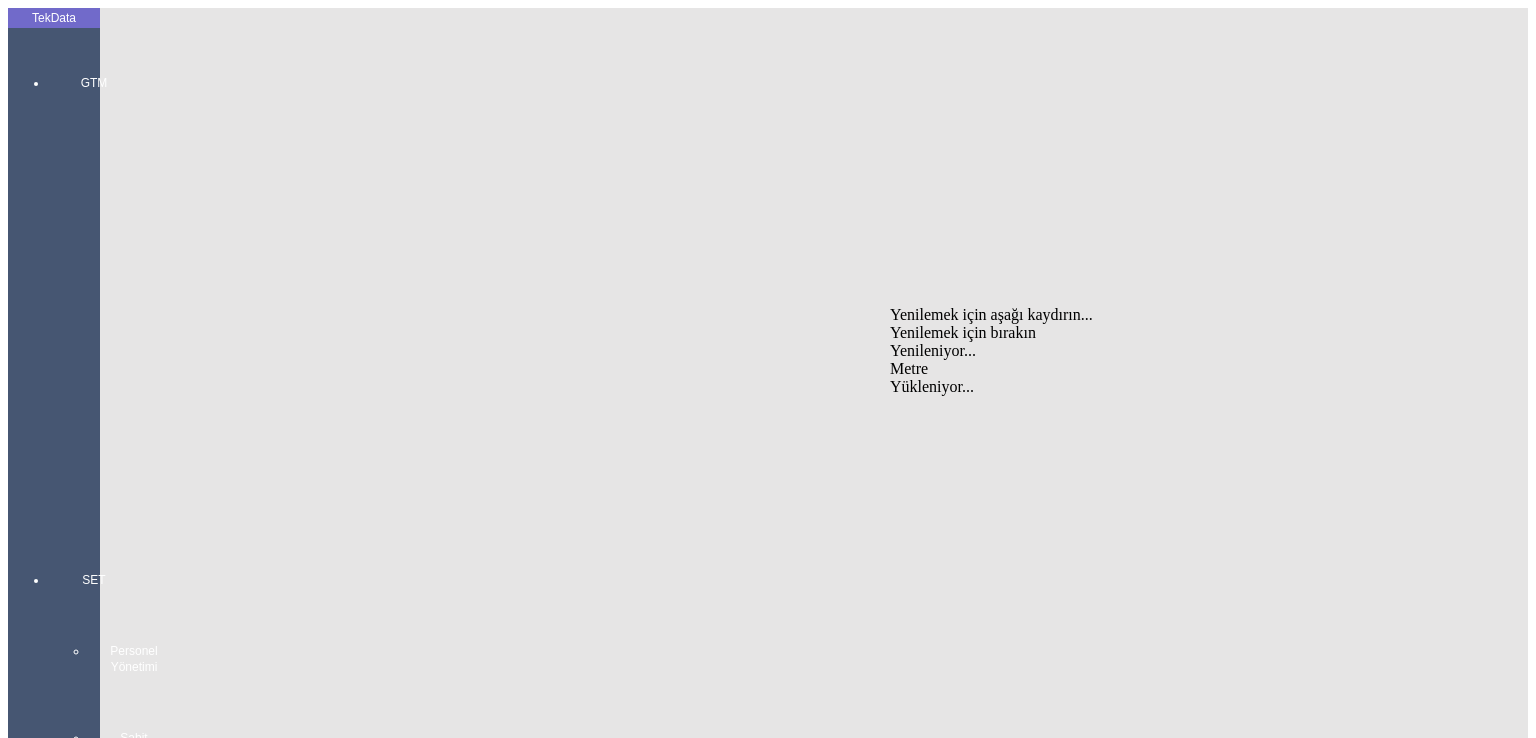 drag, startPoint x: 916, startPoint y: 310, endPoint x: 738, endPoint y: 337, distance: 180.0361 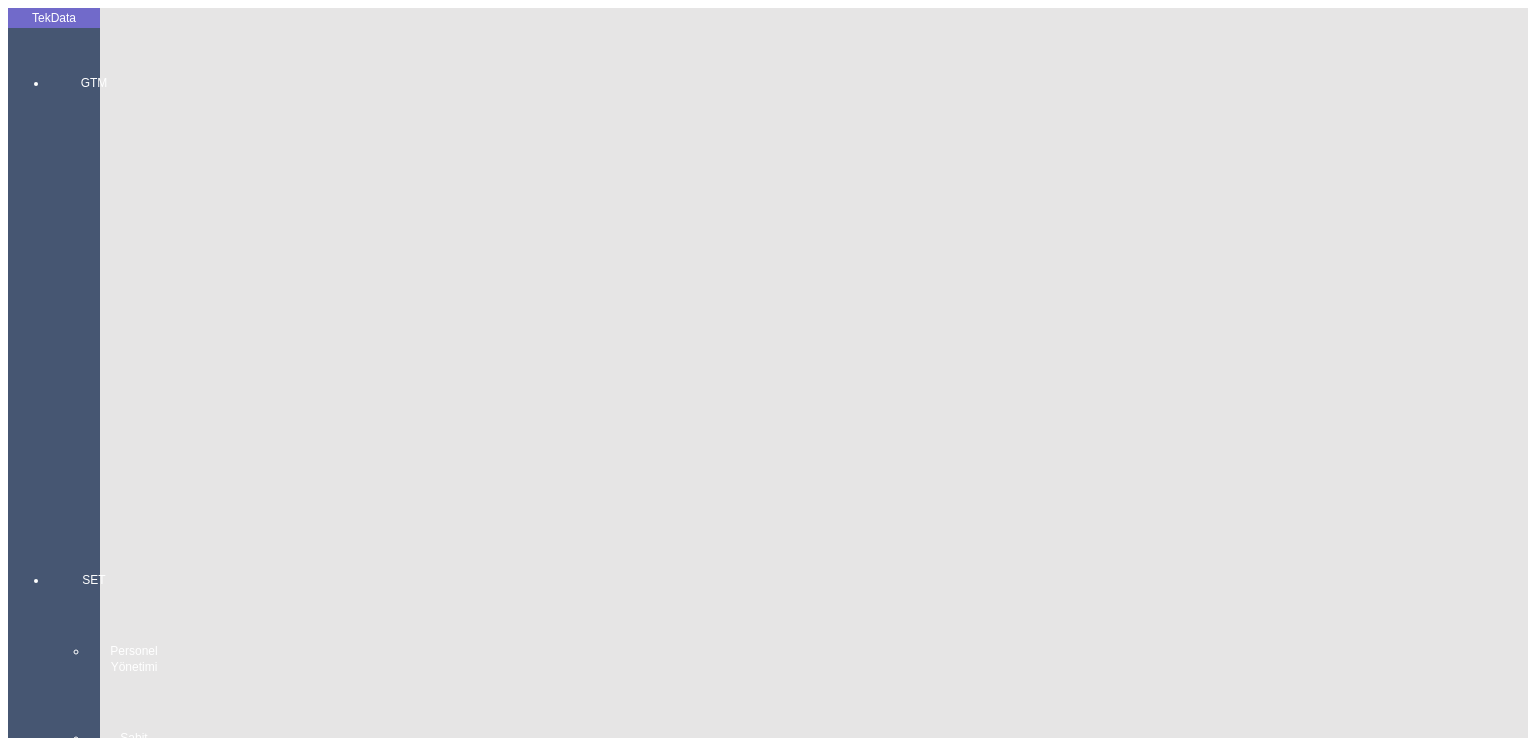 click on "Birim Fiyatı:" at bounding box center (109, 2844) 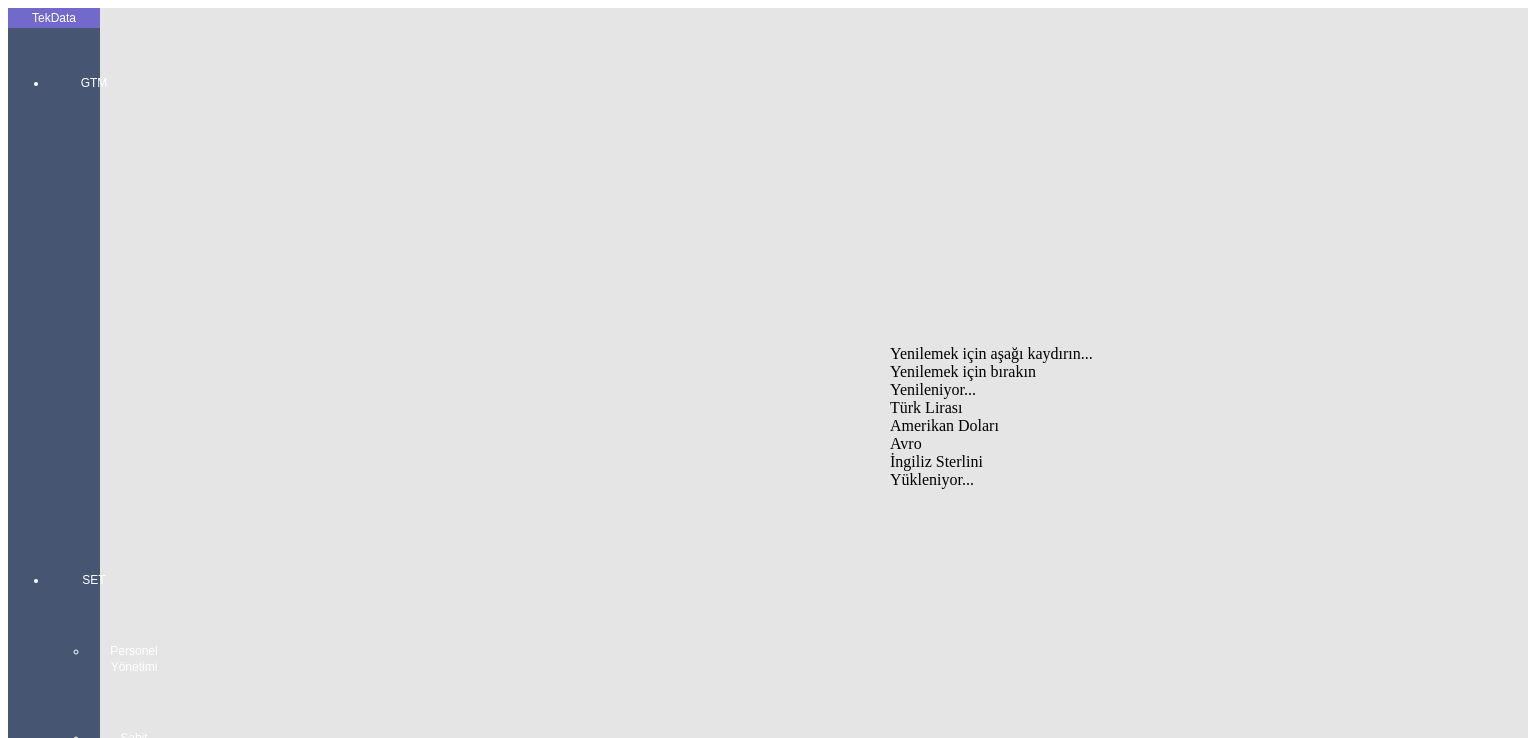 click on "Avro" at bounding box center (1186, 444) 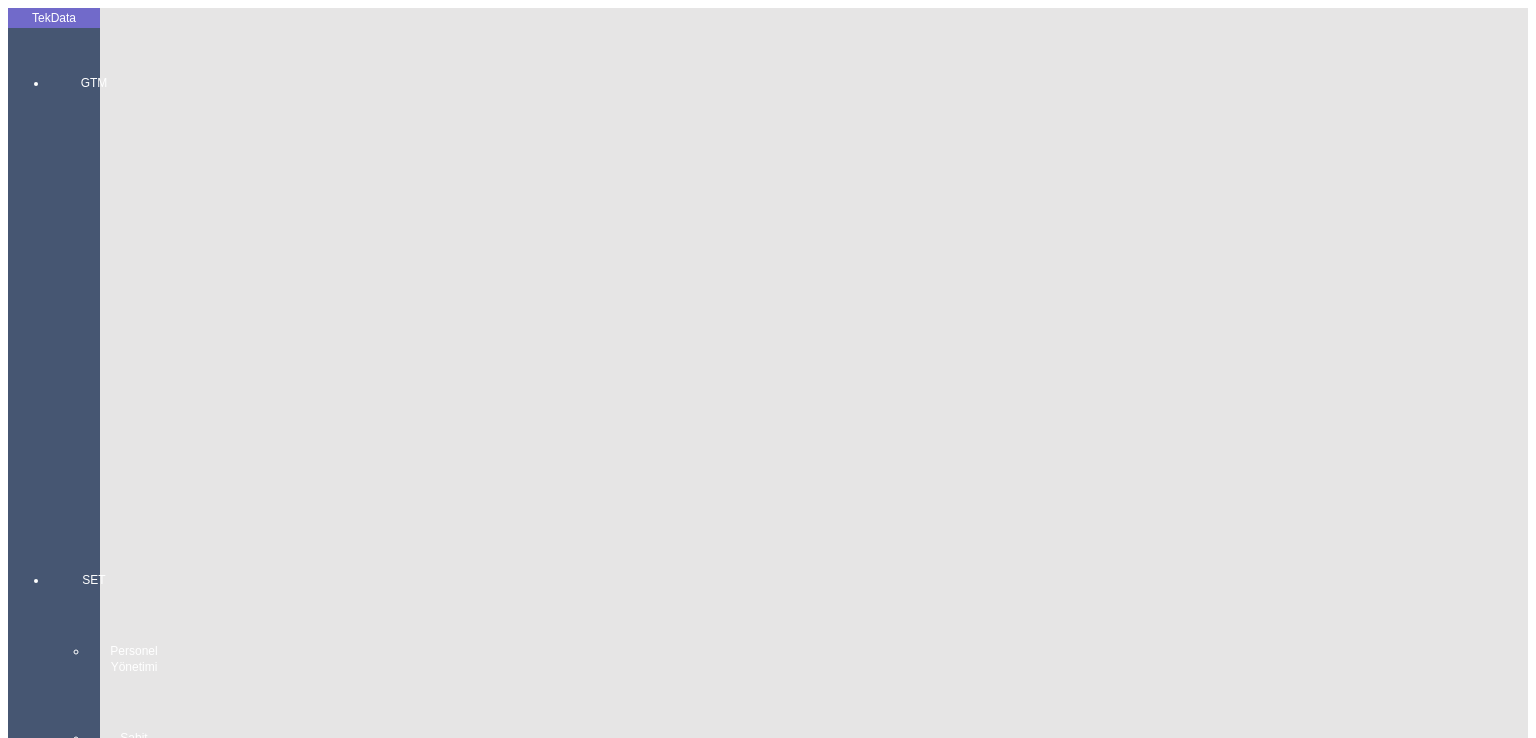 click on "En:" at bounding box center (109, 2983) 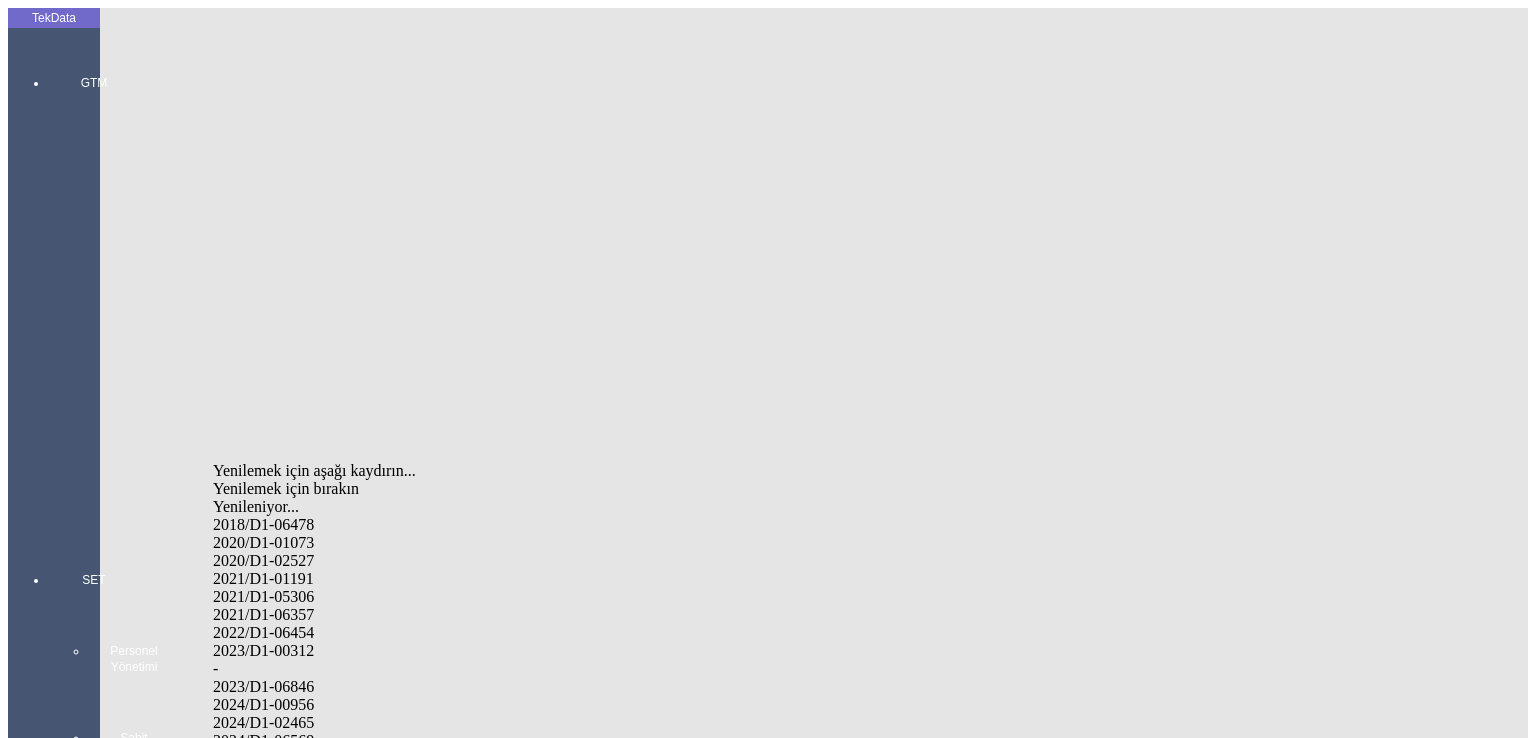 click on "2024/D1-02465" at bounding box center [502, 723] 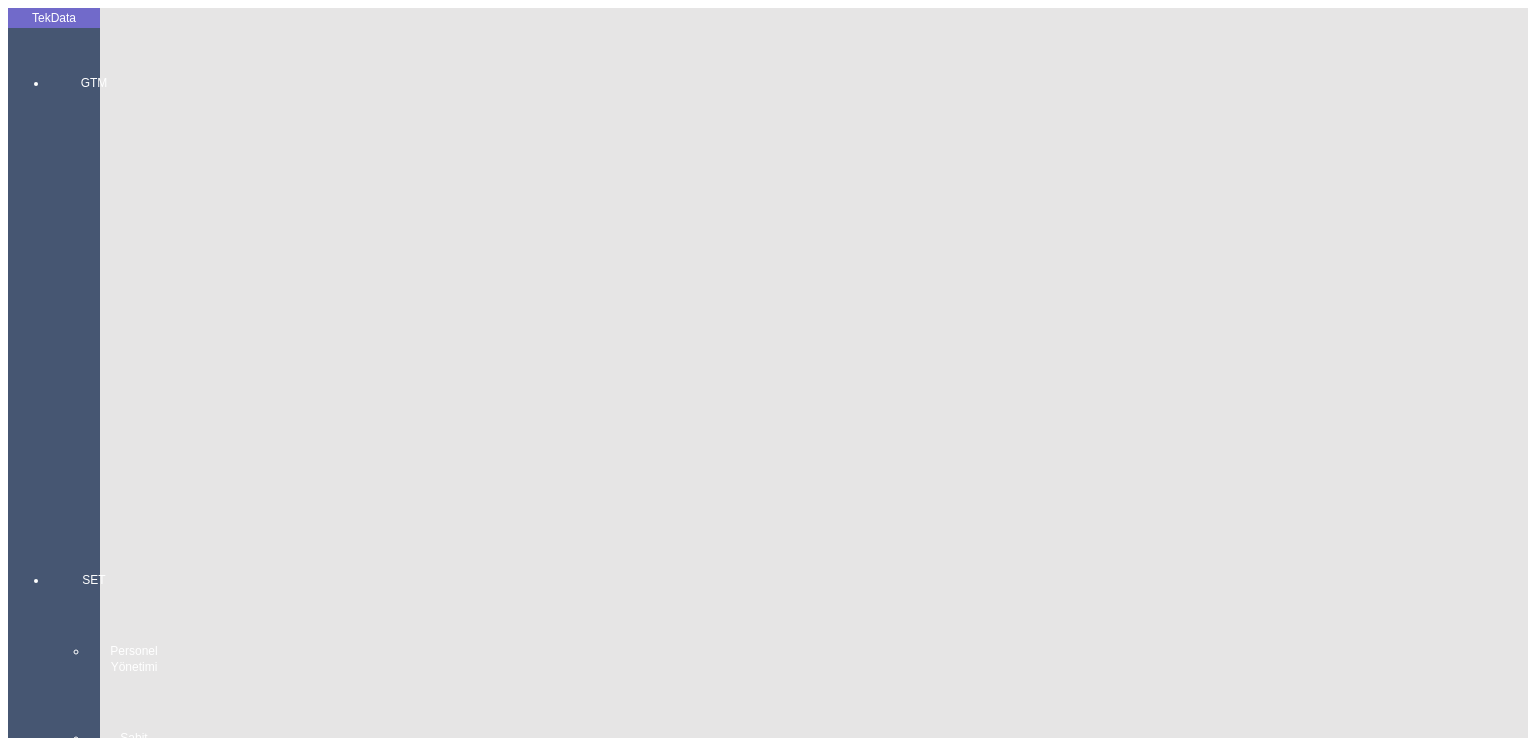 click on "Kaydet" at bounding box center (406, 3341) 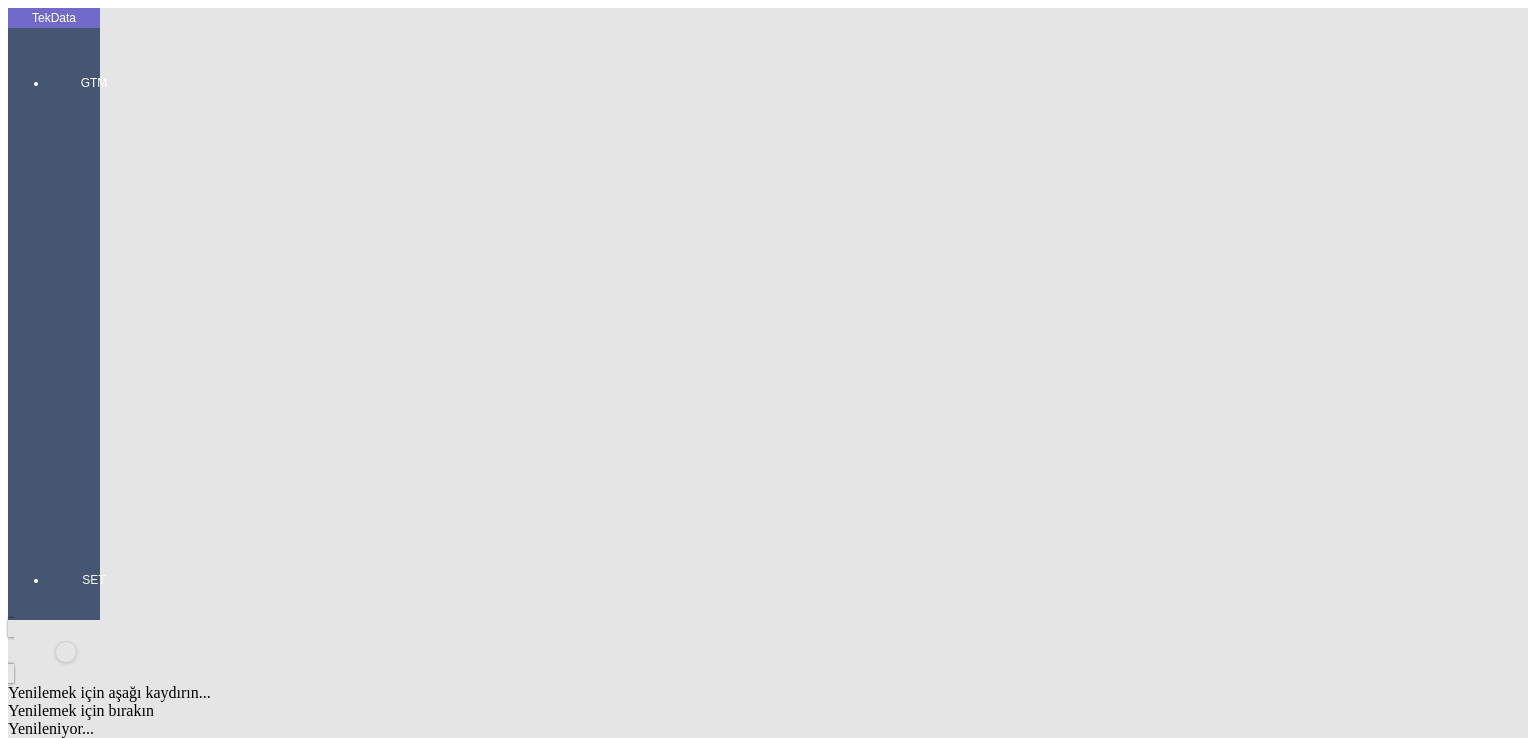 drag, startPoint x: 457, startPoint y: 185, endPoint x: 92, endPoint y: 173, distance: 365.1972 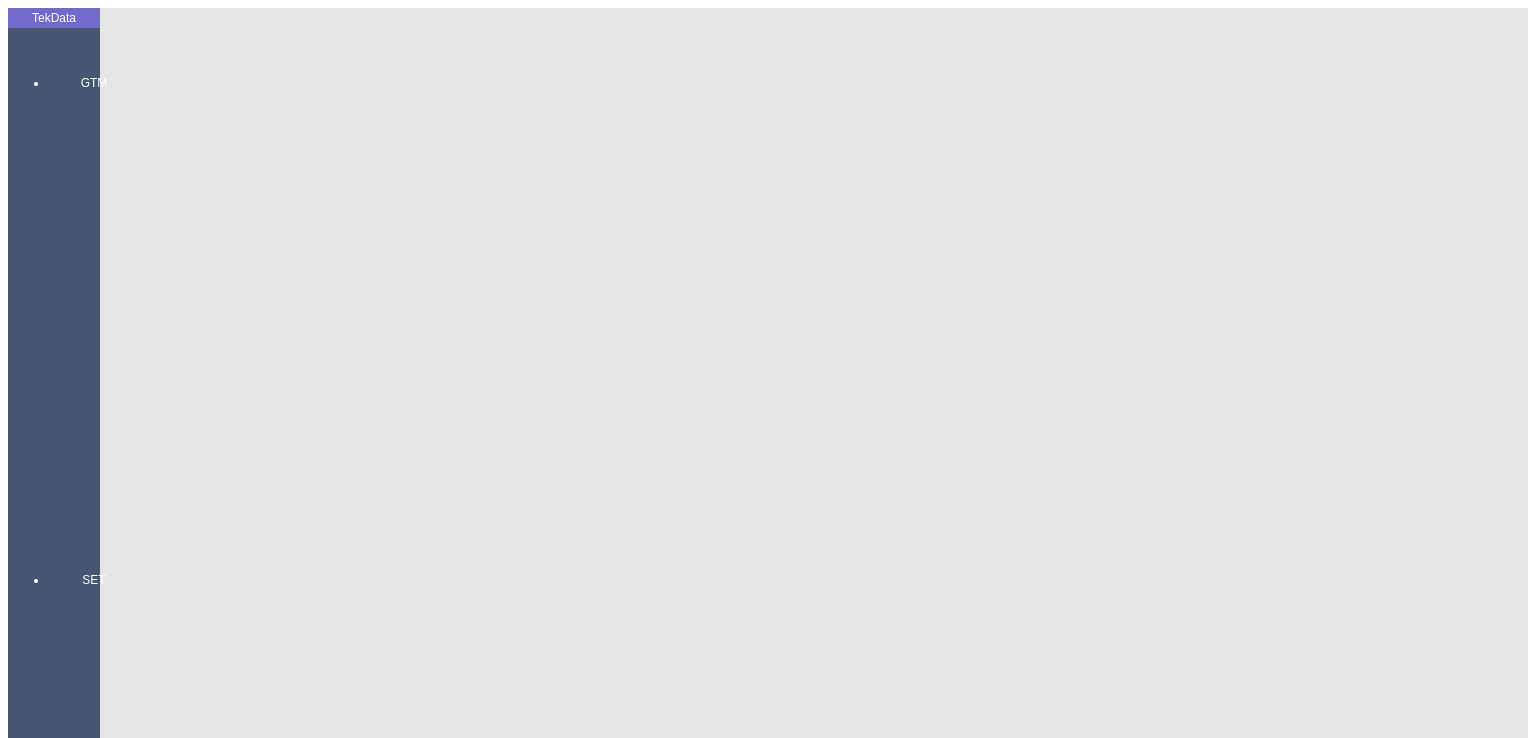 scroll, scrollTop: 381, scrollLeft: 0, axis: vertical 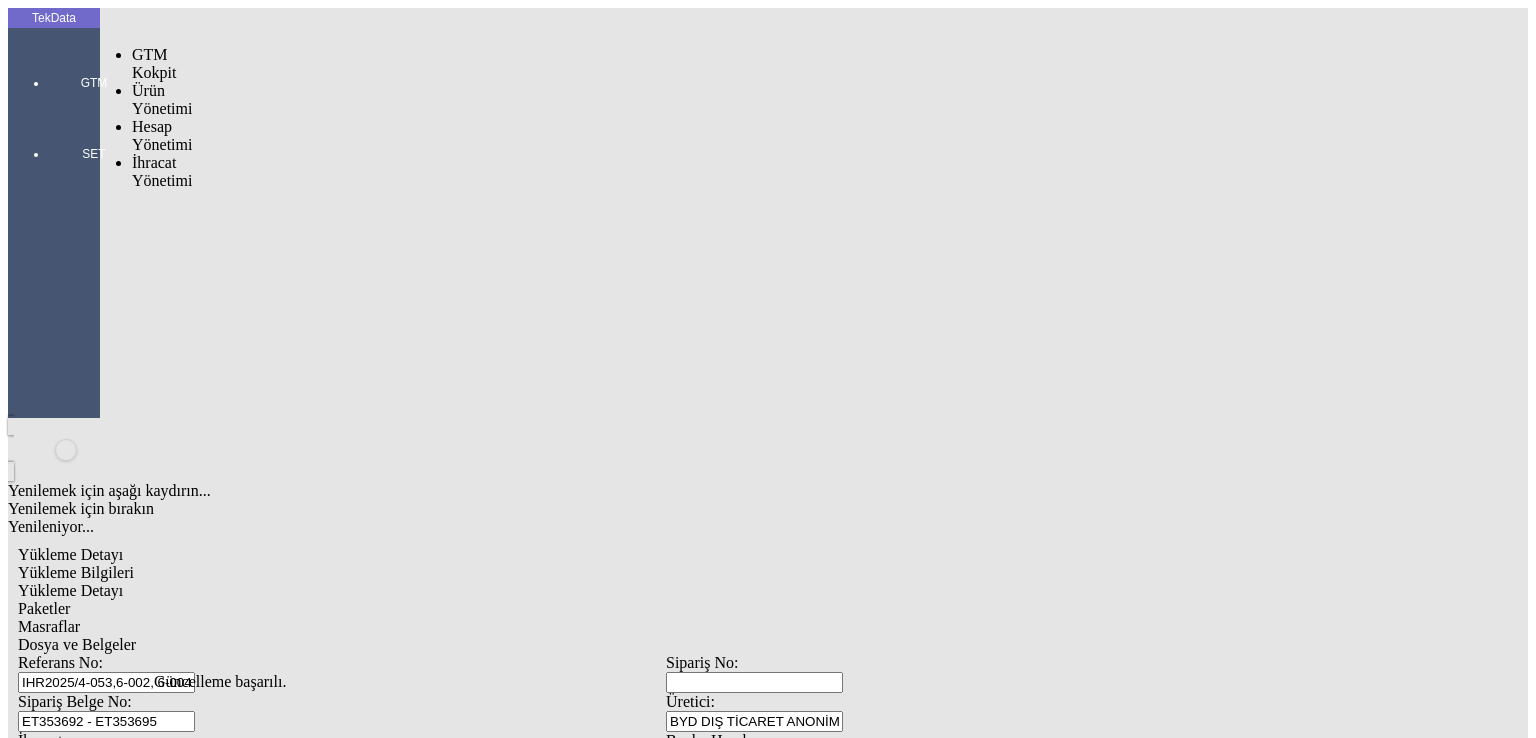 click on "GTM" at bounding box center [94, 75] 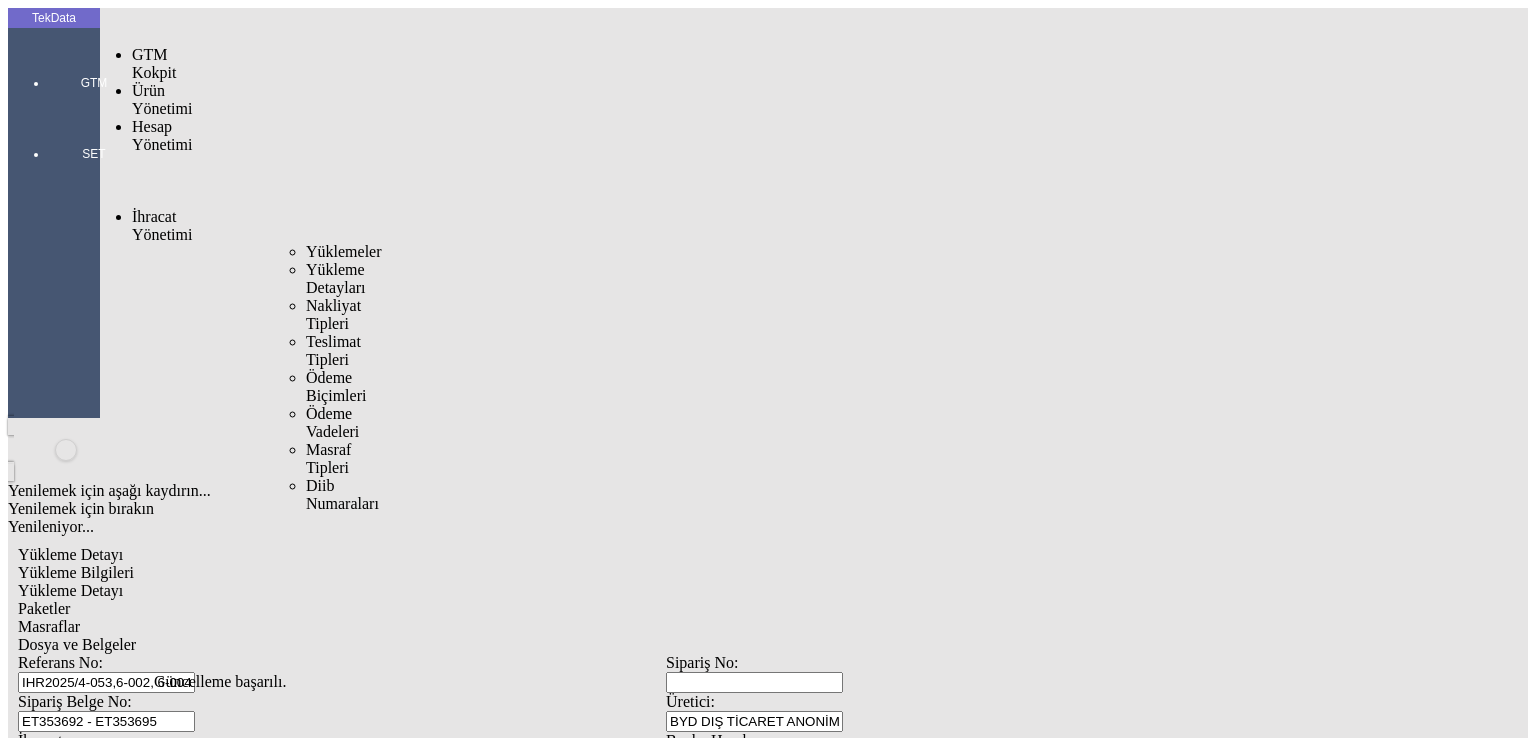 drag, startPoint x: 126, startPoint y: 106, endPoint x: 172, endPoint y: 109, distance: 46.09772 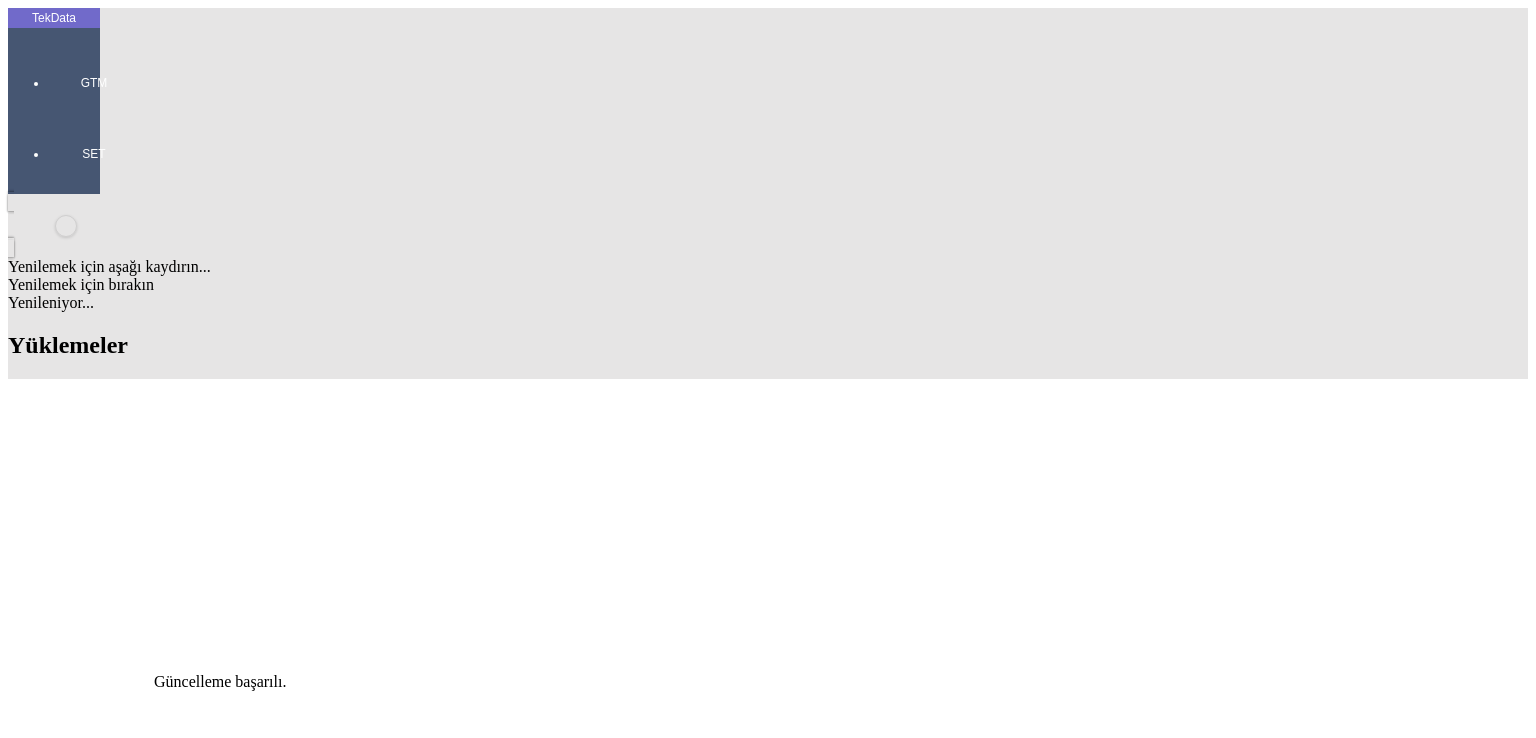 scroll, scrollTop: 120, scrollLeft: 0, axis: vertical 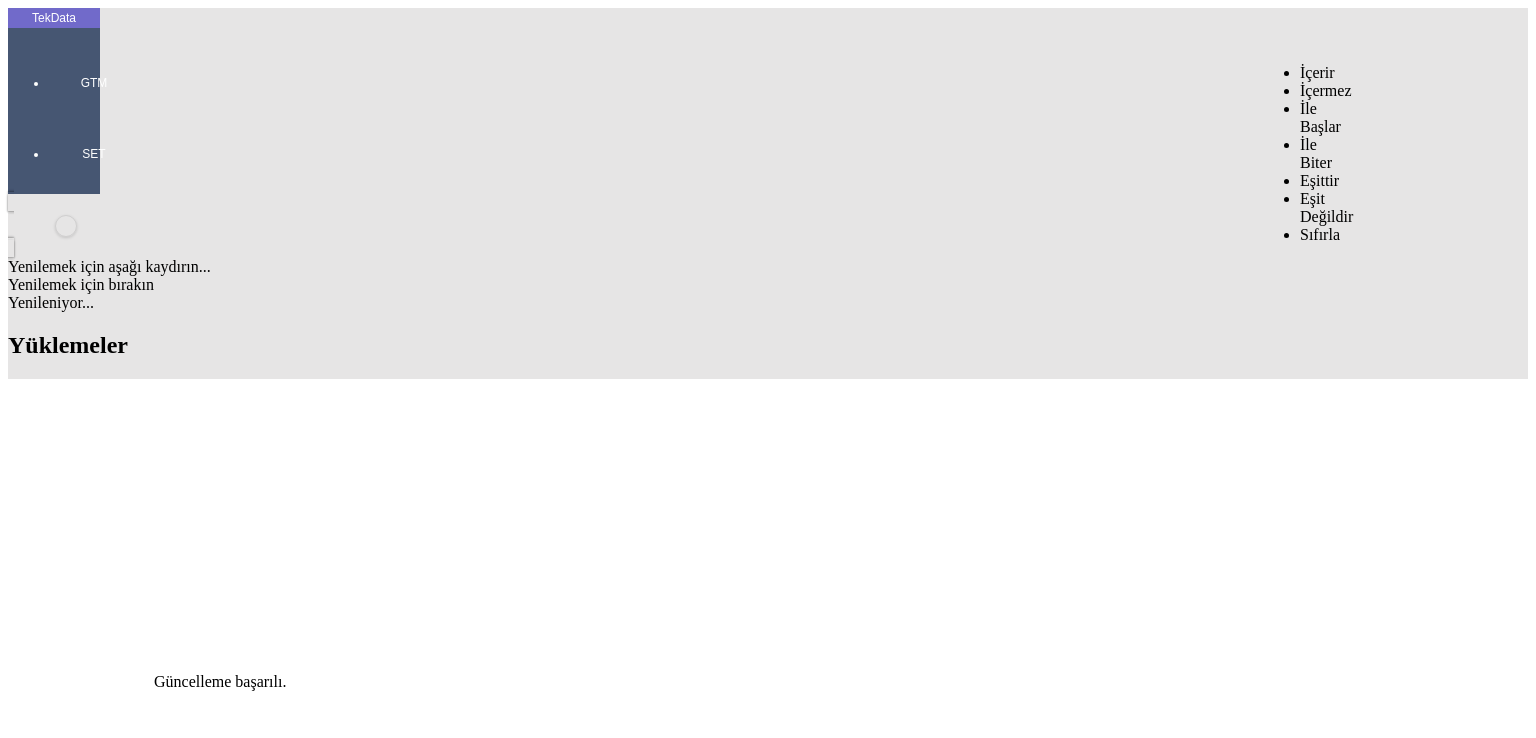 click on "mesn" 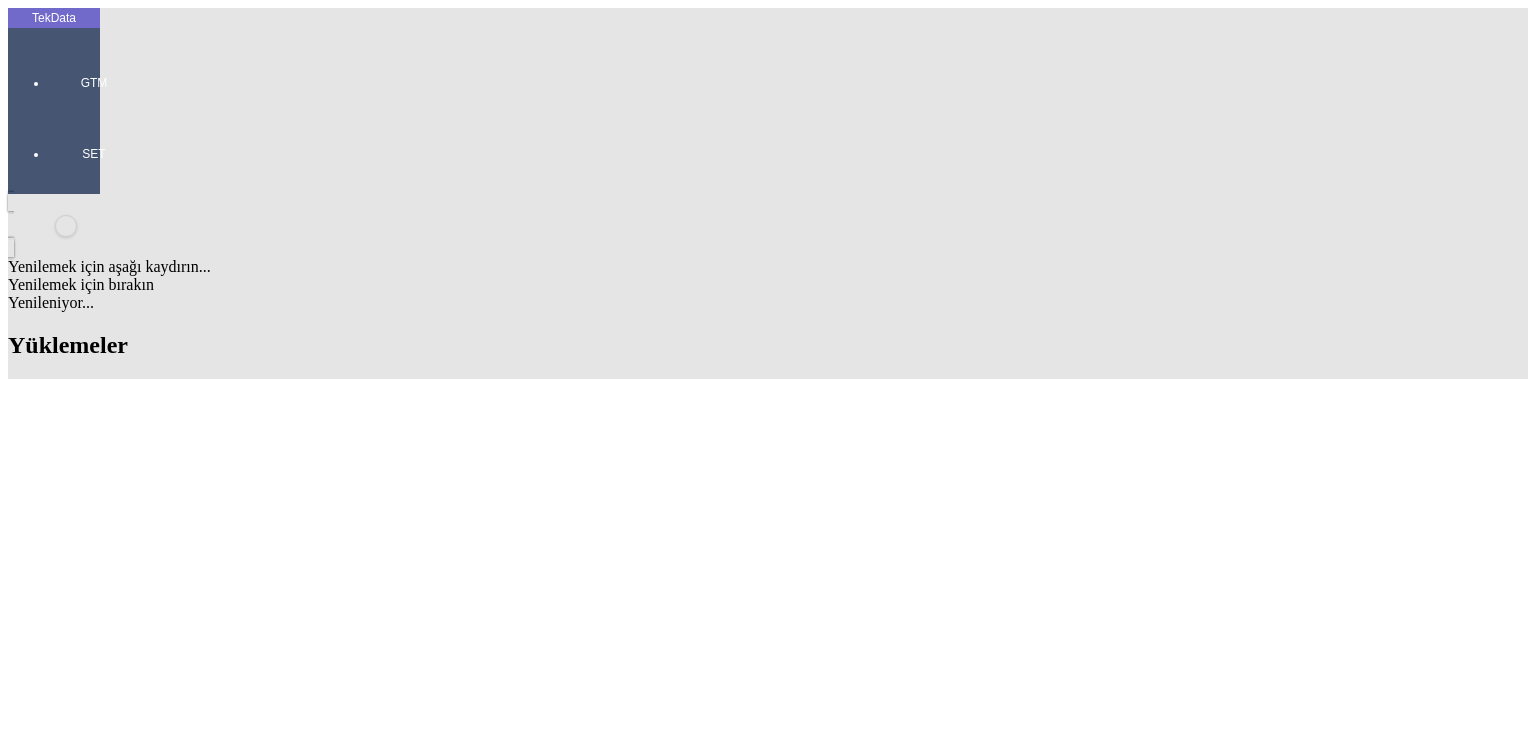type on "n" 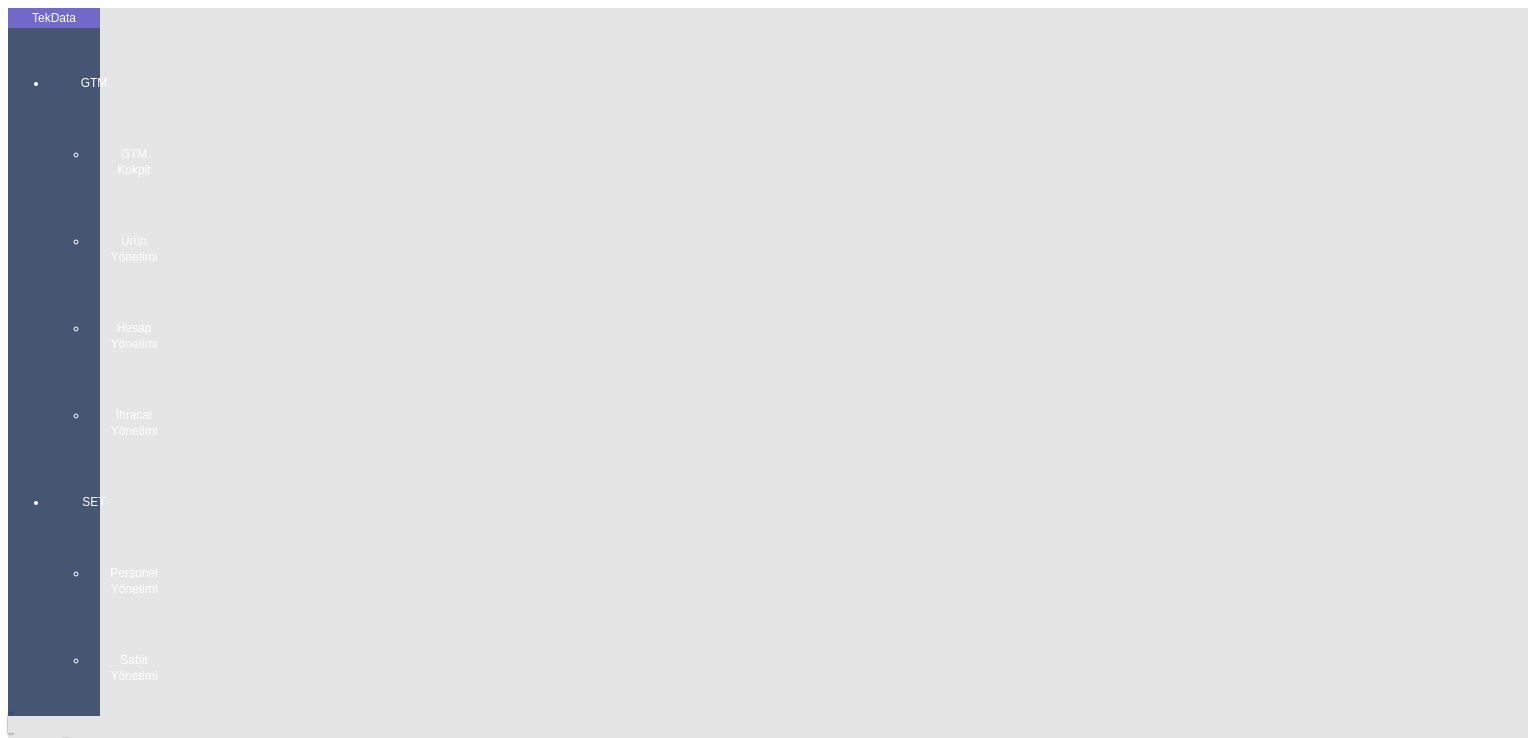 scroll, scrollTop: 0, scrollLeft: 0, axis: both 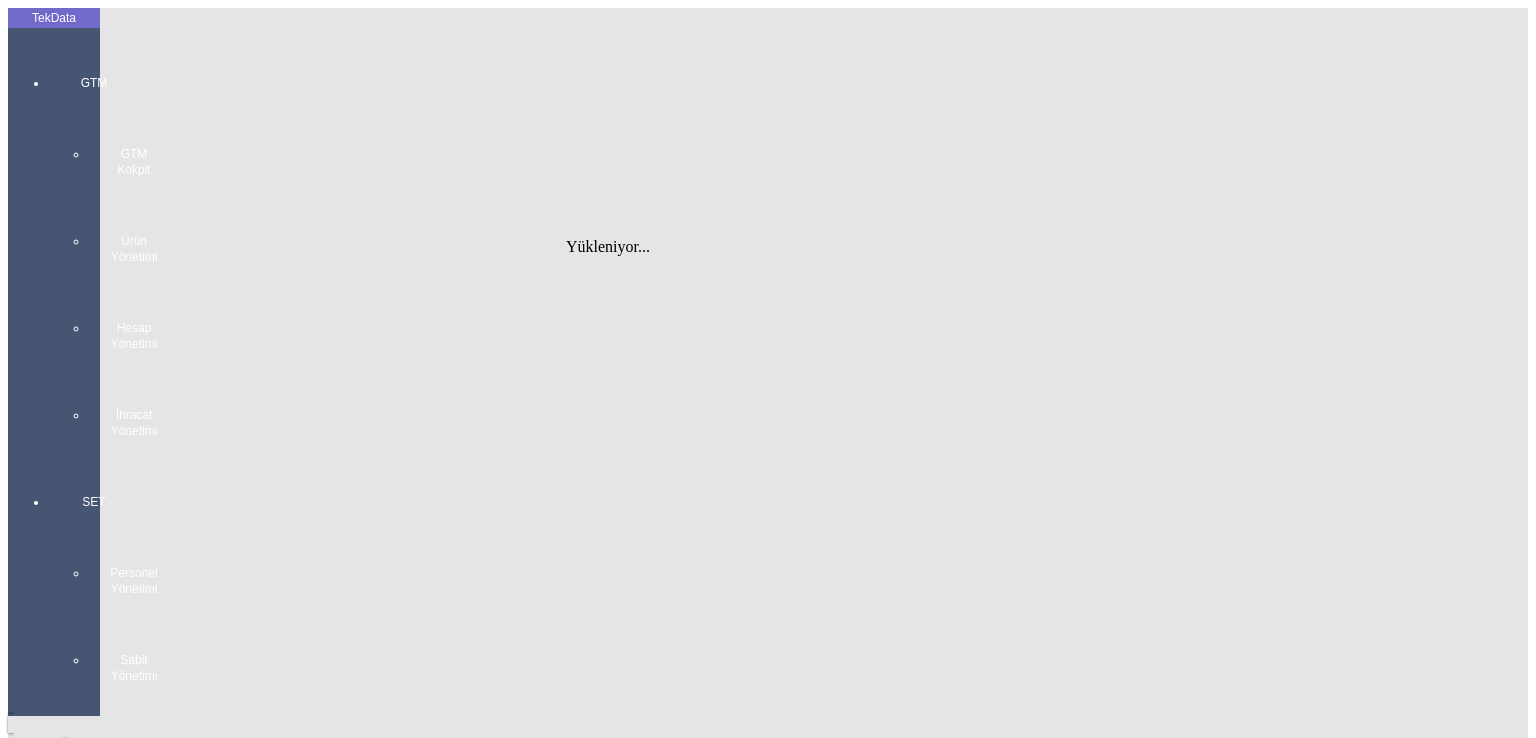 type on "POLDER" 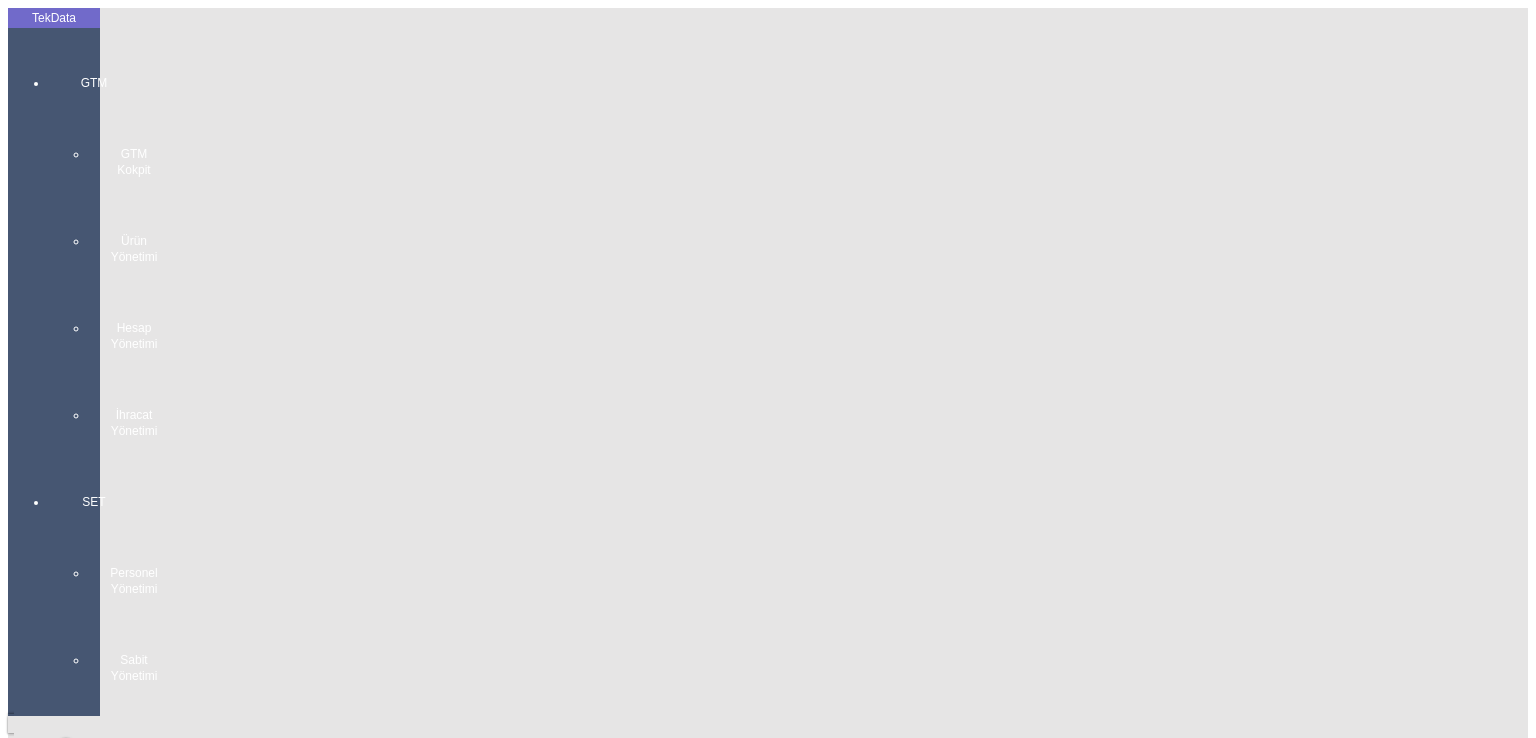 click on "Kopyala" 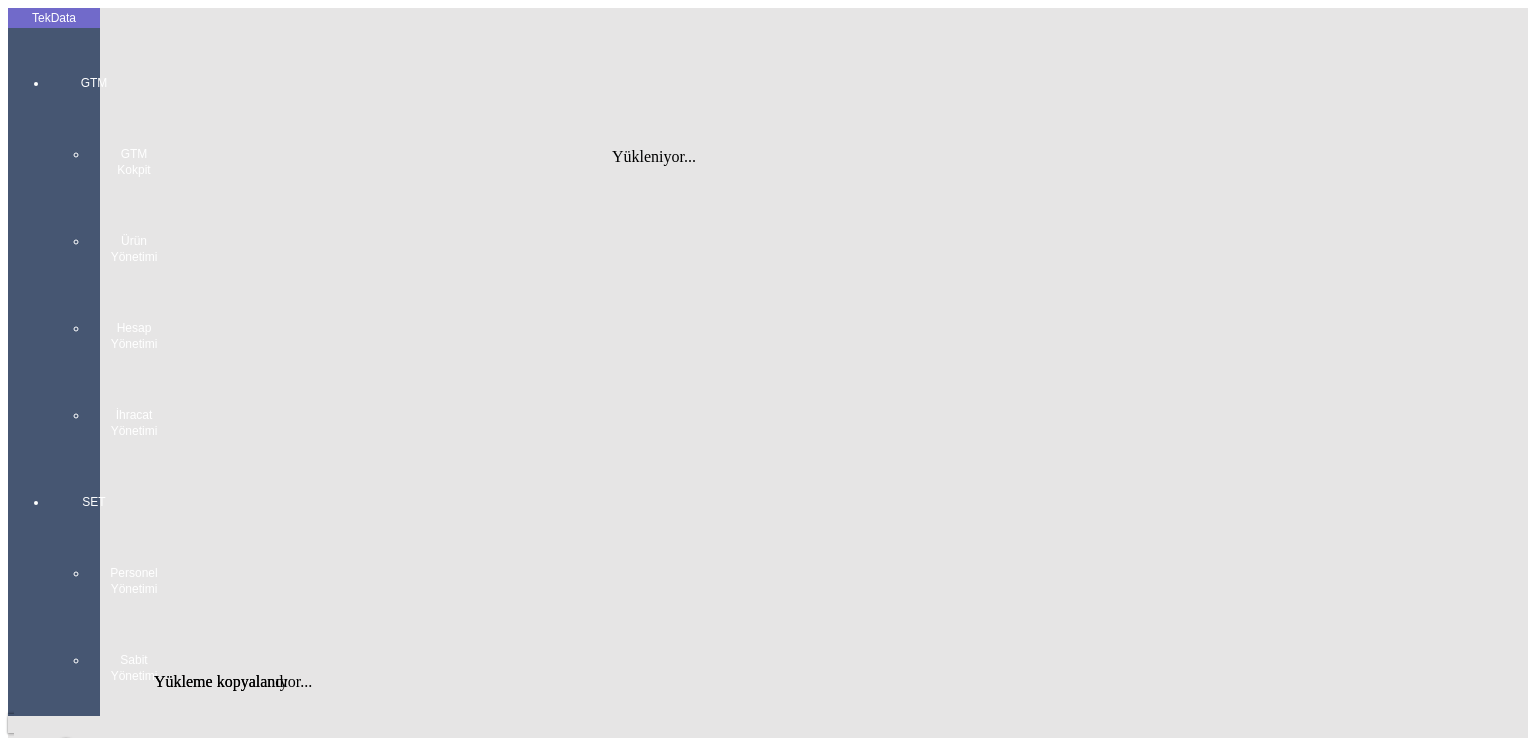 scroll, scrollTop: 0, scrollLeft: 234, axis: horizontal 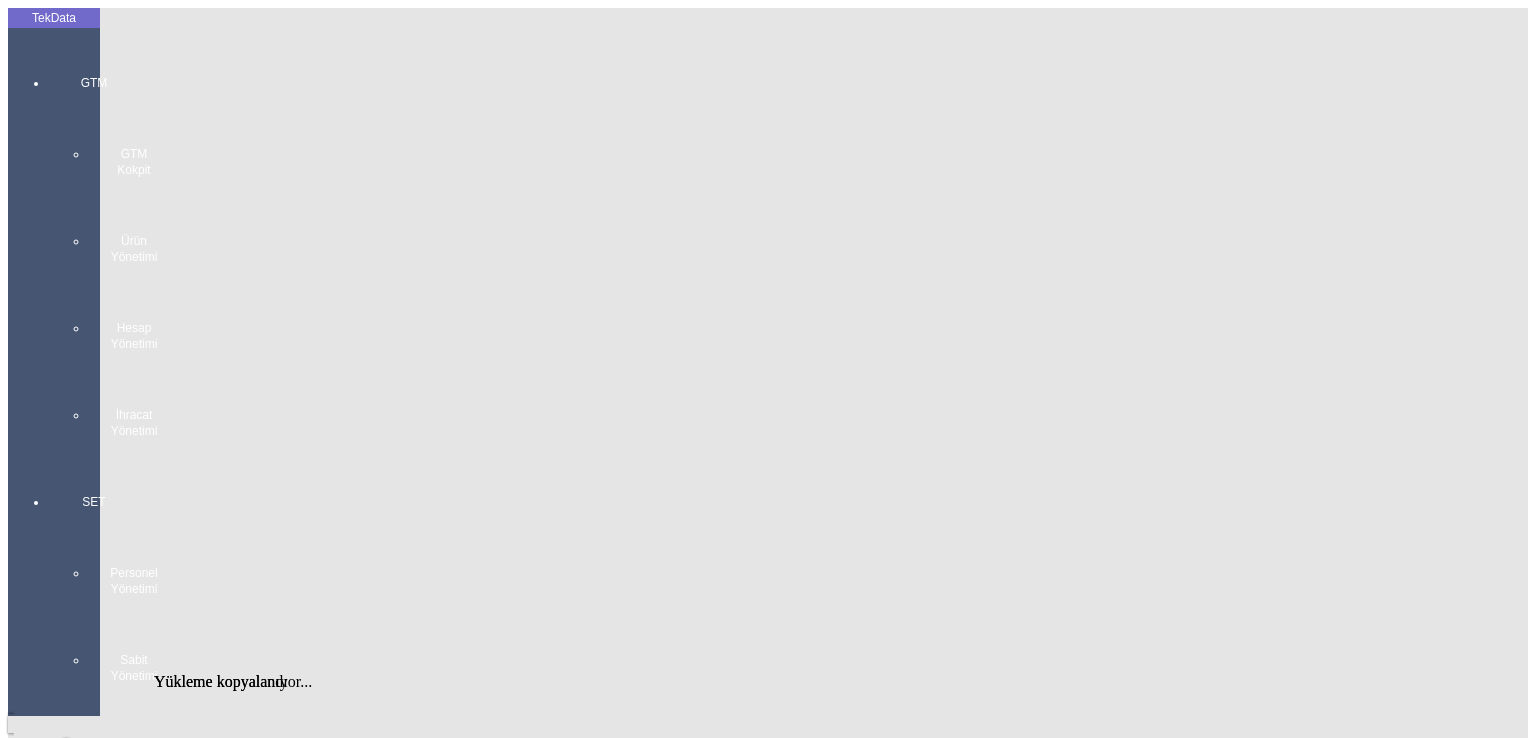 click on "Detay" 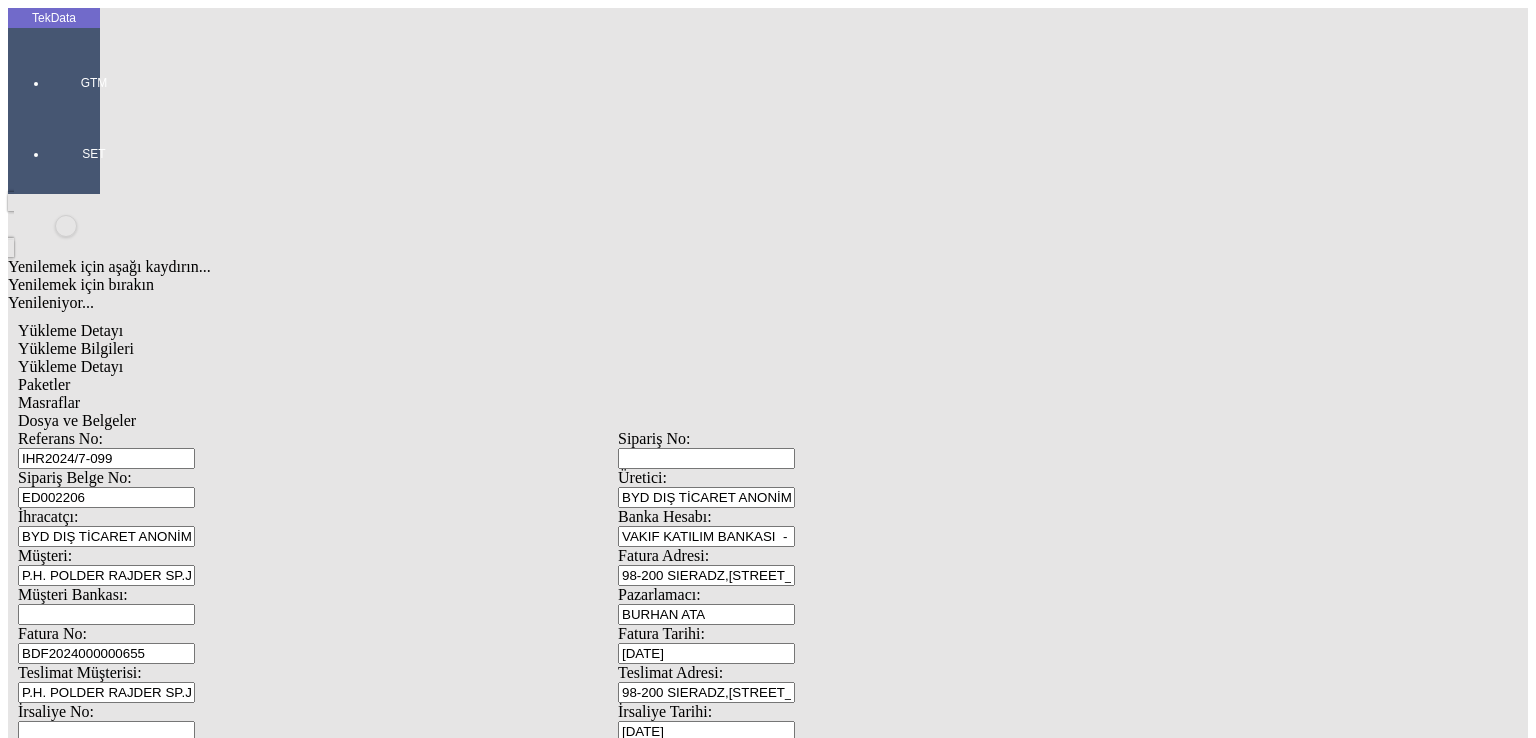 scroll, scrollTop: 381, scrollLeft: 0, axis: vertical 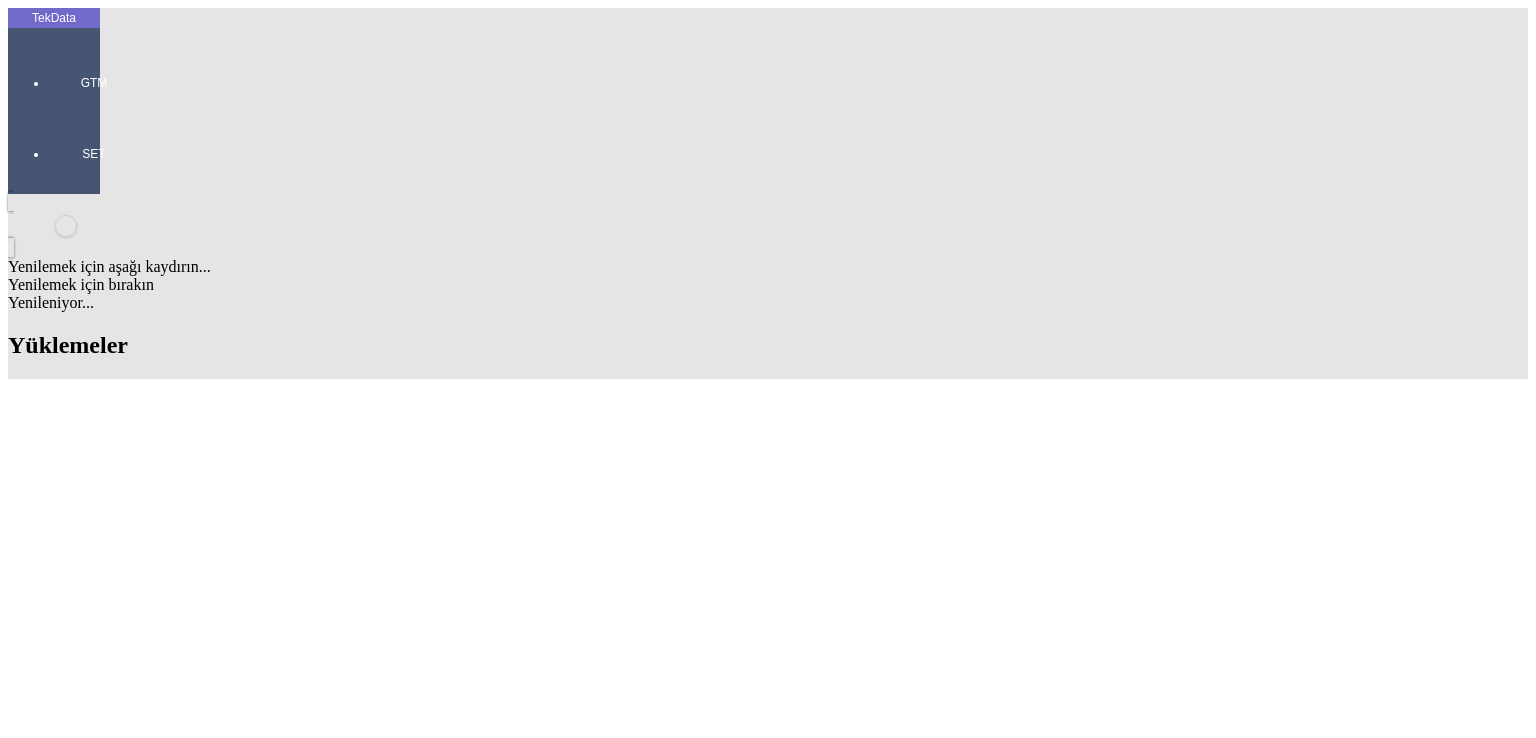 click on "Detay" 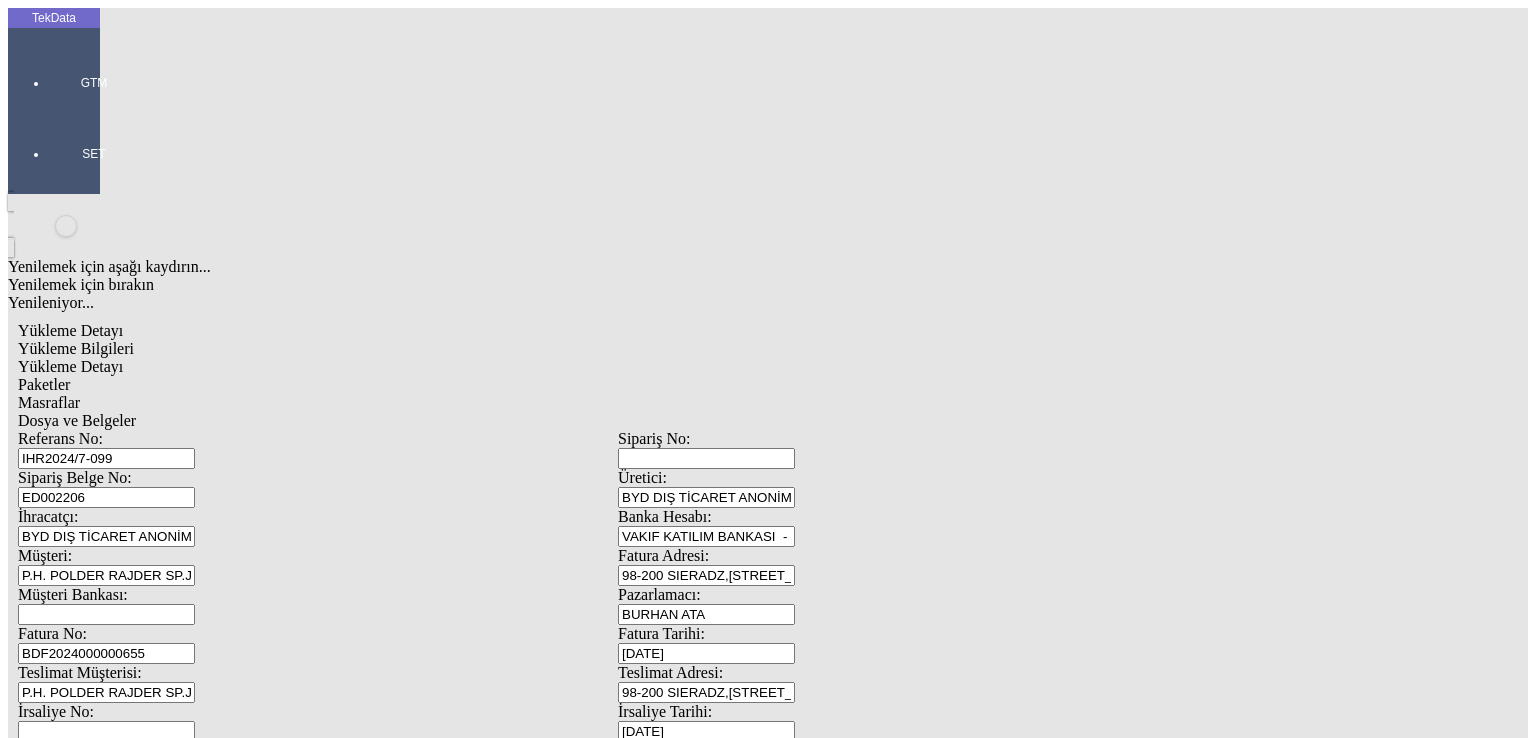drag, startPoint x: 392, startPoint y: 140, endPoint x: 152, endPoint y: 145, distance: 240.05208 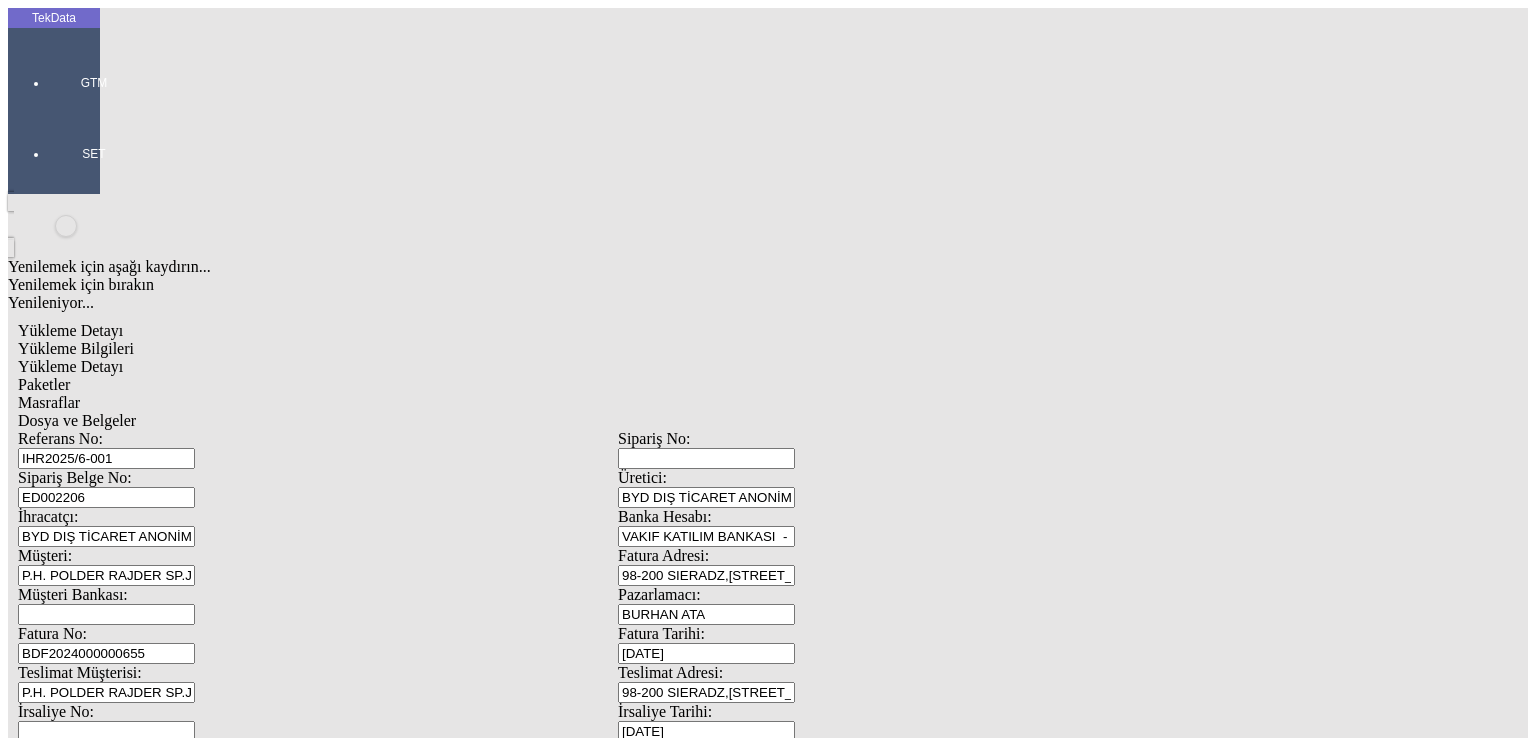 type on "IHR2025/6-001" 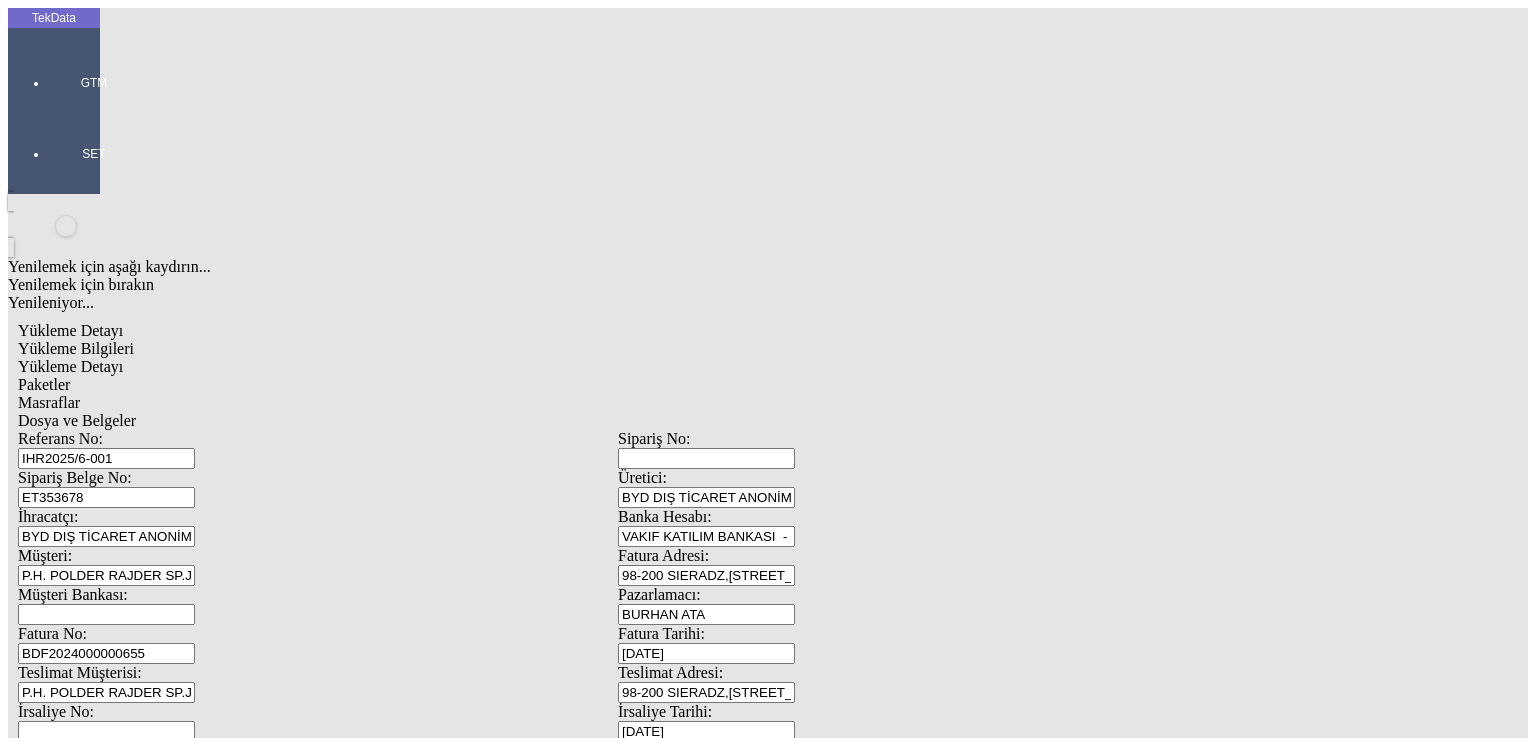 type on "ET353678" 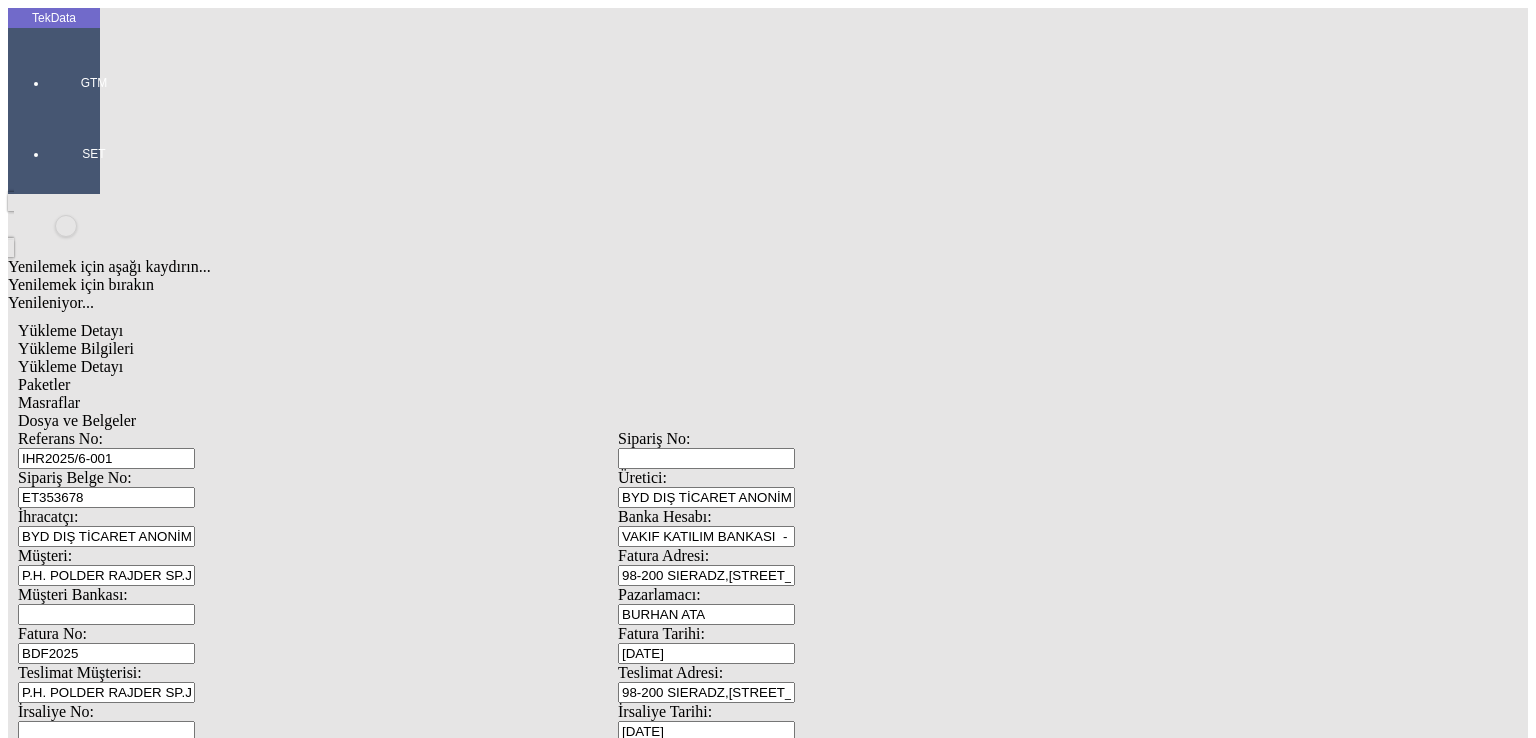 type on "BDF2025" 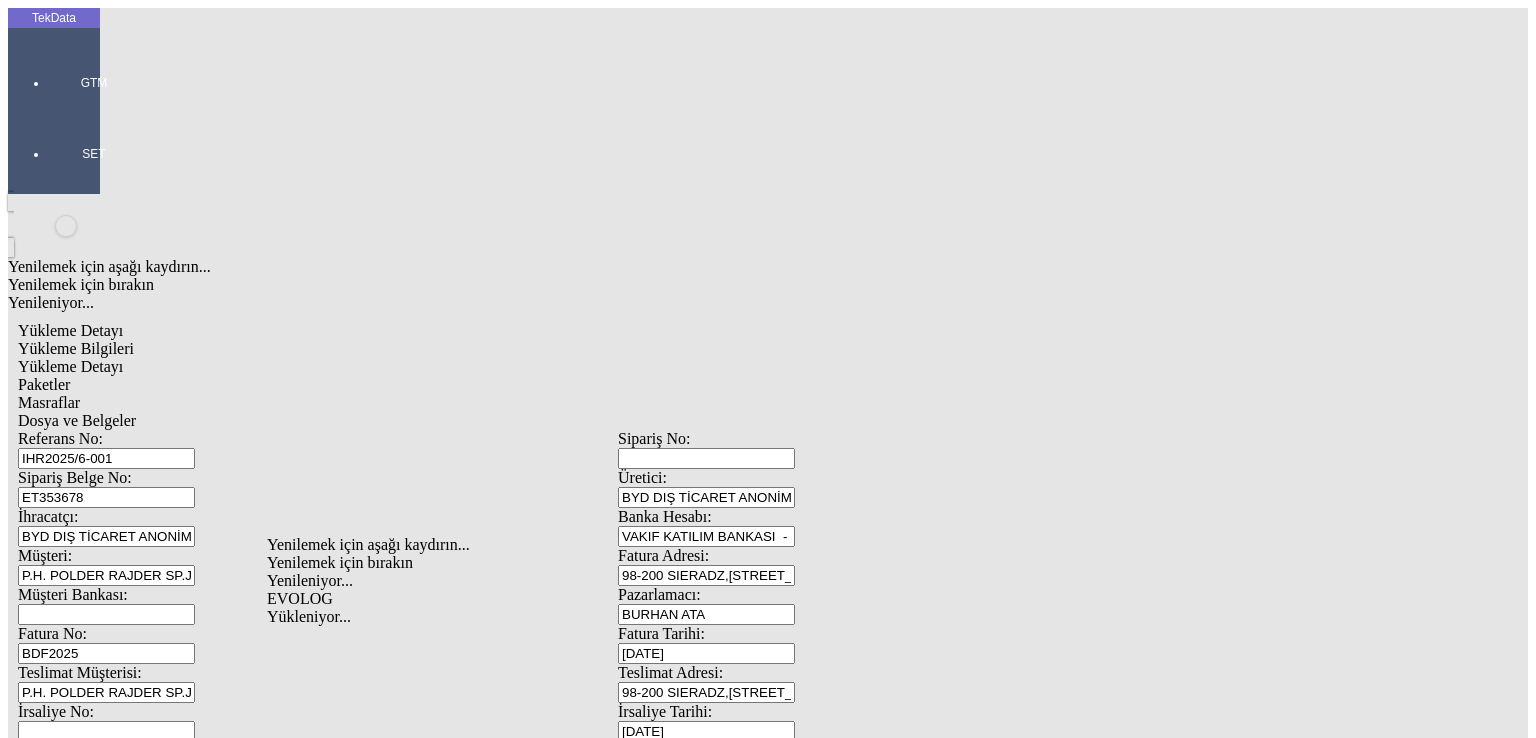 click on "EVOLOG" at bounding box center [529, 599] 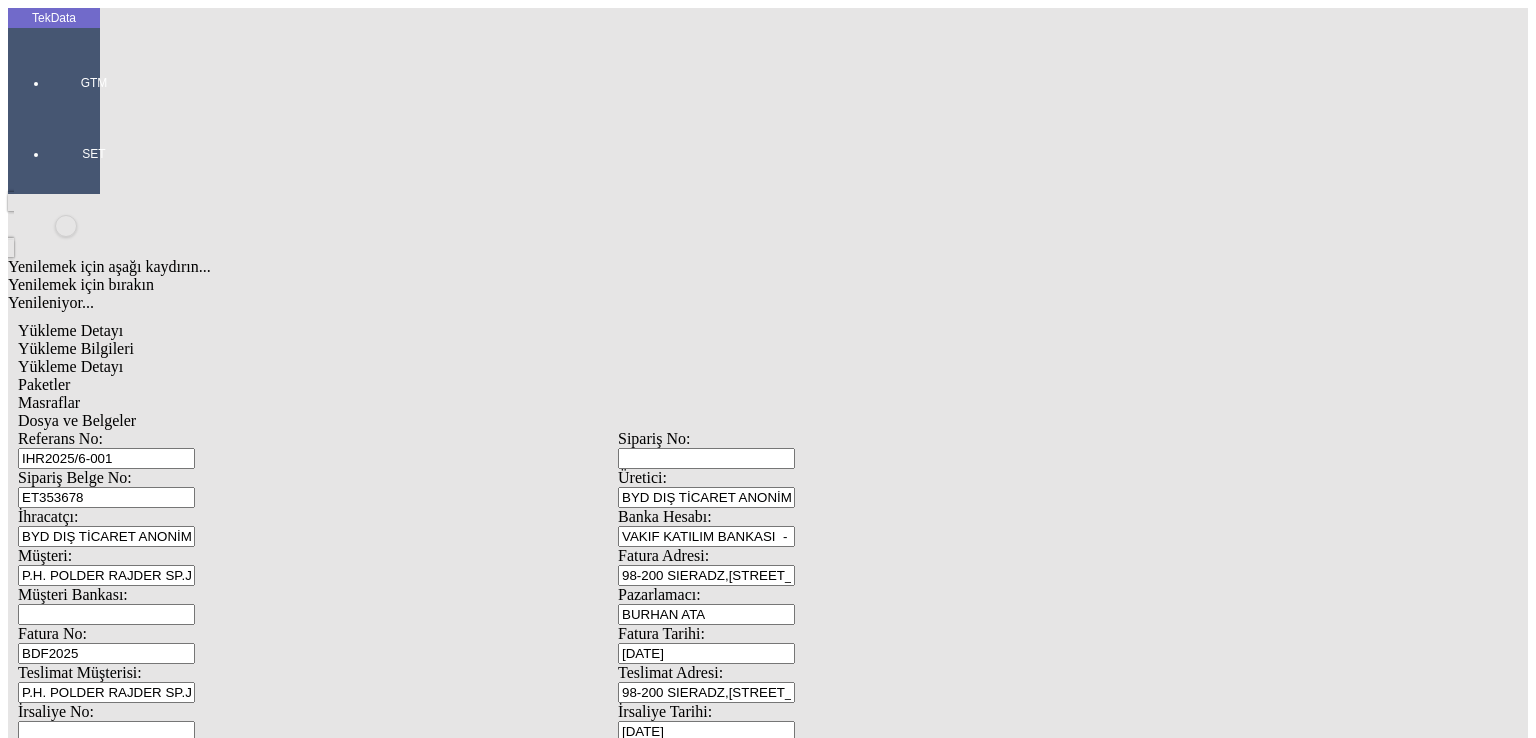 type on "EVOLOG" 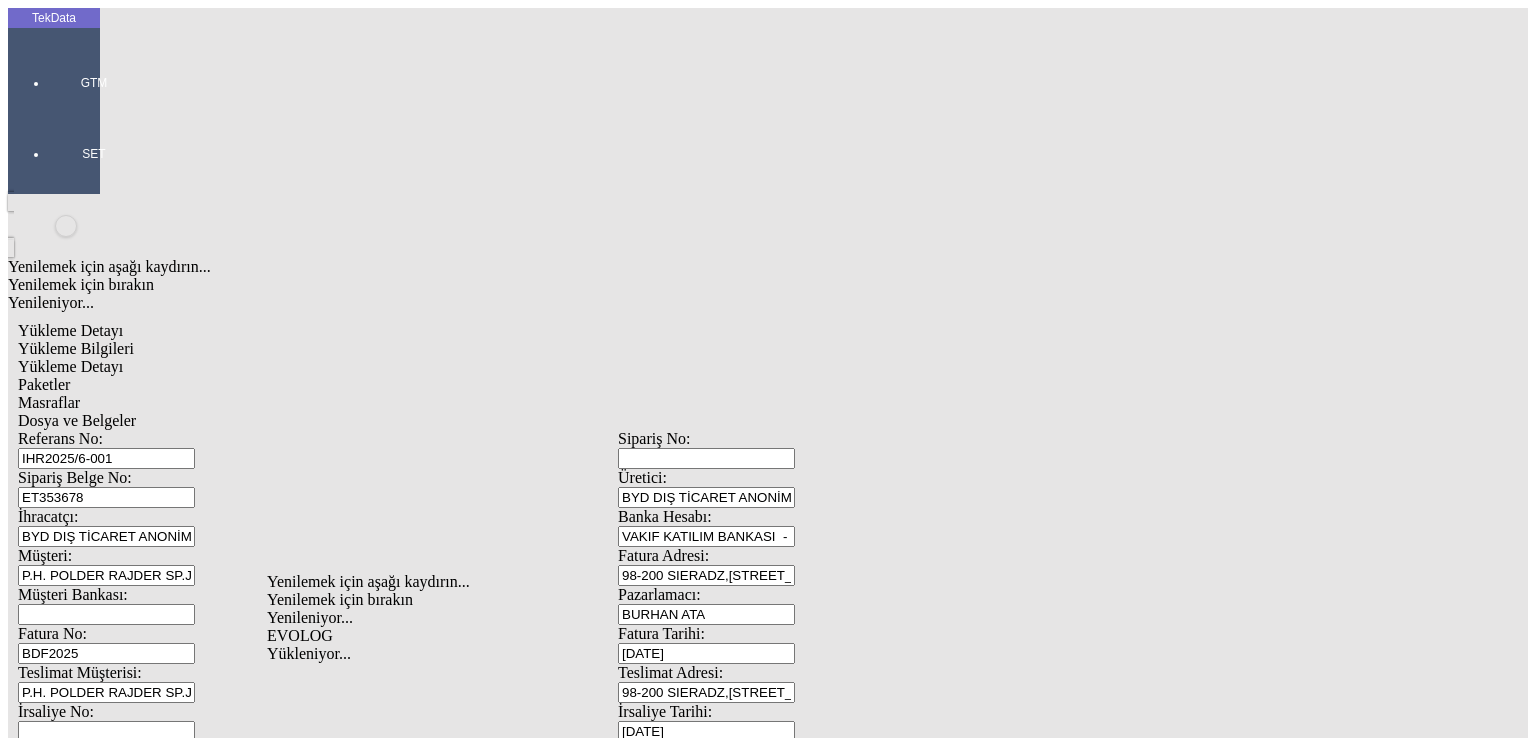 click on "EVOLOG" at bounding box center [529, 636] 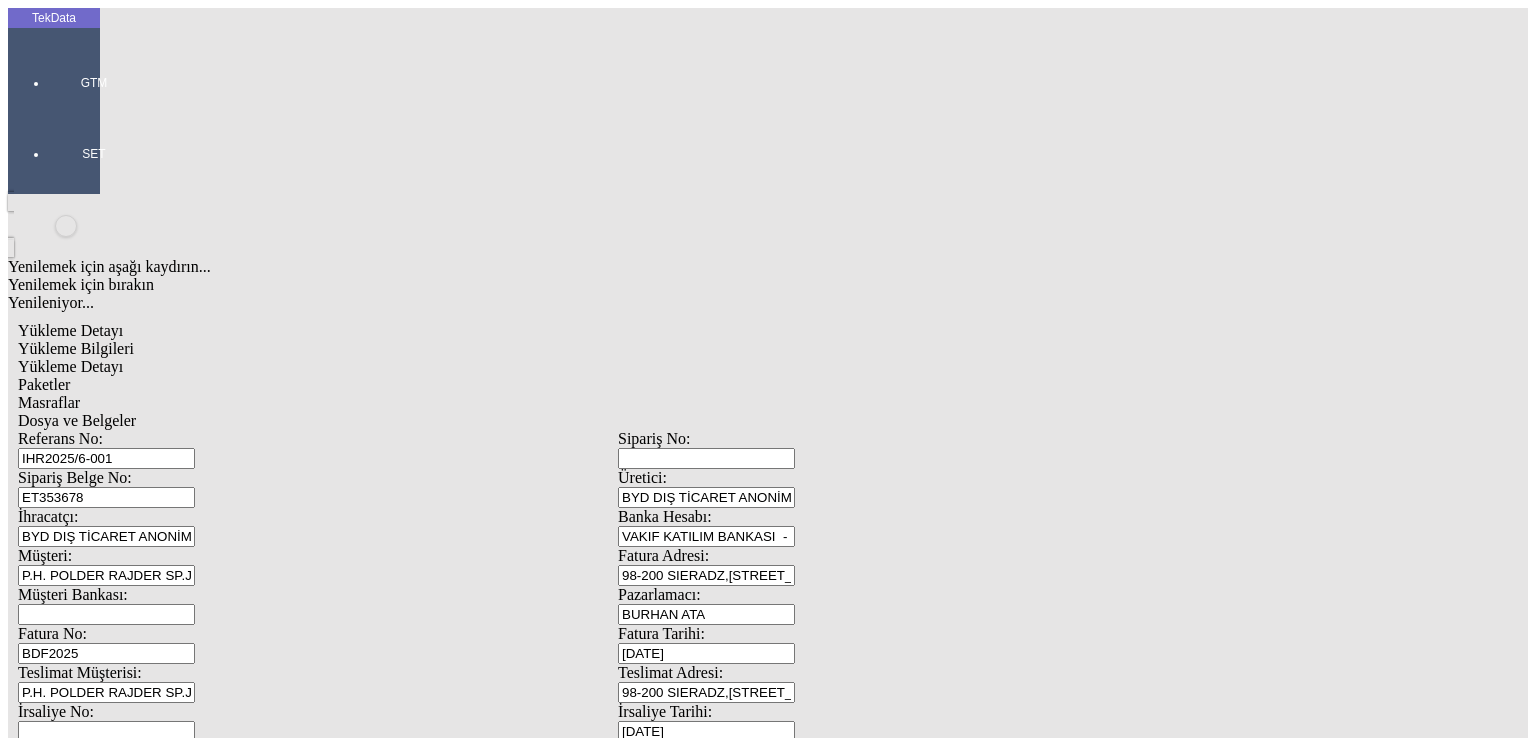 type on "EVOLOG" 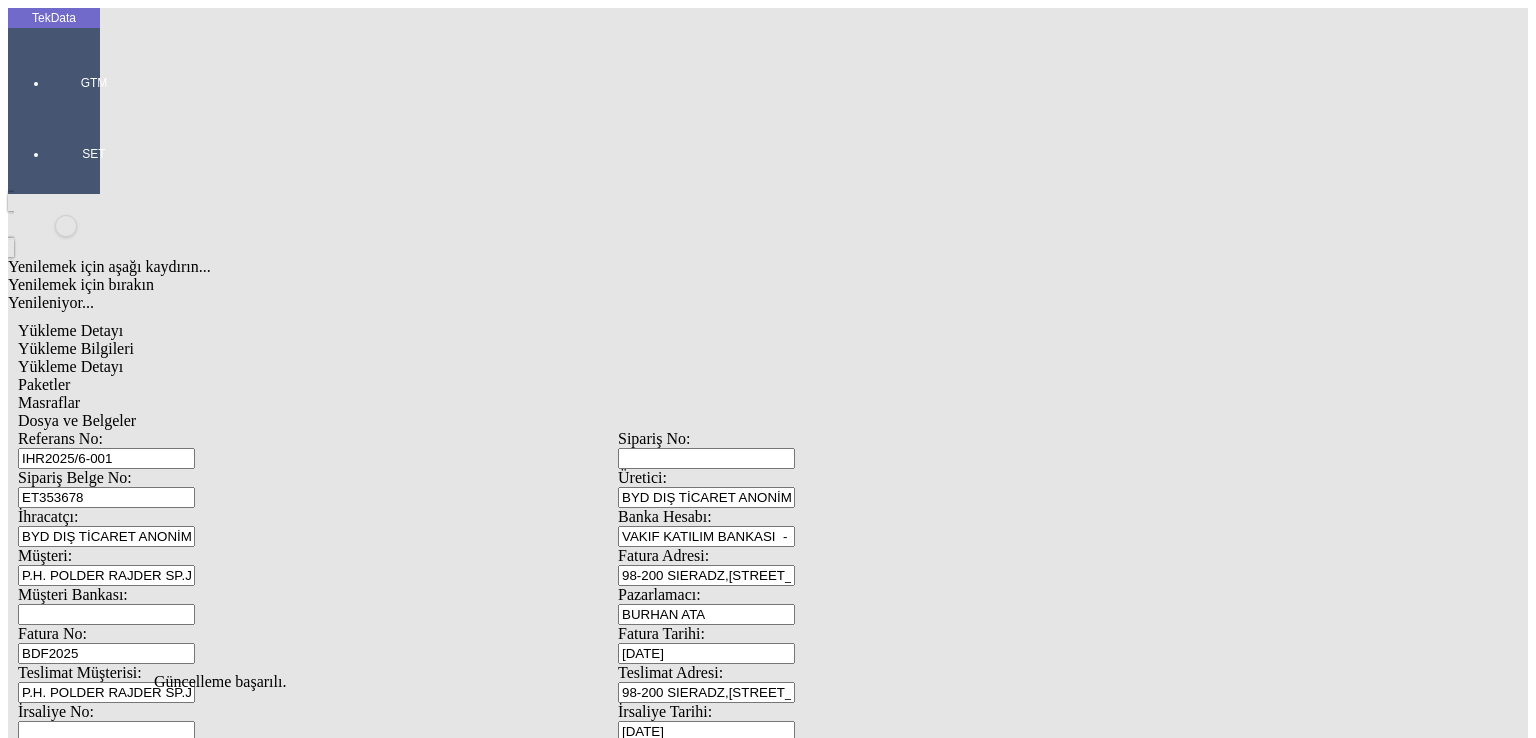 scroll, scrollTop: 0, scrollLeft: 0, axis: both 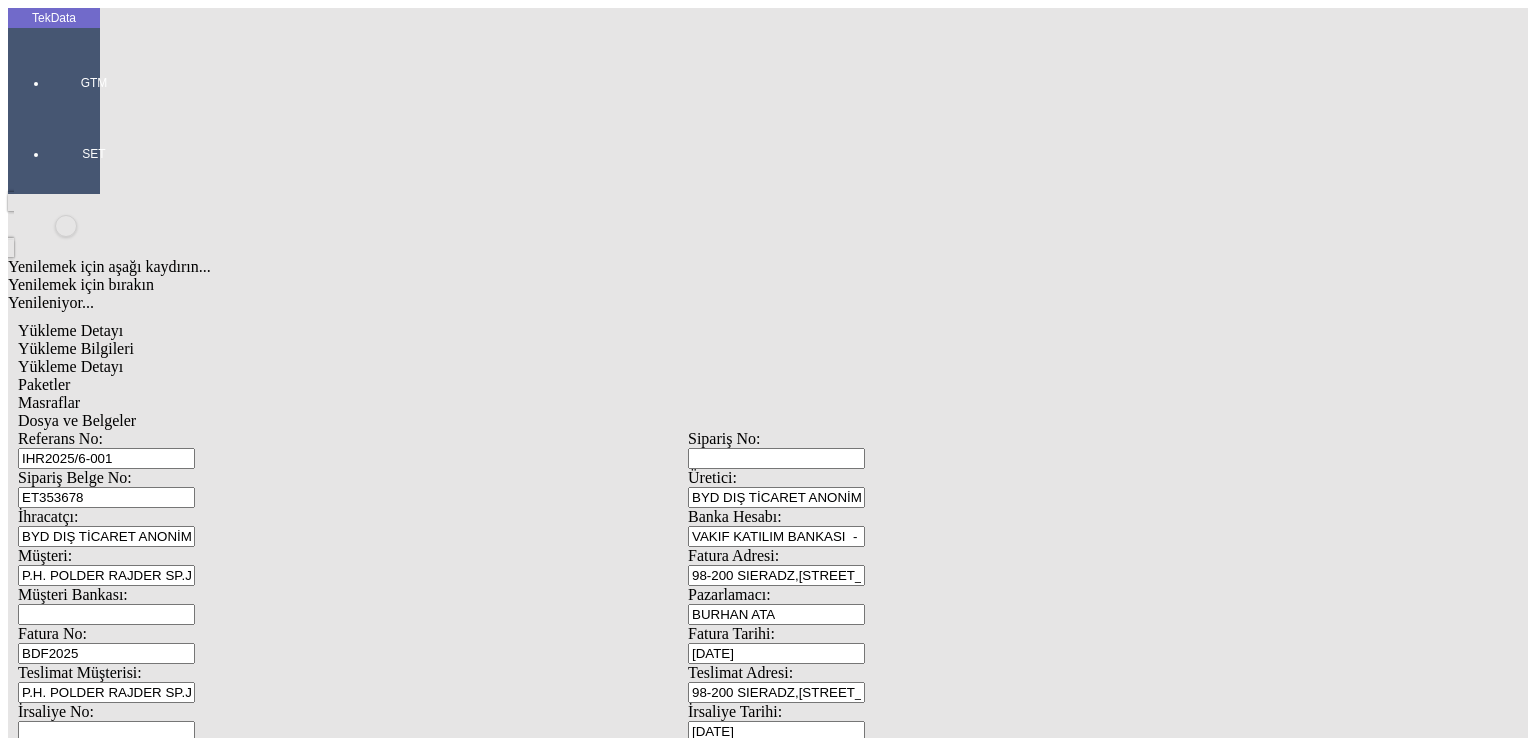 click on "Düzenle" at bounding box center [64, 1547] 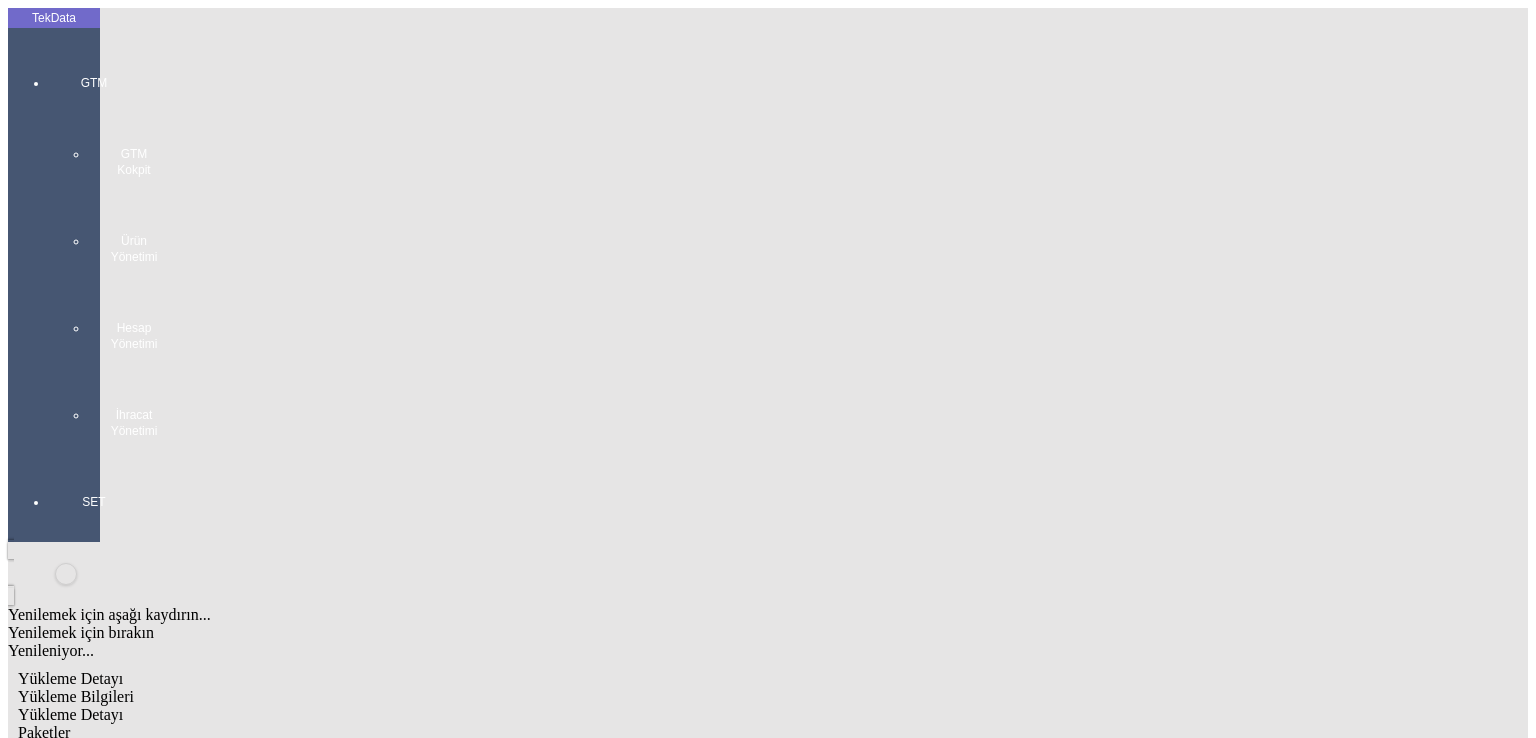 click on "GTM  GTM Kokpit  Ürün Yönetimi  Hesap Yönetimi  İhracat Yönetimi" at bounding box center (94, 249) 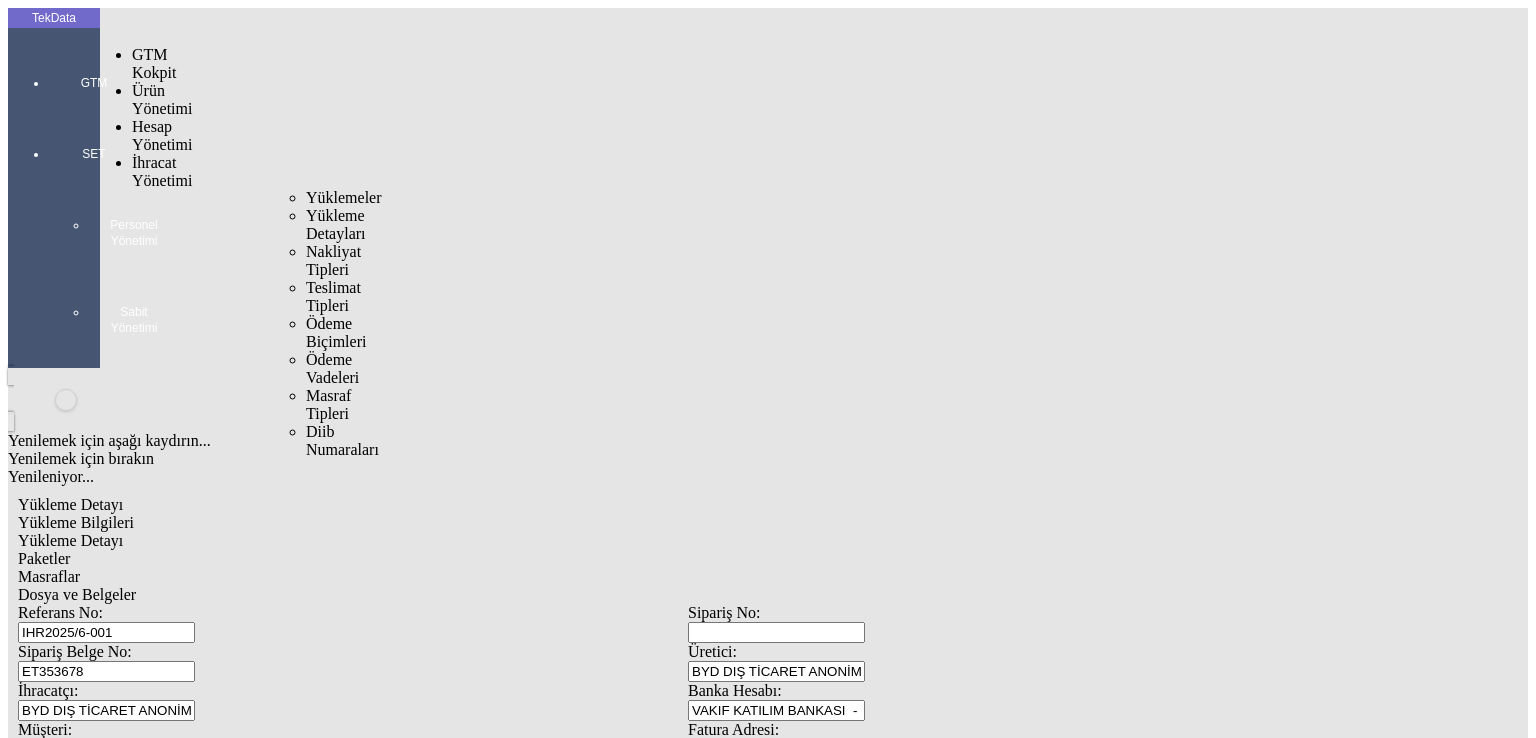 drag, startPoint x: 164, startPoint y: 121, endPoint x: 196, endPoint y: 115, distance: 32.55764 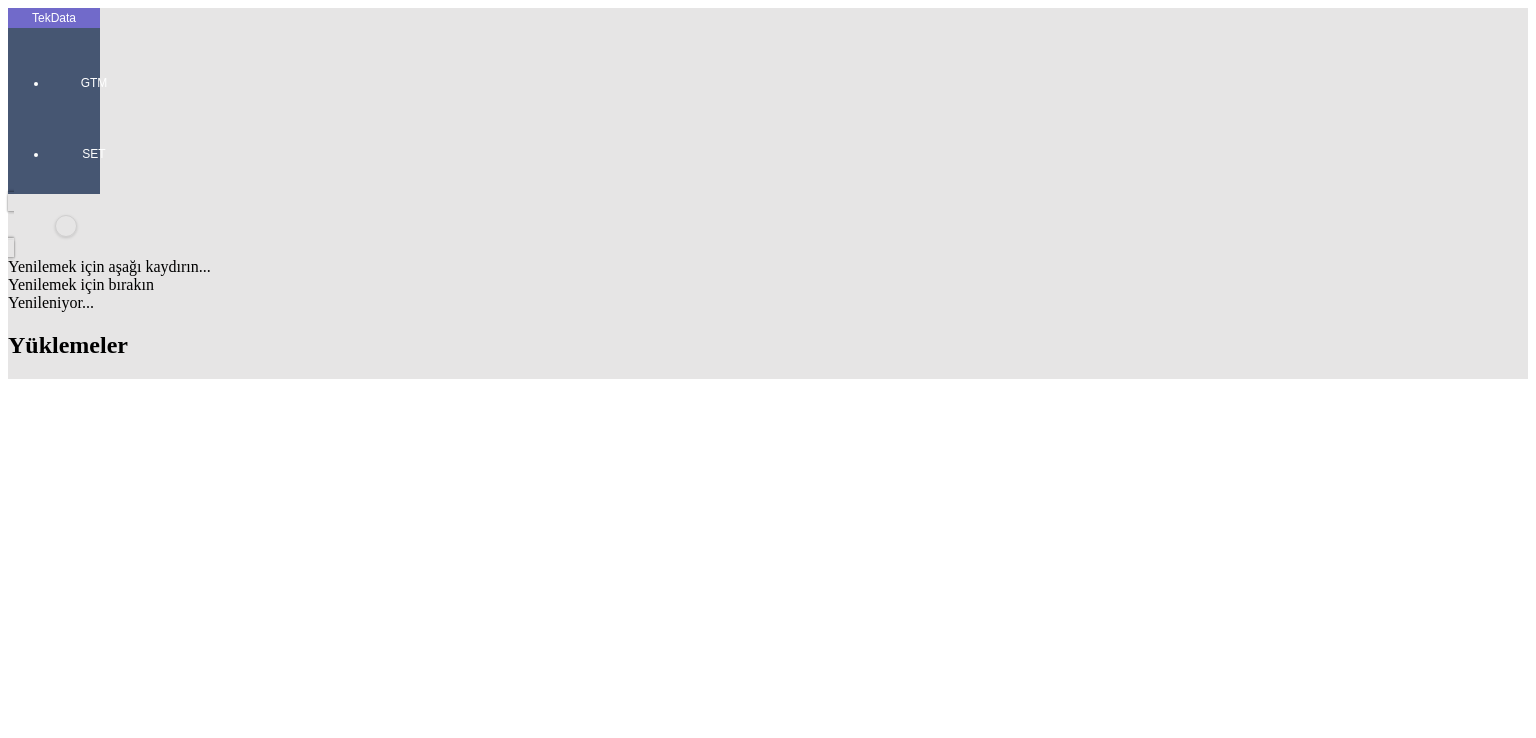 drag, startPoint x: 984, startPoint y: 160, endPoint x: 797, endPoint y: 177, distance: 187.77113 